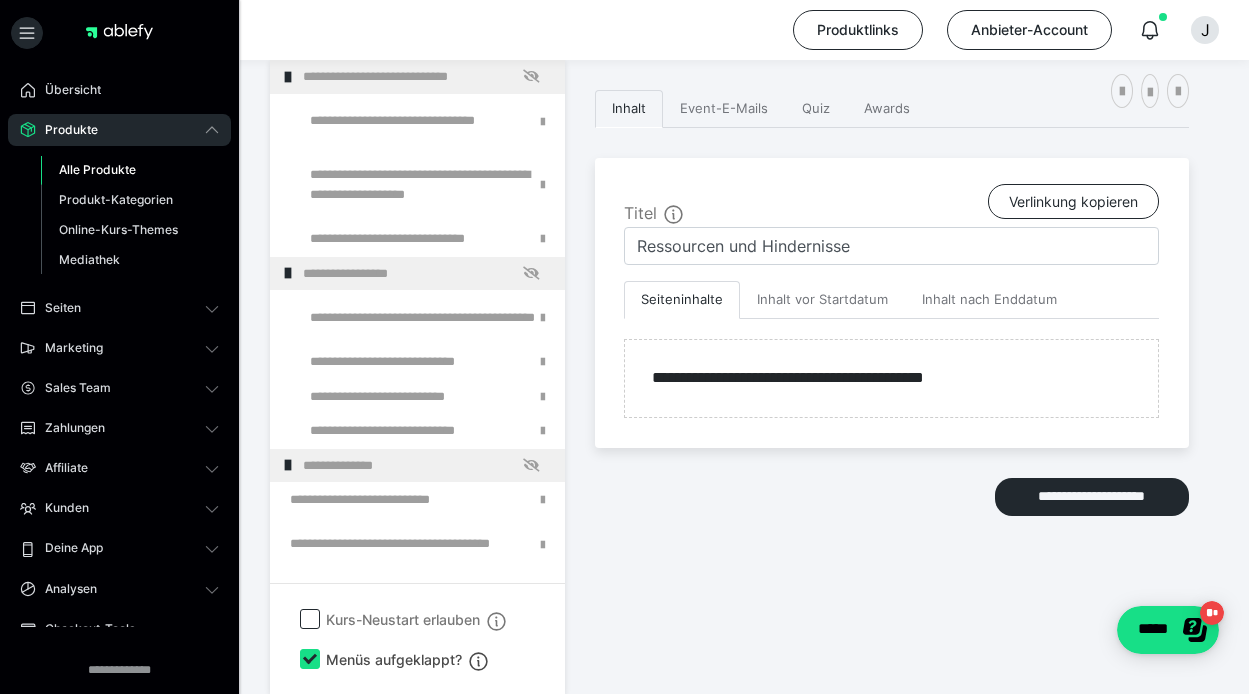 scroll, scrollTop: 0, scrollLeft: 0, axis: both 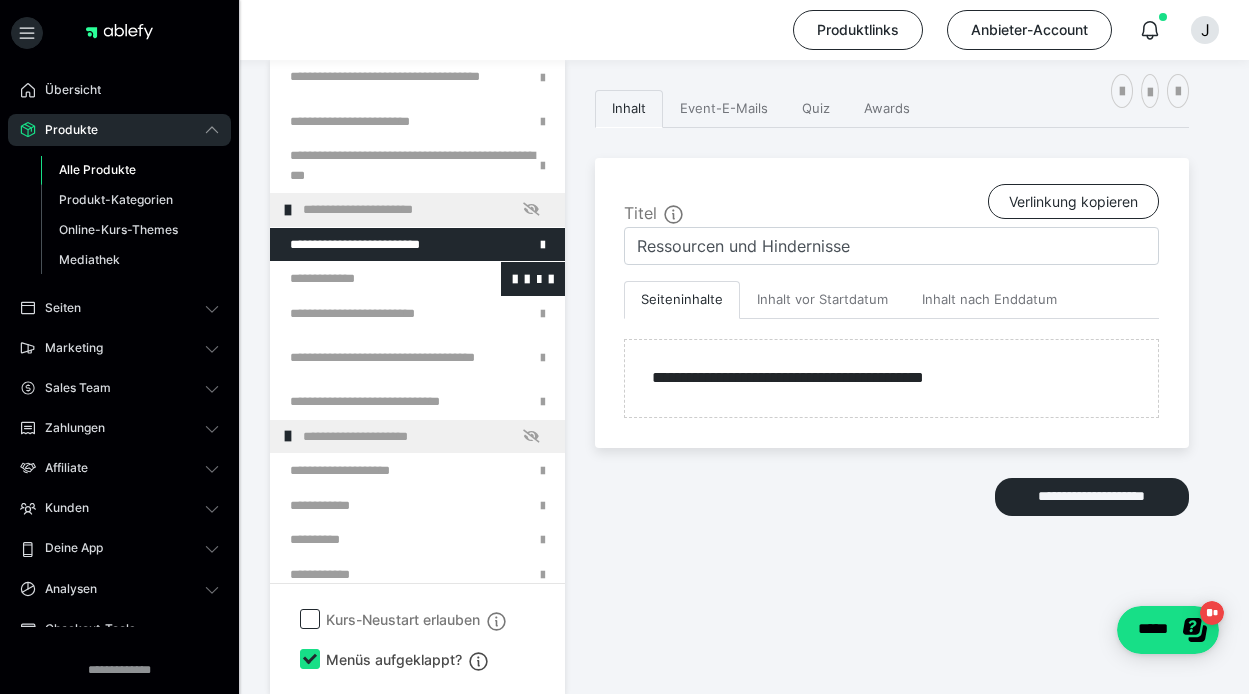 click at bounding box center [365, 279] 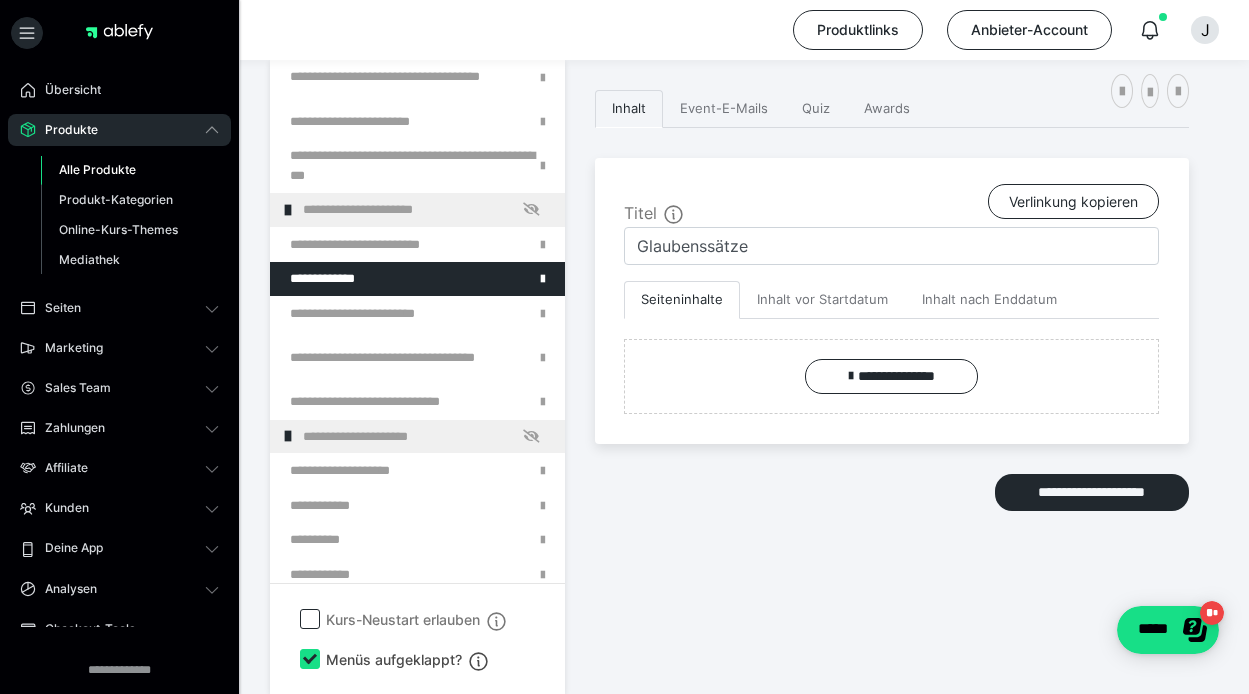 click at bounding box center [365, 245] 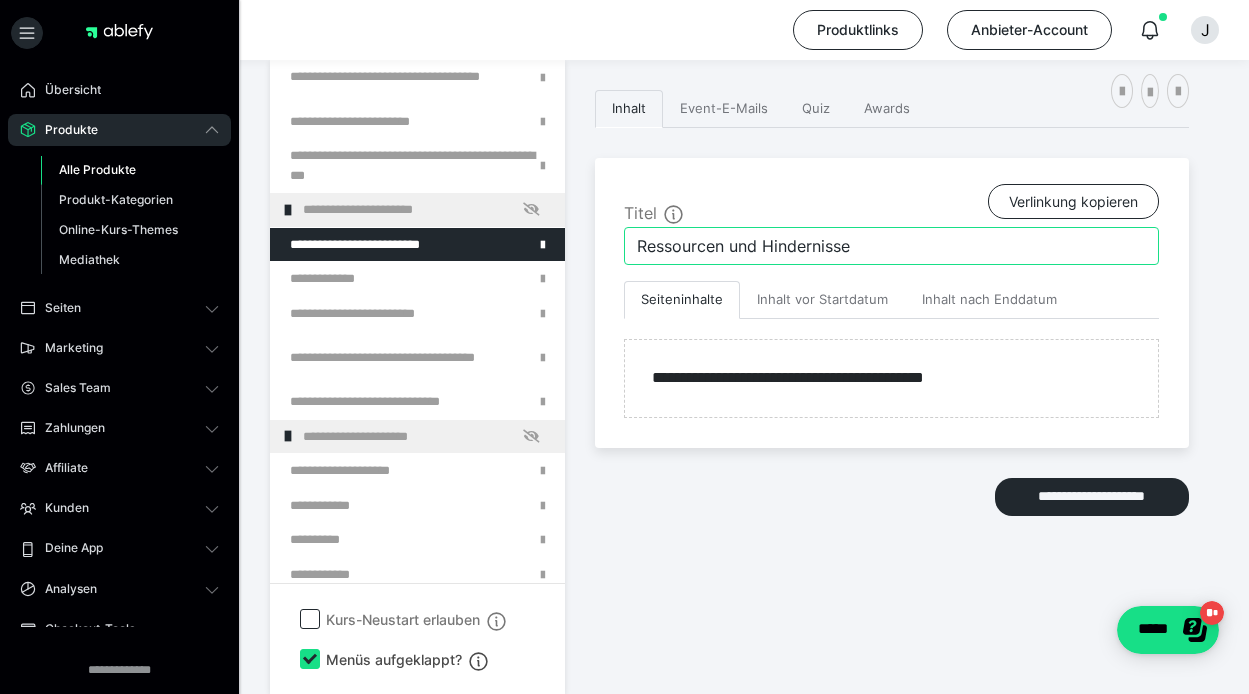 drag, startPoint x: 864, startPoint y: 239, endPoint x: 556, endPoint y: 261, distance: 308.78473 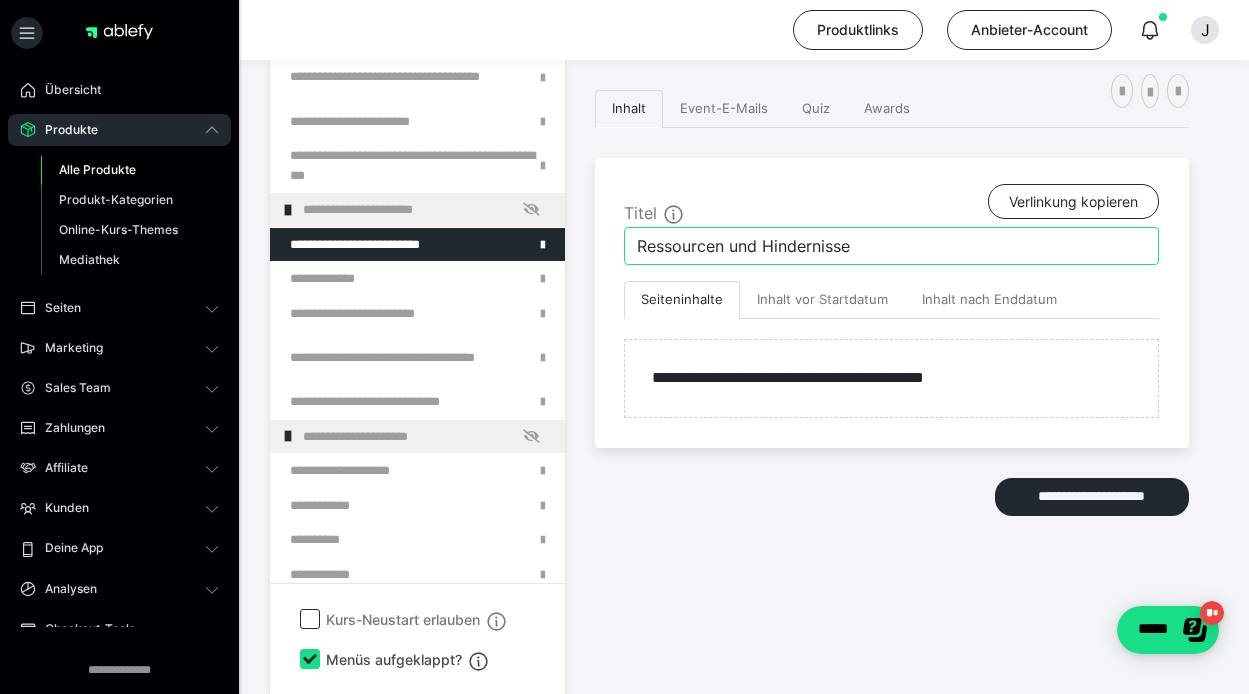 drag, startPoint x: 864, startPoint y: 244, endPoint x: 706, endPoint y: 262, distance: 159.02202 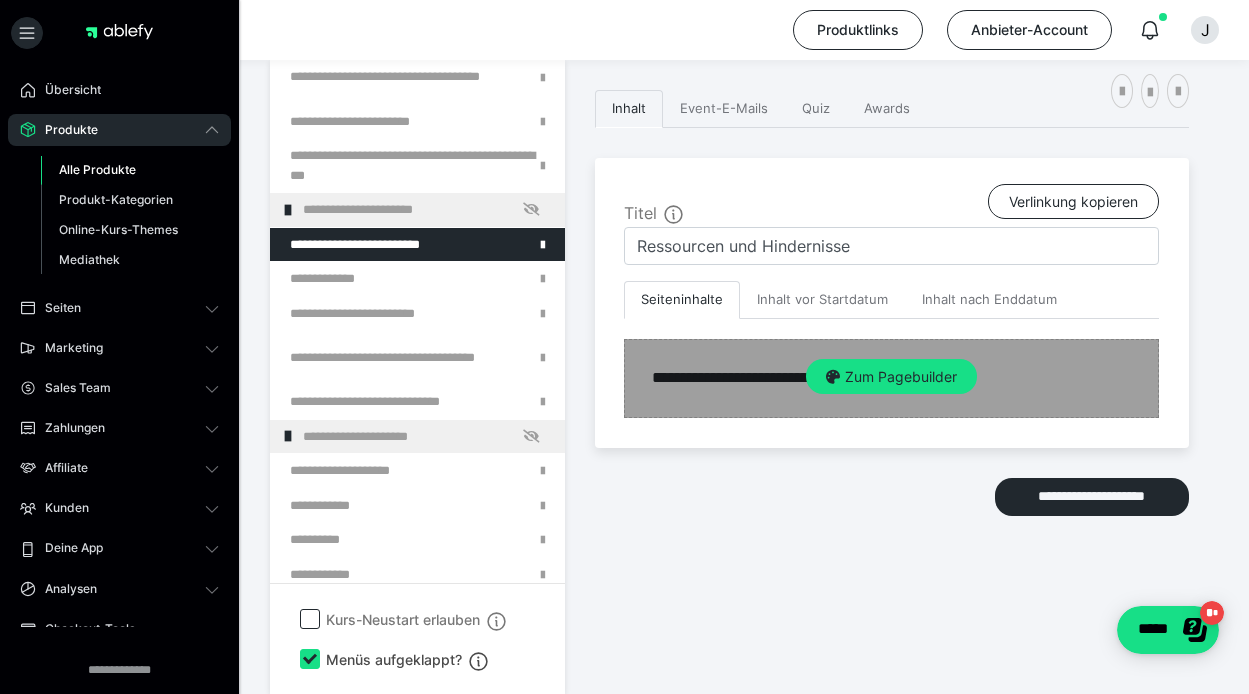 click on "Zum Pagebuilder" at bounding box center [891, 378] 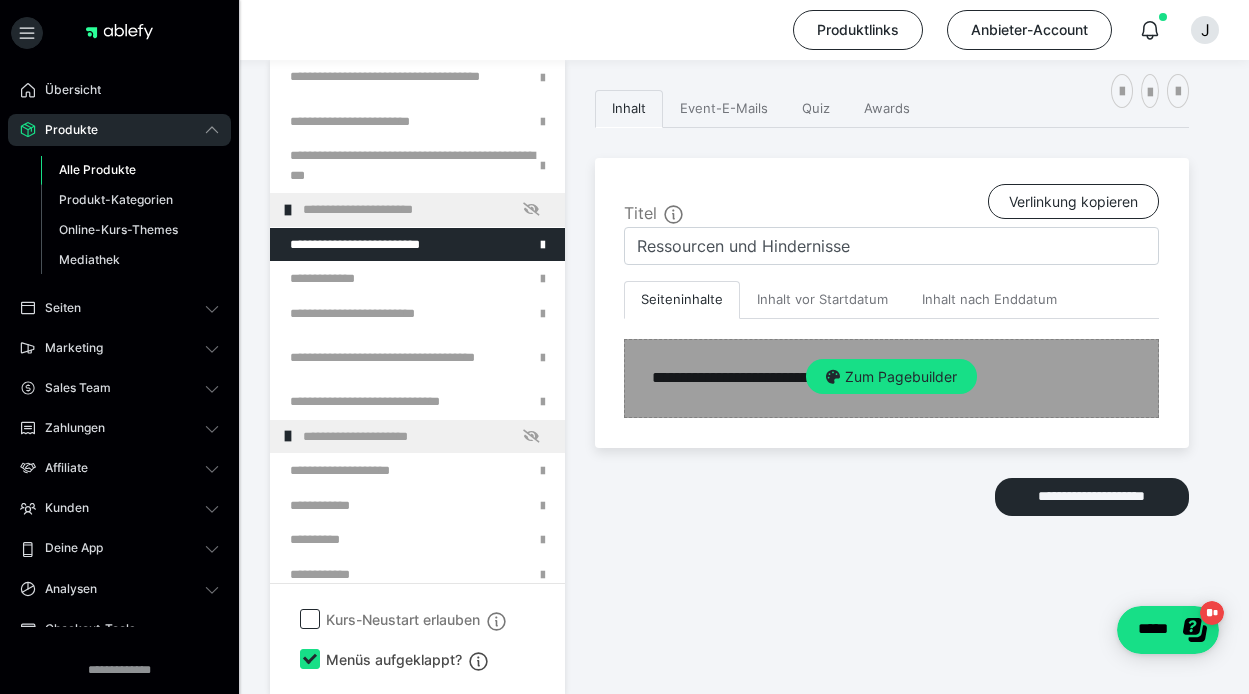 click on "Zum Pagebuilder" at bounding box center (891, 378) 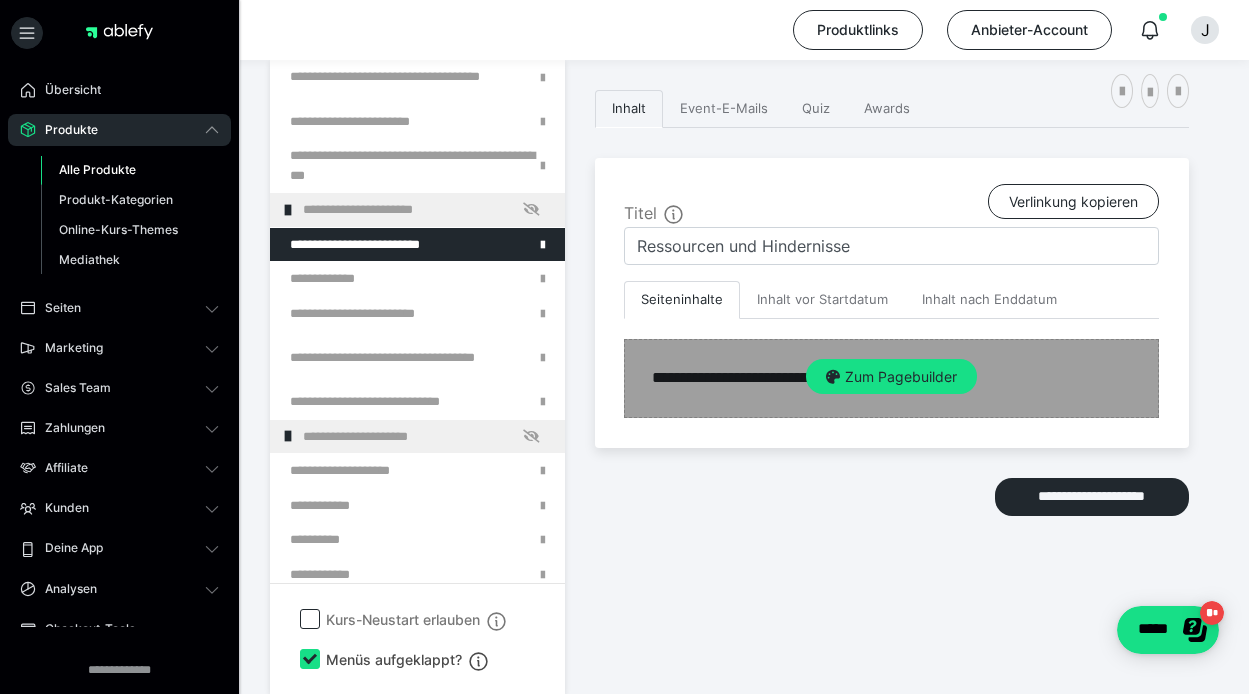click on "Zum Pagebuilder" at bounding box center (891, 378) 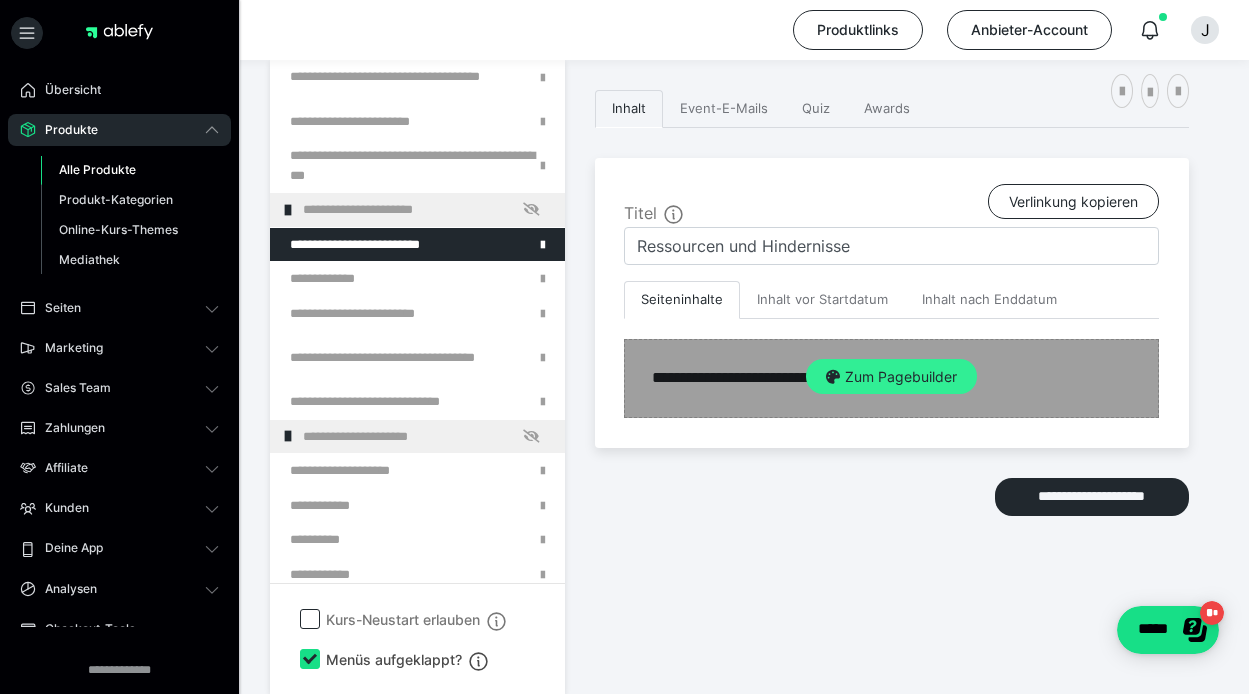 click on "Zum Pagebuilder" at bounding box center [891, 377] 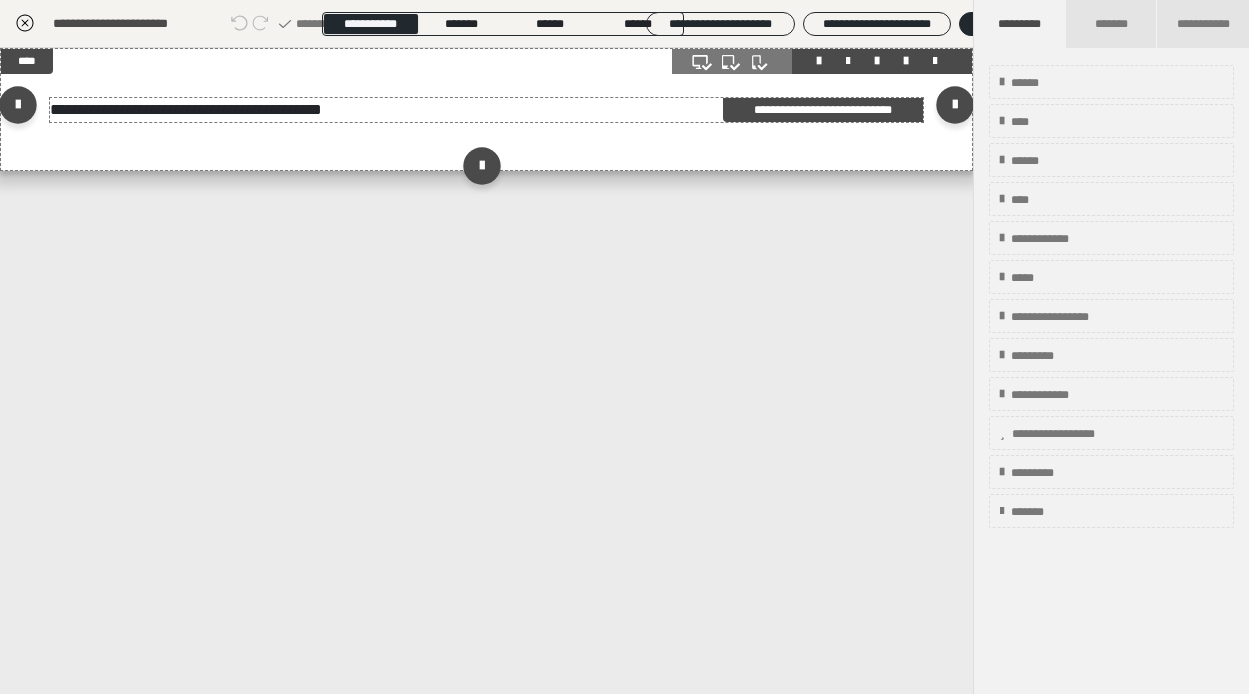 click on "**********" at bounding box center (487, 110) 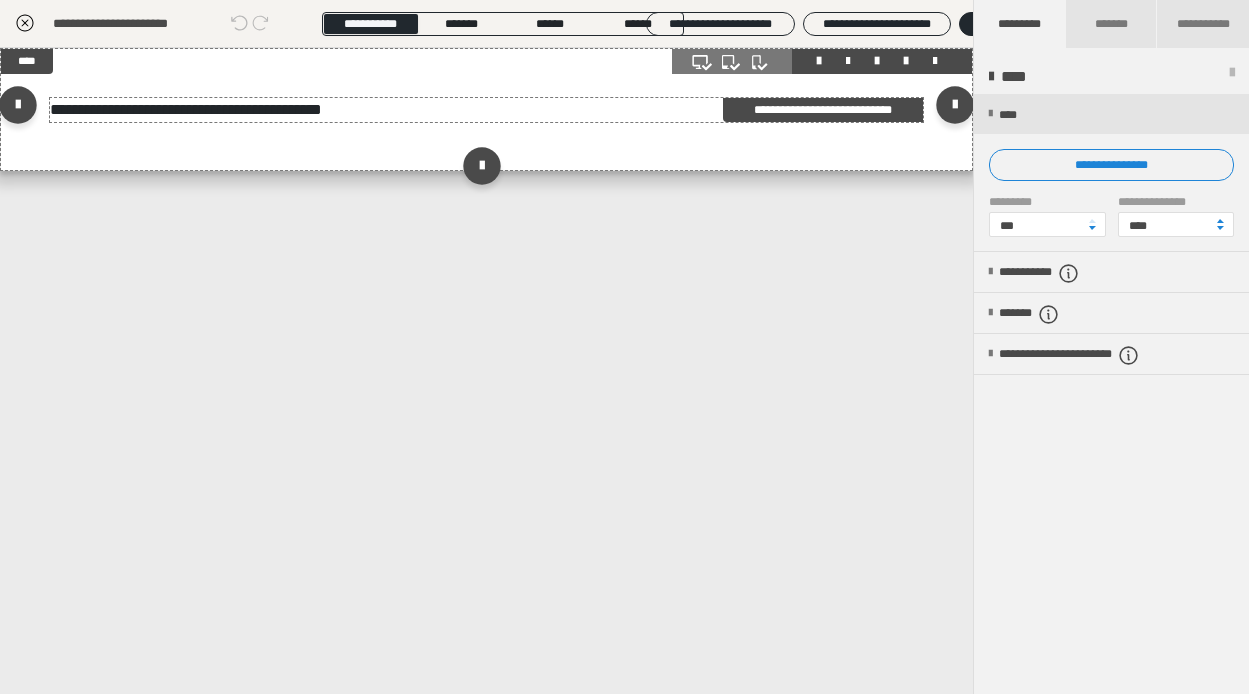 click on "**********" at bounding box center (487, 110) 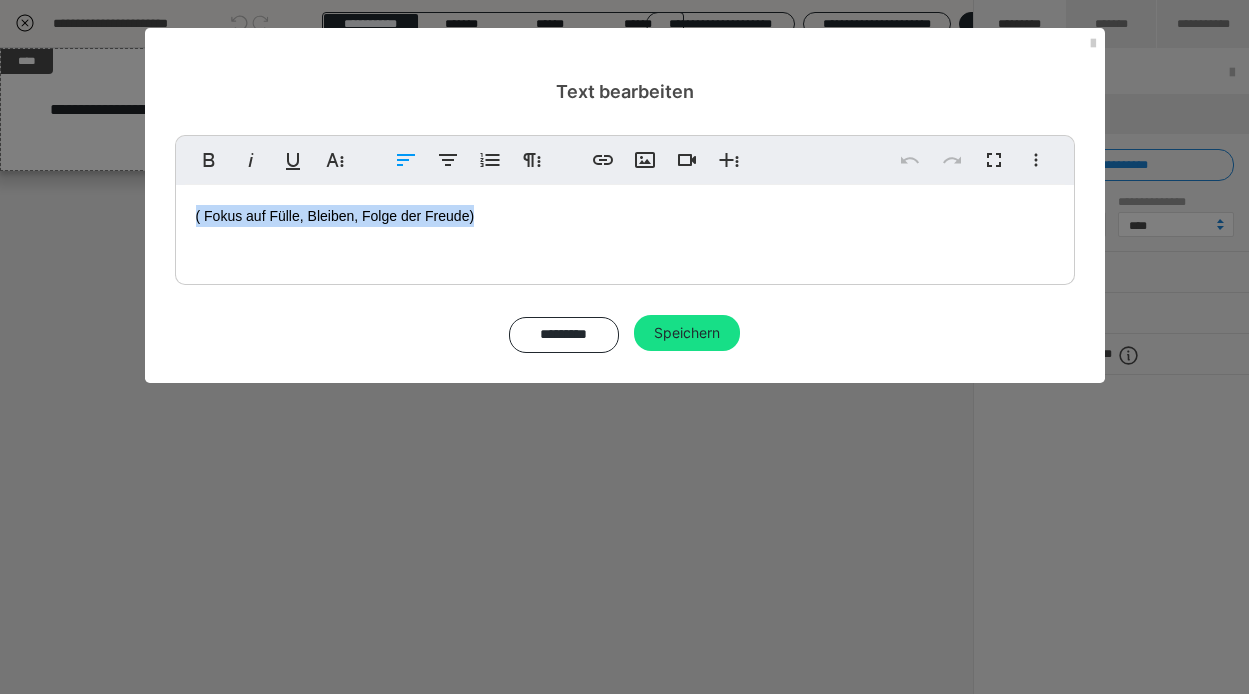 drag, startPoint x: 498, startPoint y: 217, endPoint x: 183, endPoint y: 200, distance: 315.4584 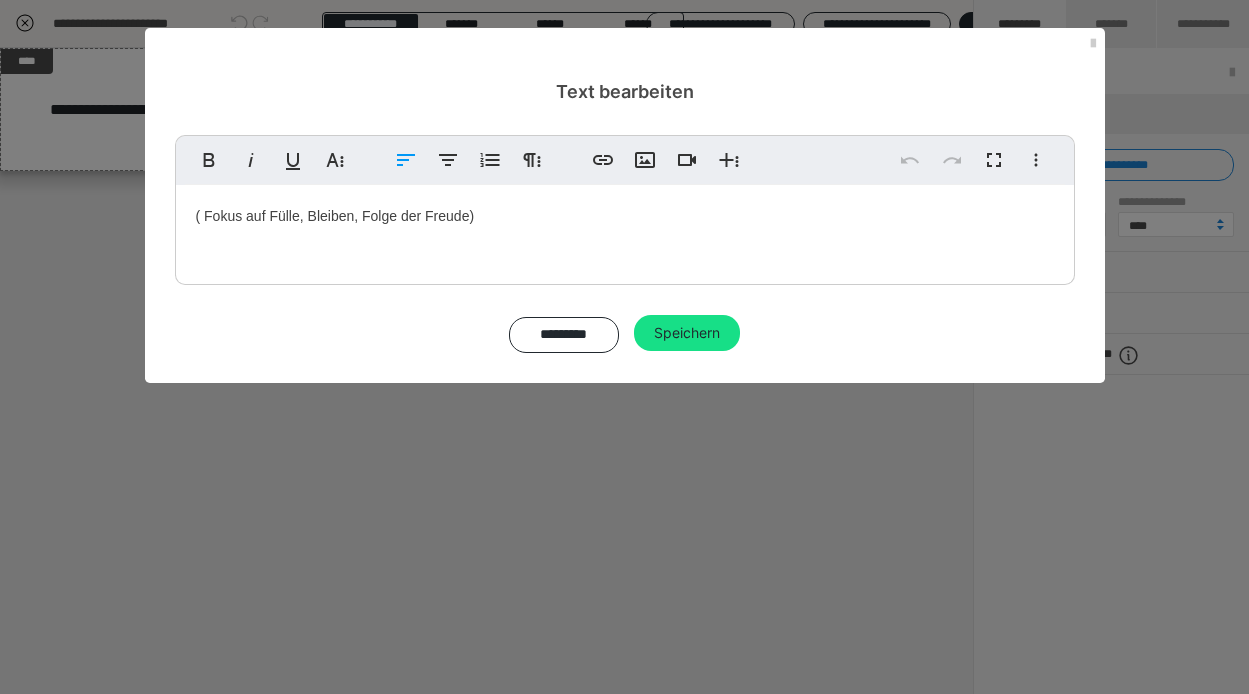 copy on "( Fokus auf Fülle, Bleiben, Folge der Freude)" 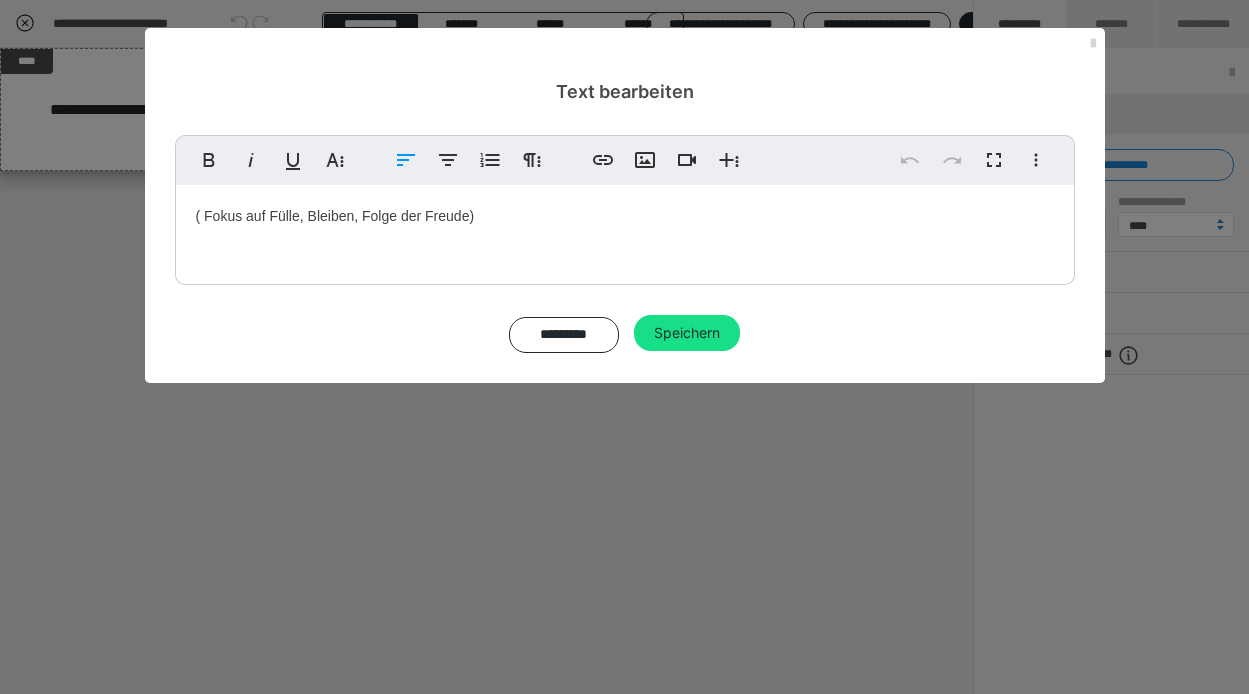 click at bounding box center [1093, 44] 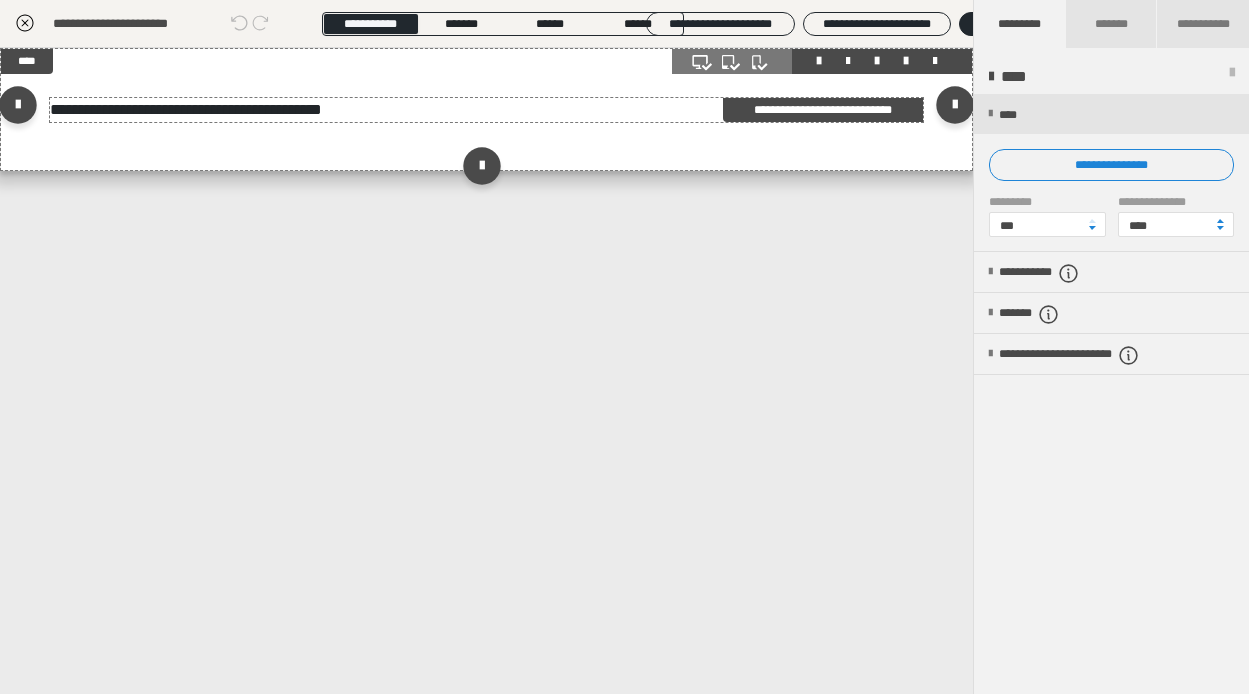 click on "**********" at bounding box center [487, 110] 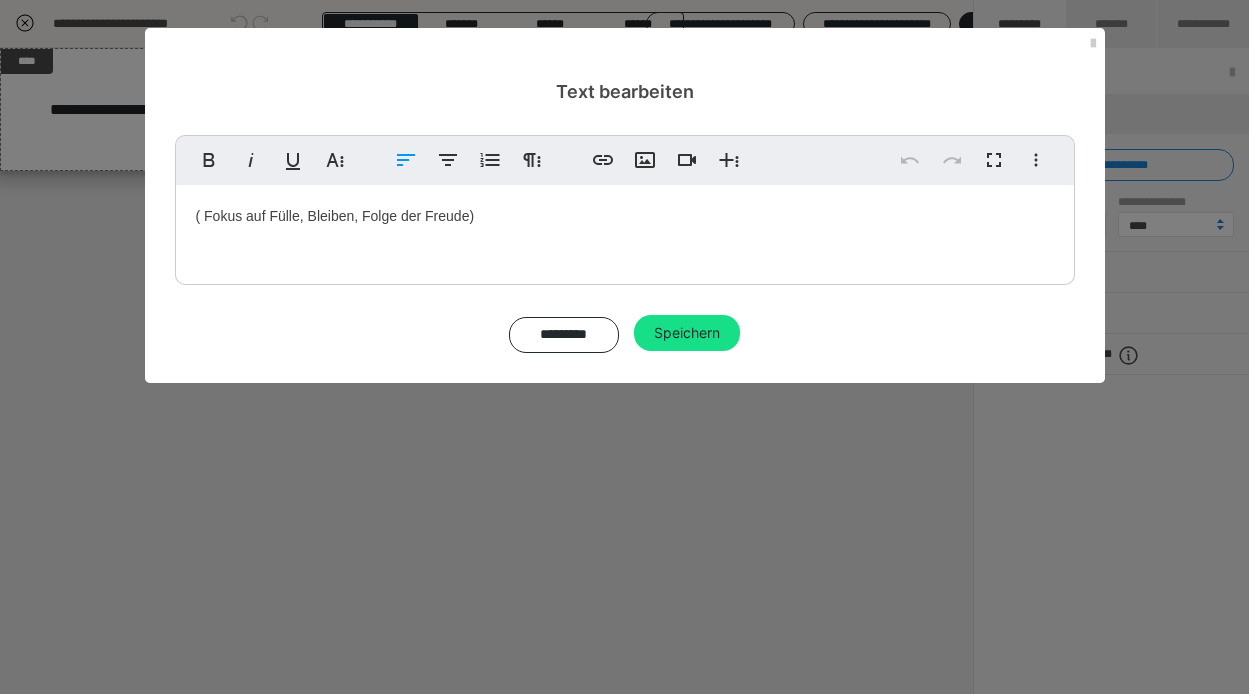 click on "( Fokus auf Fülle, Bleiben, Folge der Freude)" at bounding box center (625, 230) 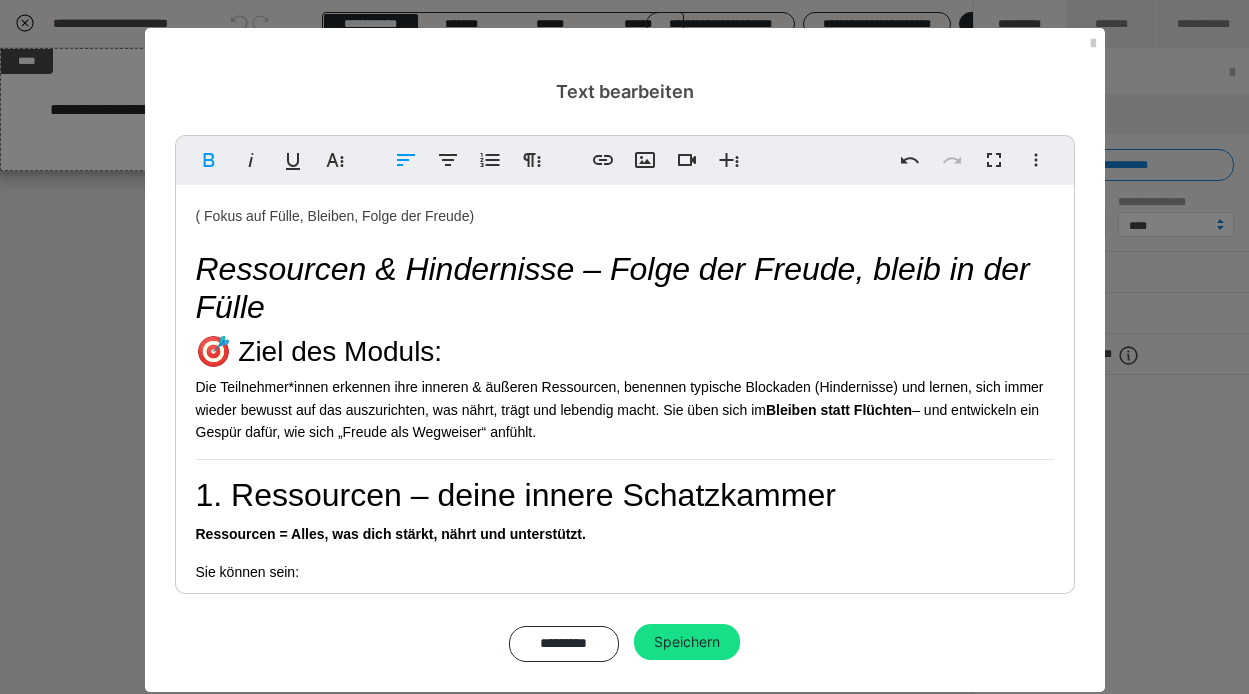 scroll, scrollTop: 2447, scrollLeft: 0, axis: vertical 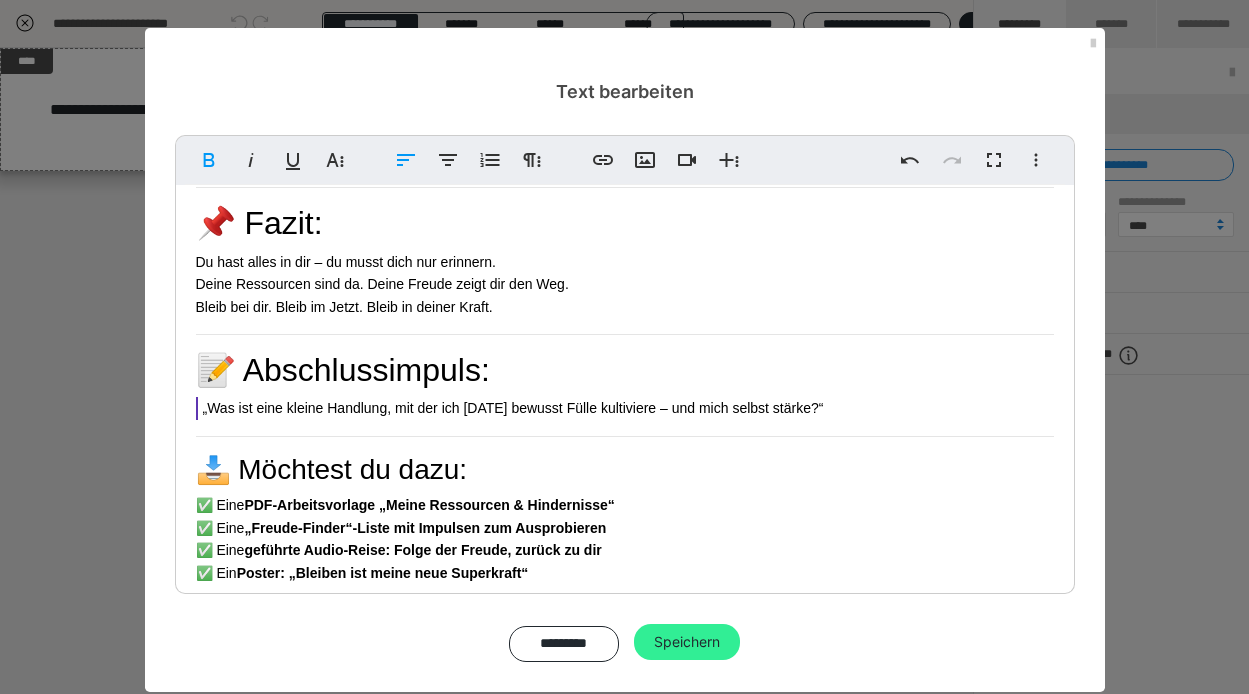 click on "Speichern" at bounding box center (687, 642) 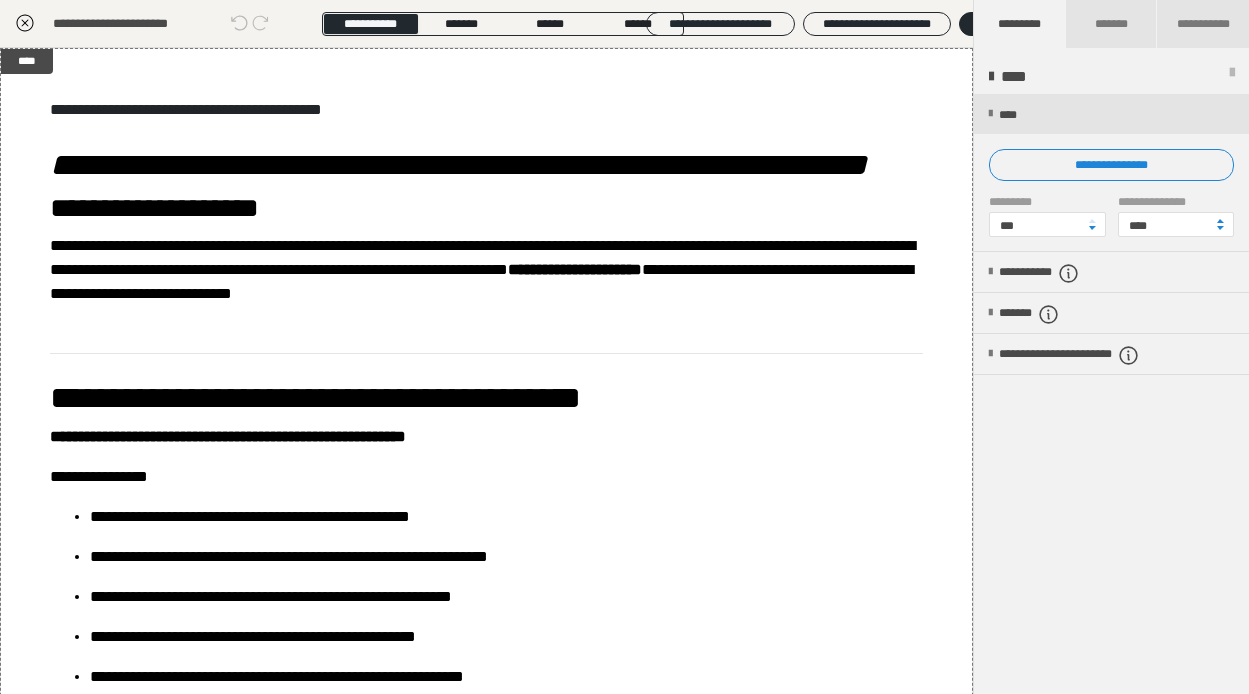 click 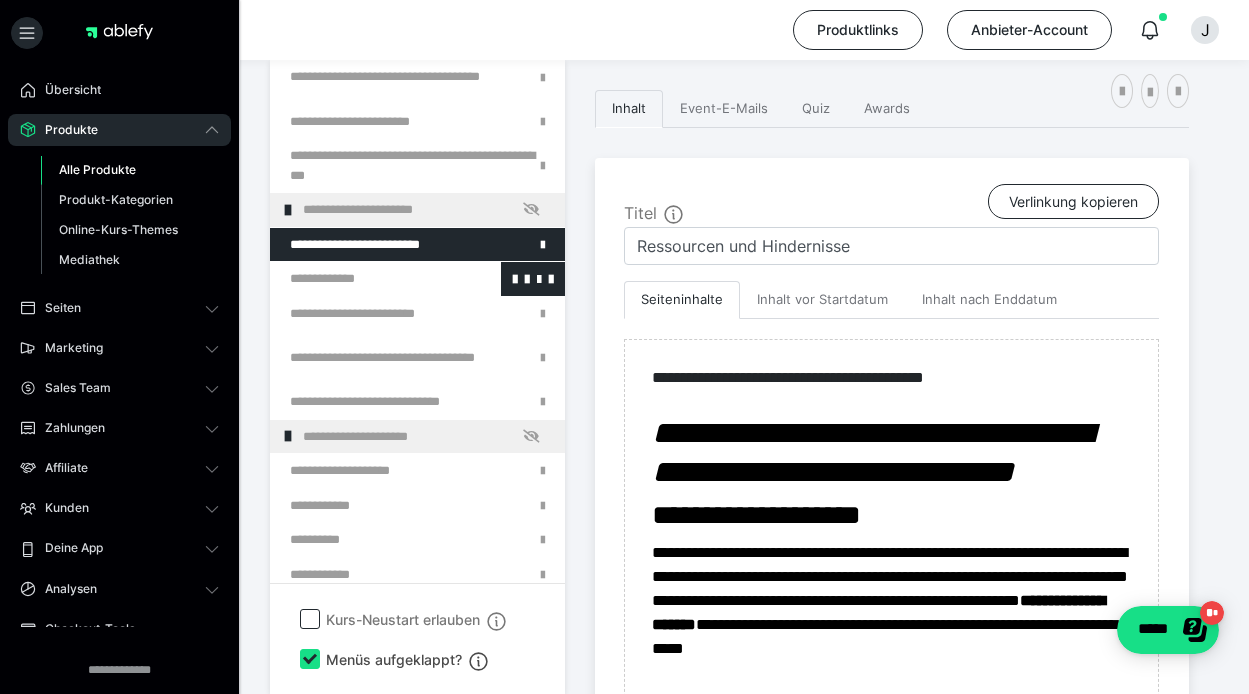 click at bounding box center (365, 279) 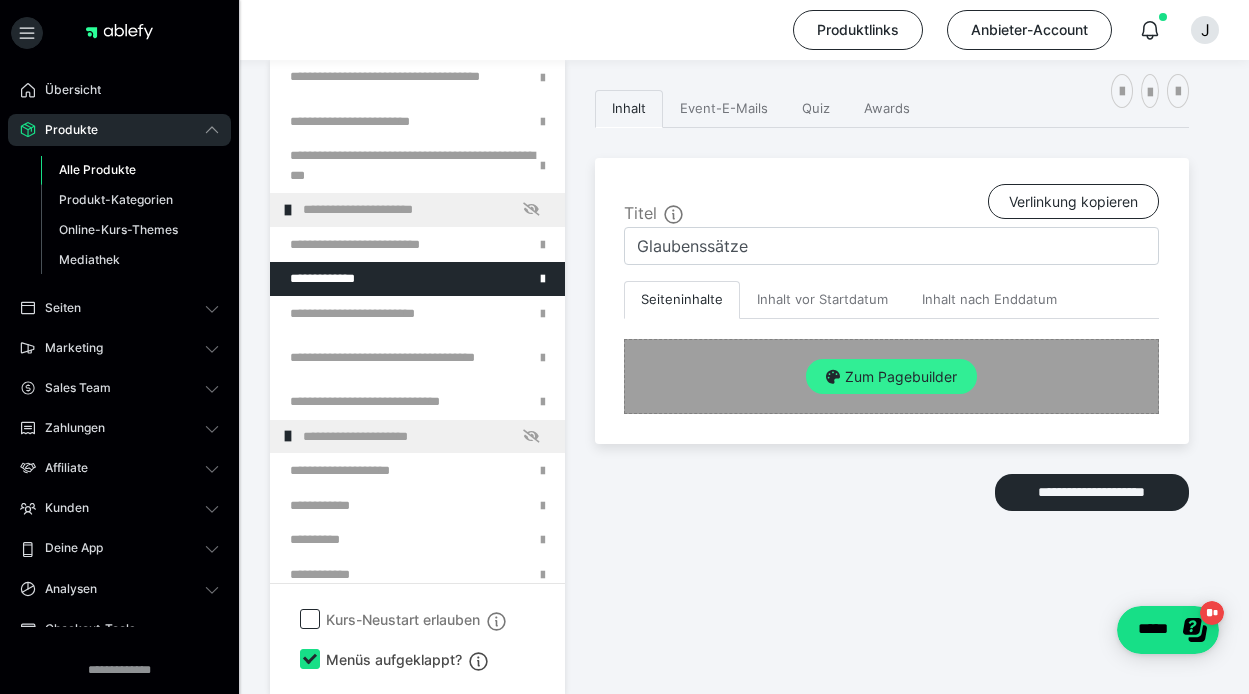 click on "Zum Pagebuilder" at bounding box center (891, 377) 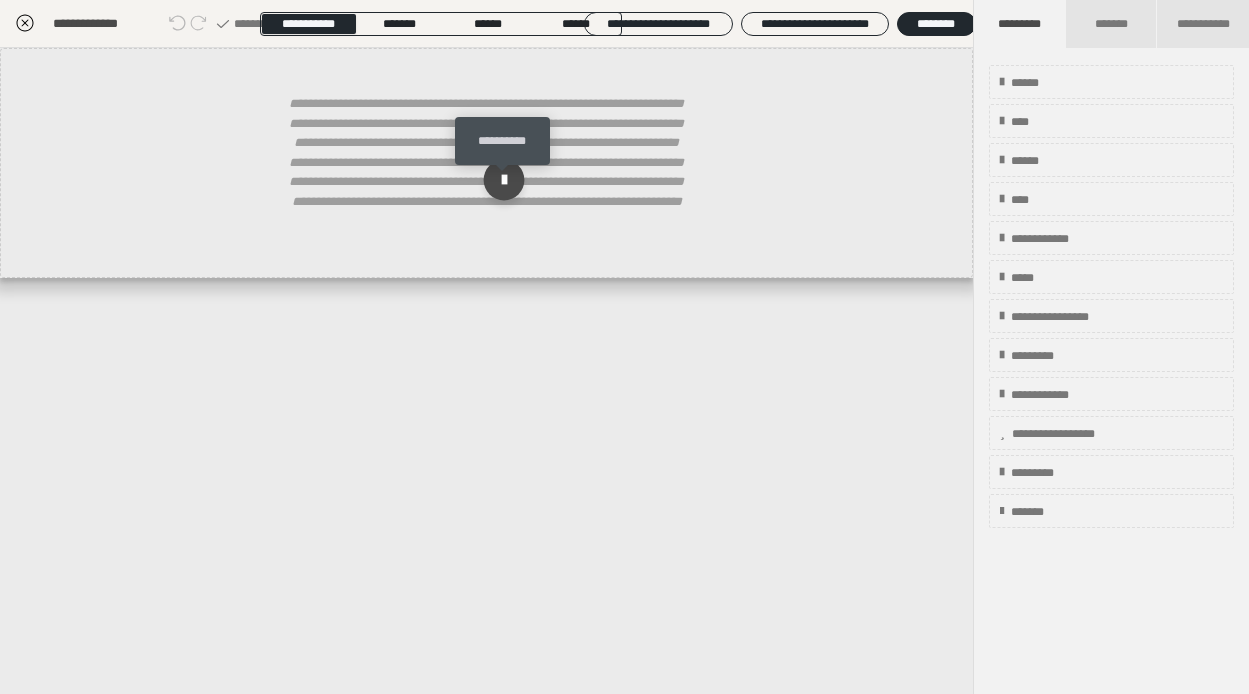 click at bounding box center [503, 180] 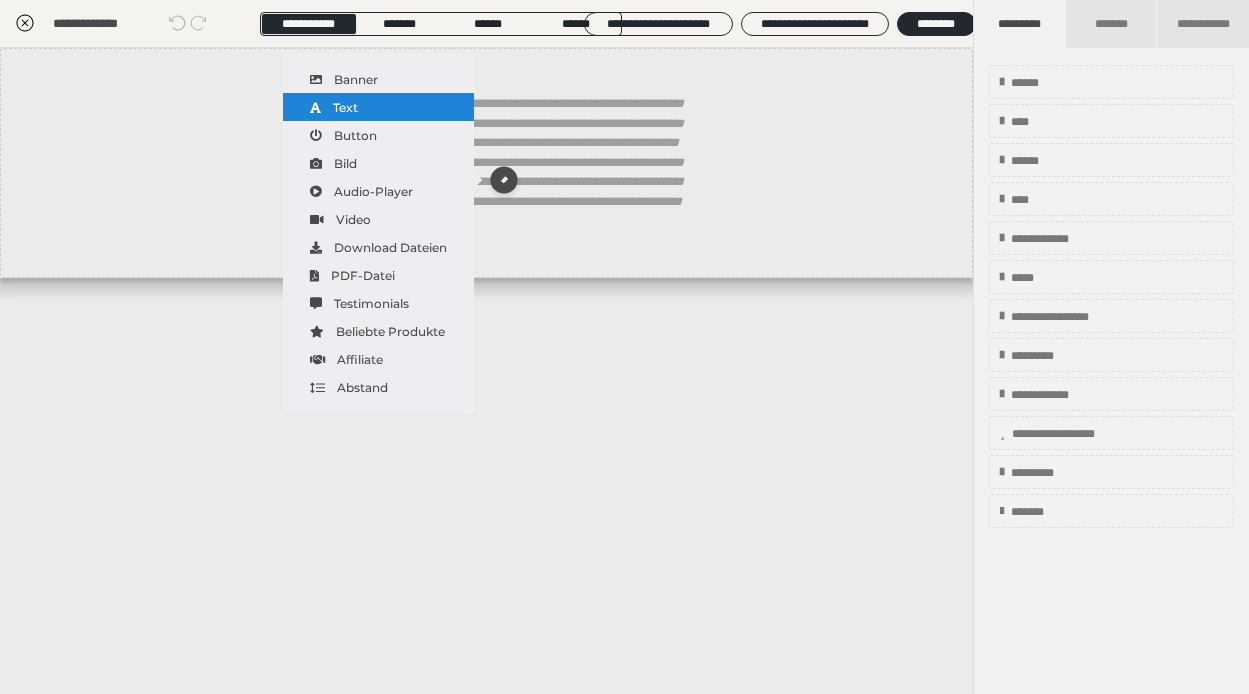 click on "Text" at bounding box center [378, 107] 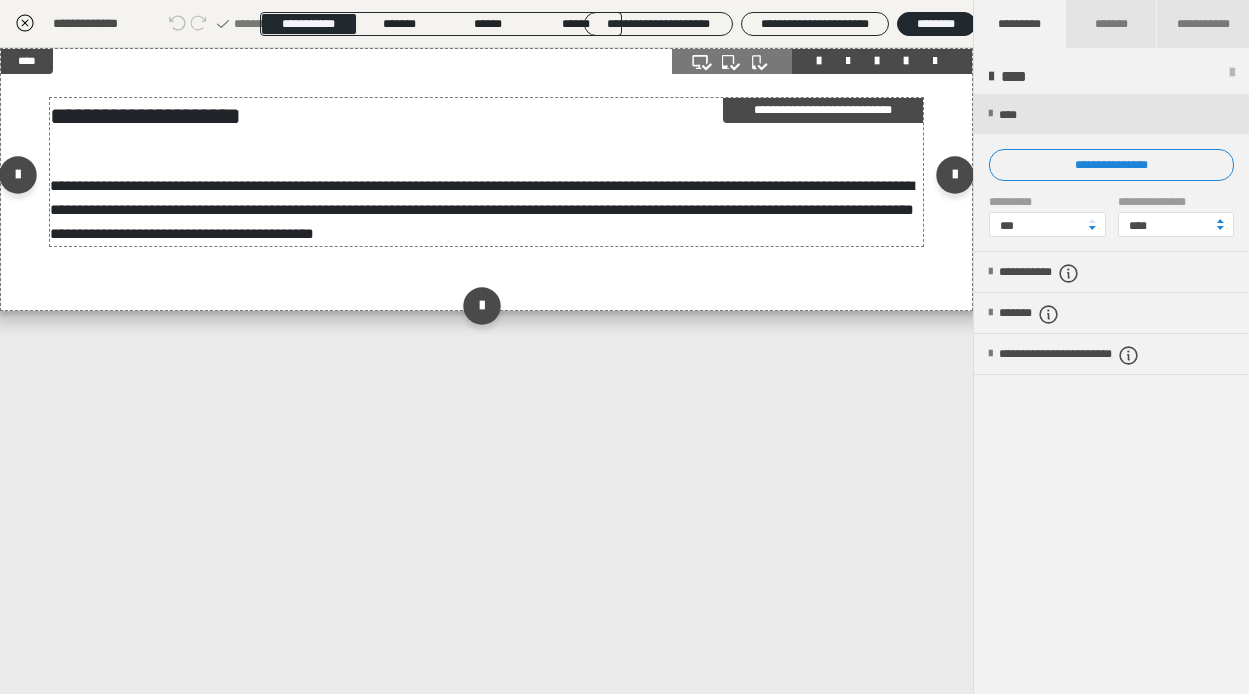 click on "**********" at bounding box center (482, 209) 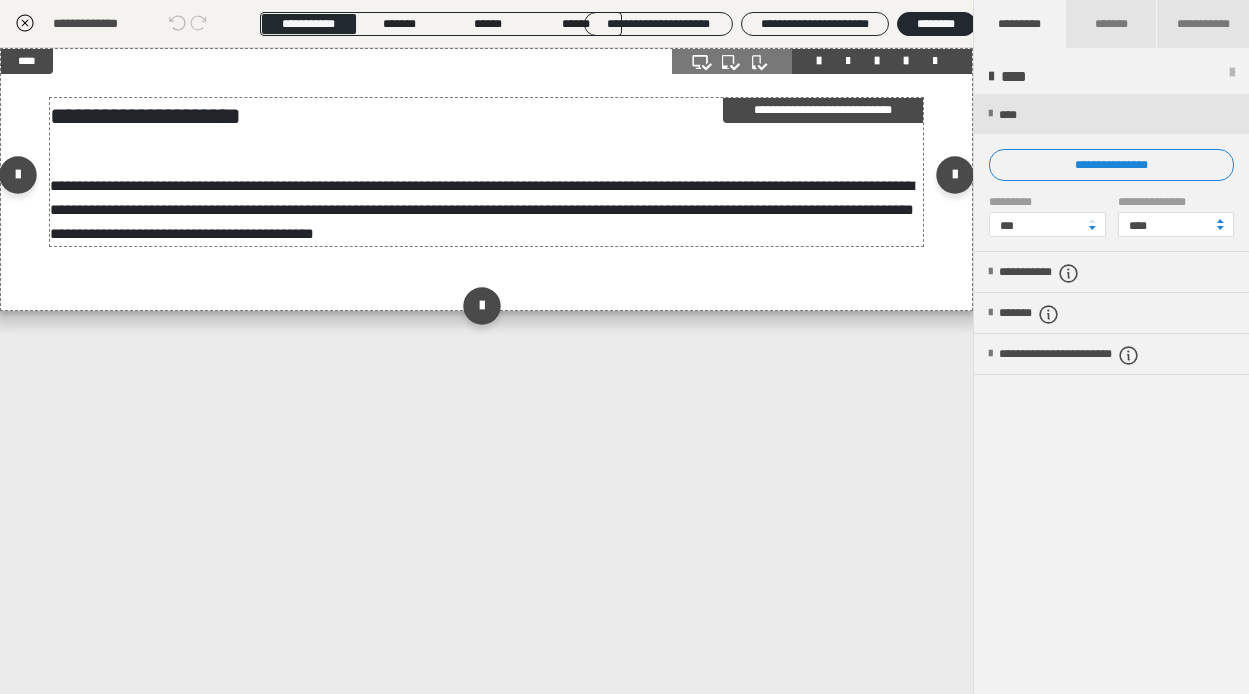 click on "**********" at bounding box center (487, 210) 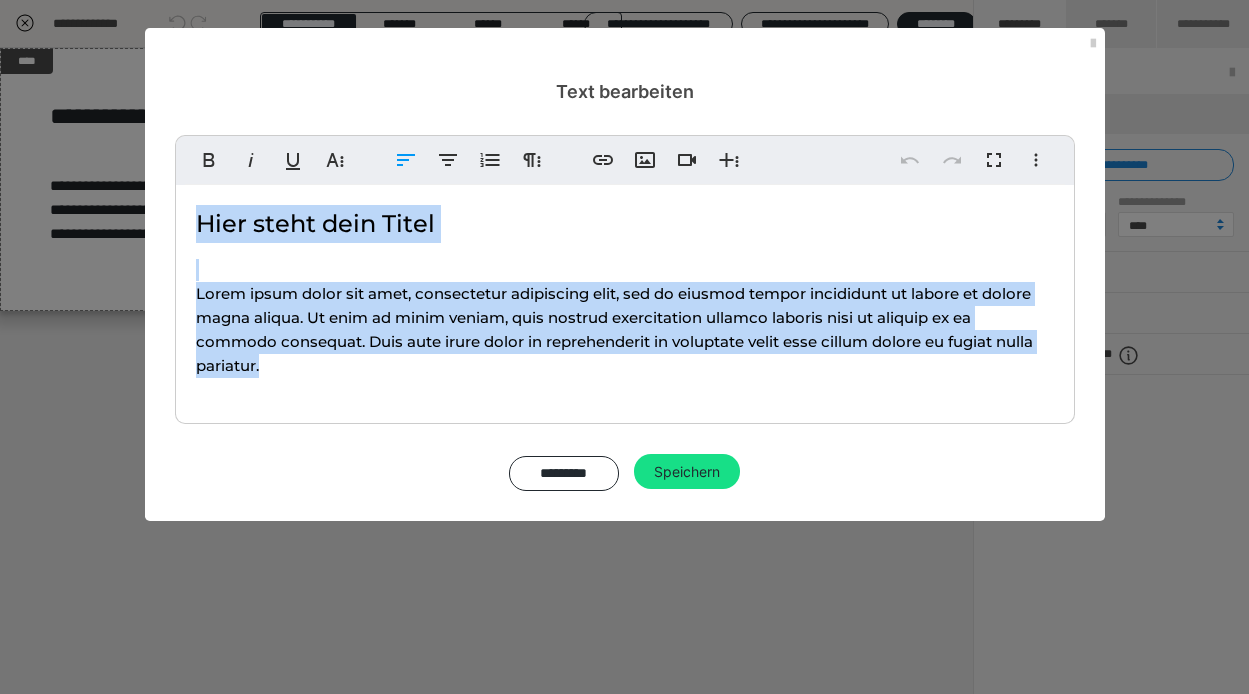 drag, startPoint x: 749, startPoint y: 368, endPoint x: 175, endPoint y: 225, distance: 591.5446 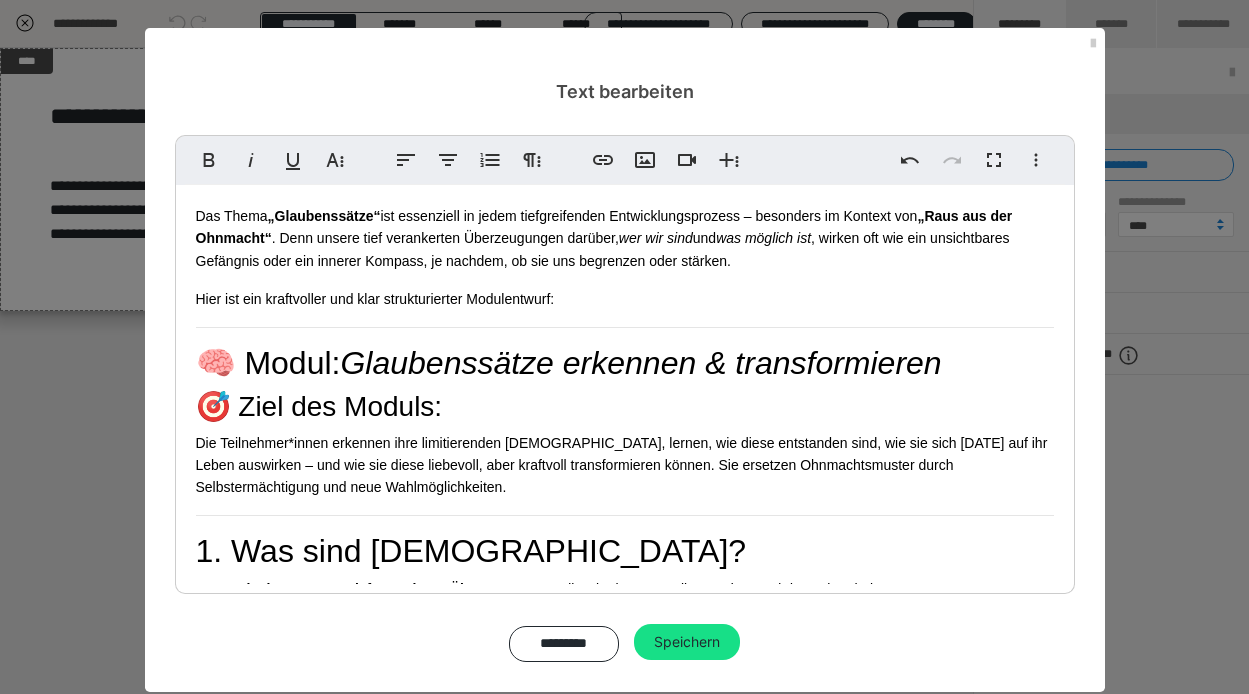 scroll, scrollTop: 2500, scrollLeft: 0, axis: vertical 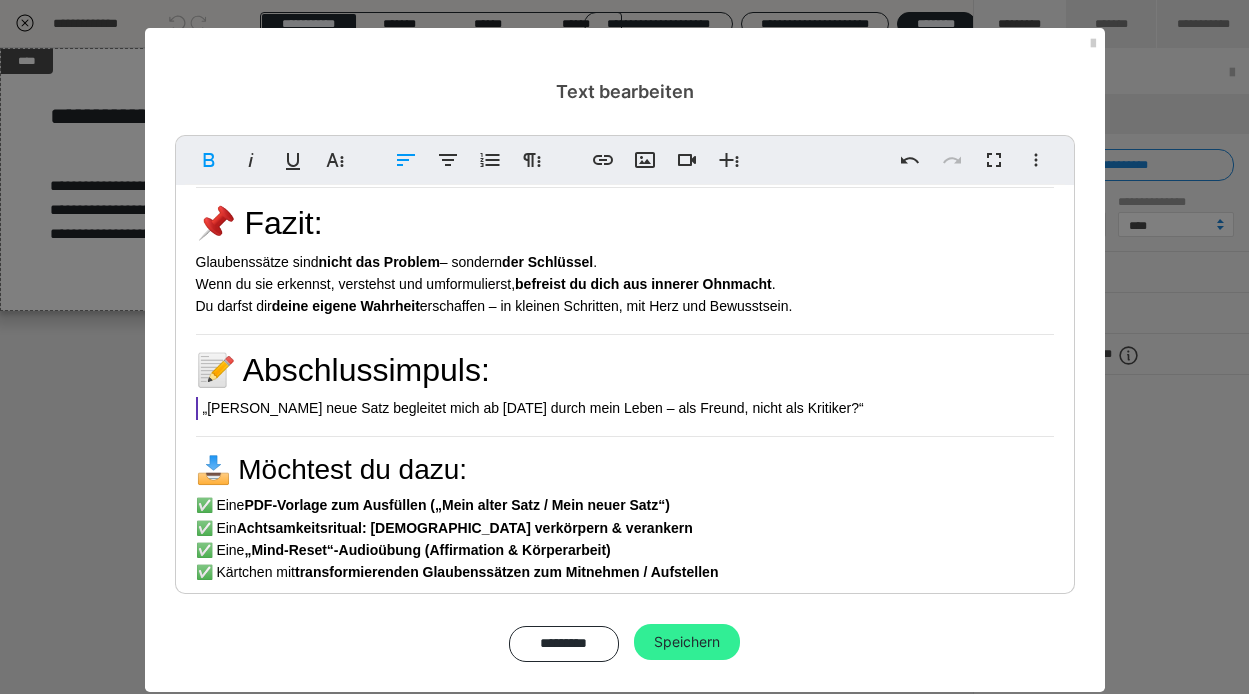 click on "Speichern" at bounding box center (687, 642) 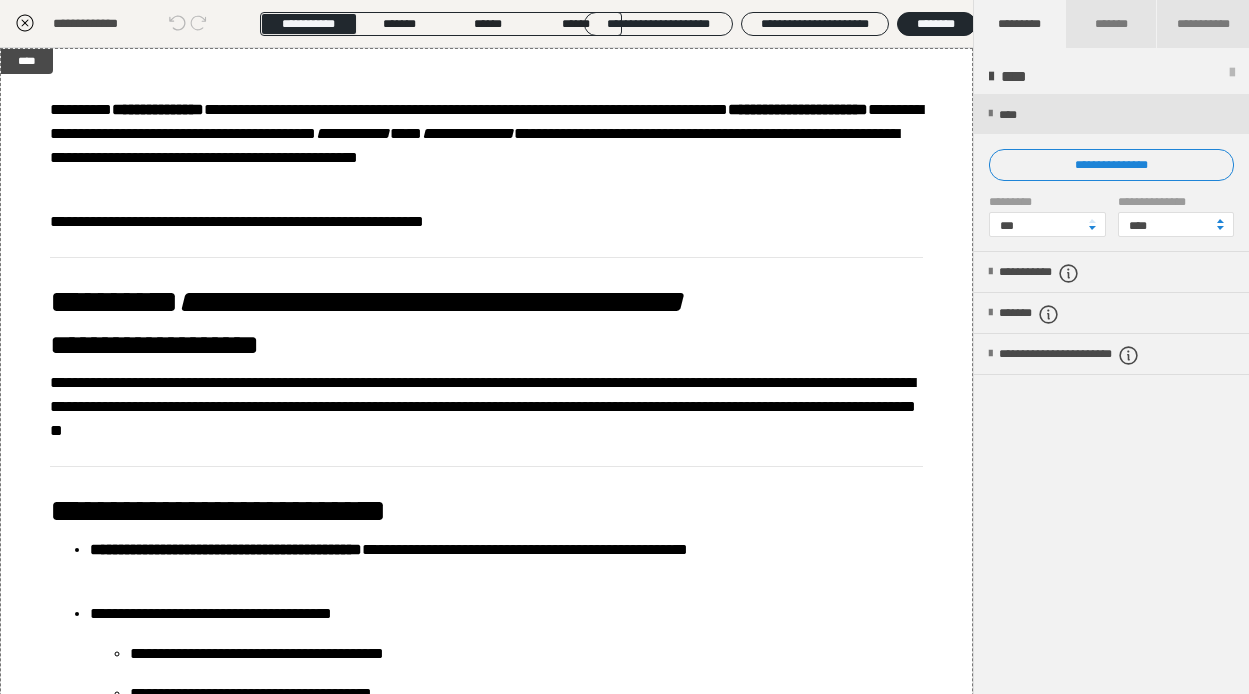 click 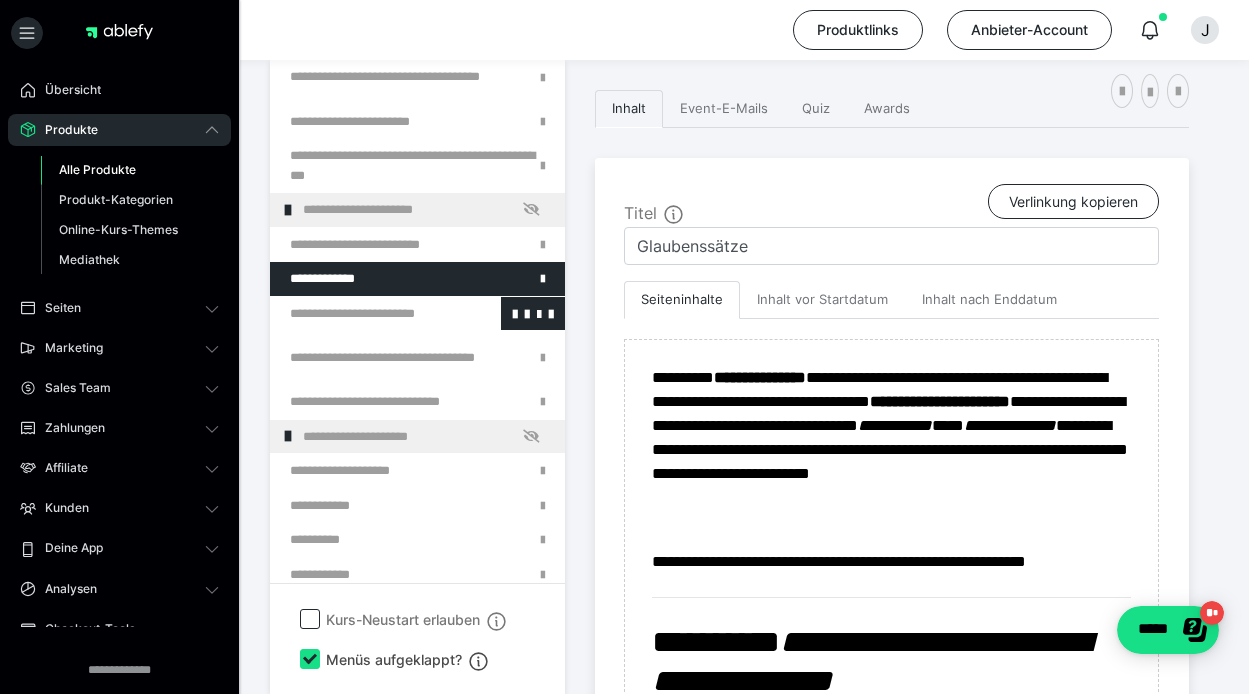 click at bounding box center (365, 314) 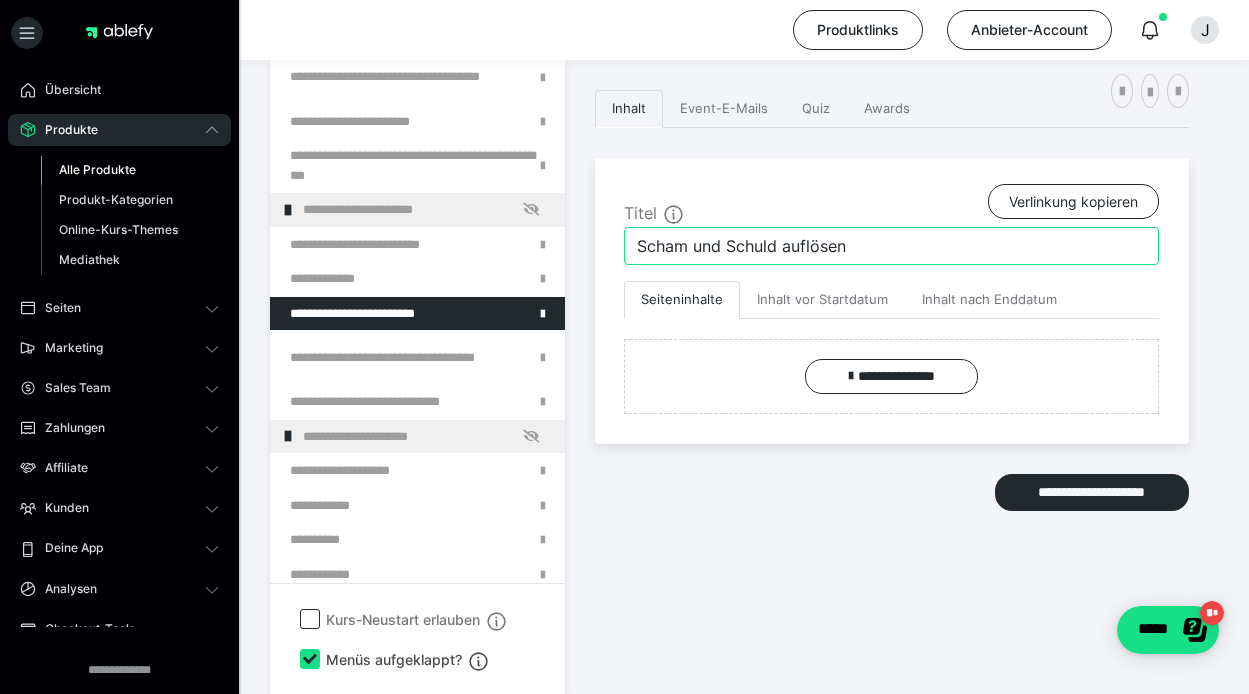 drag, startPoint x: 867, startPoint y: 243, endPoint x: 637, endPoint y: 237, distance: 230.07825 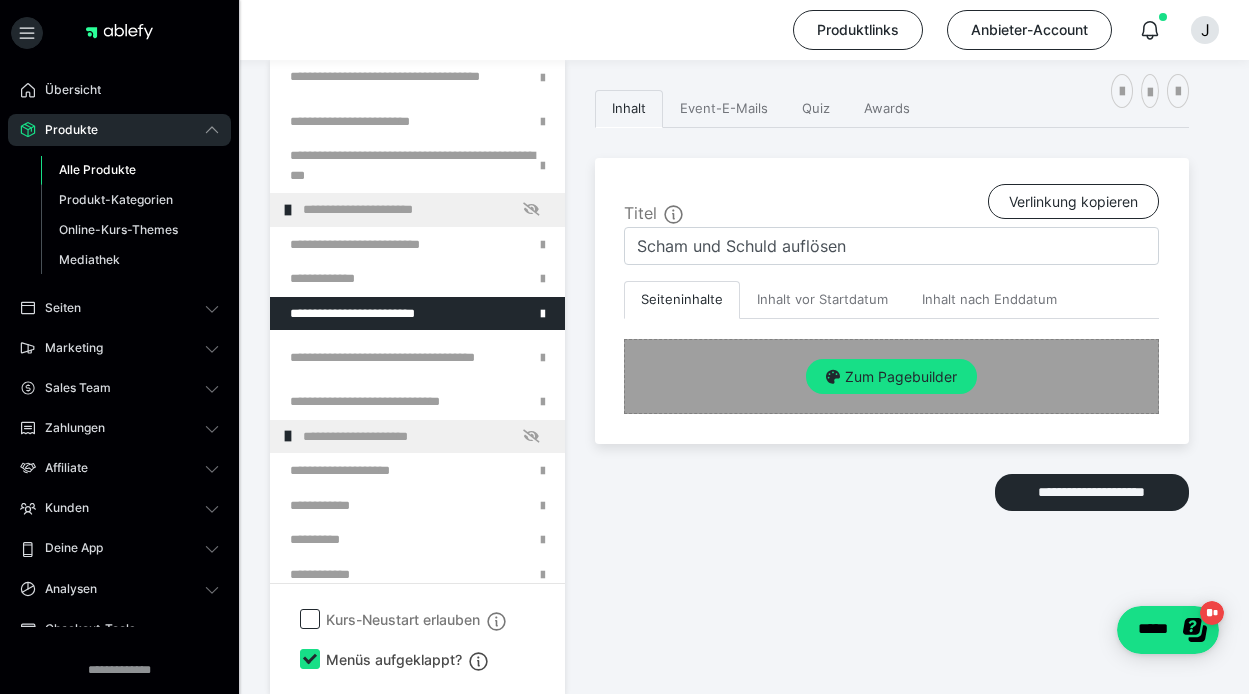 click on "Zum Pagebuilder" at bounding box center [891, 376] 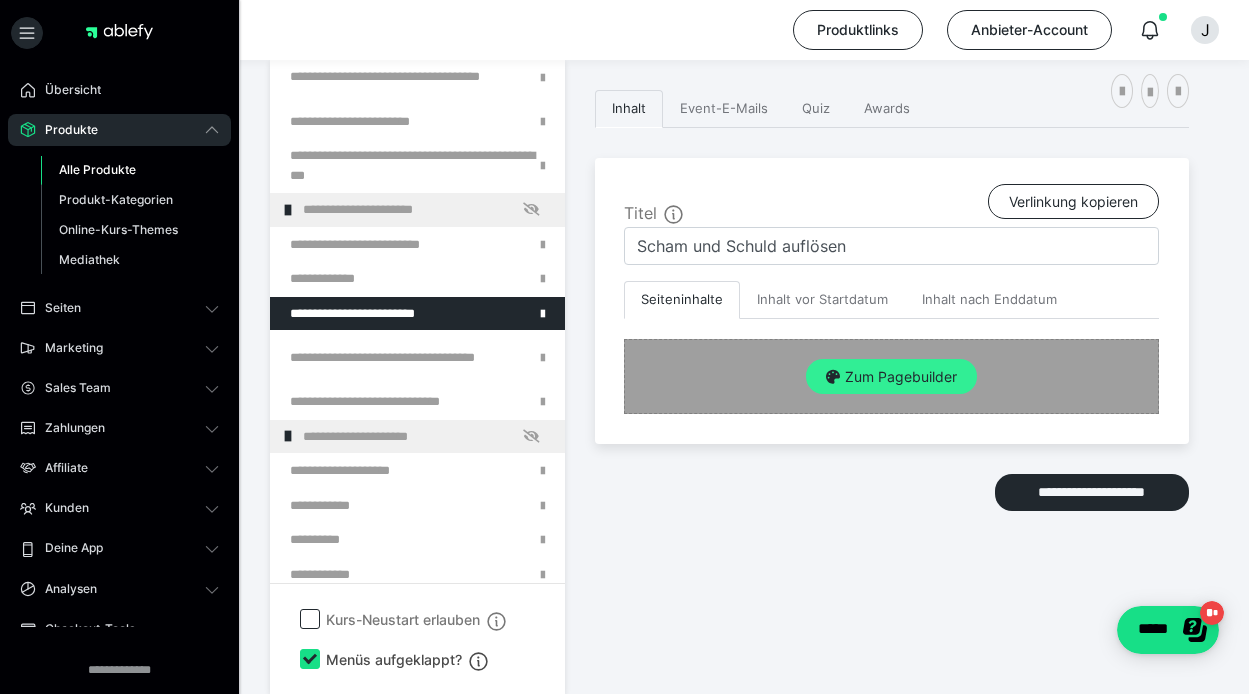 click on "Zum Pagebuilder" at bounding box center [891, 377] 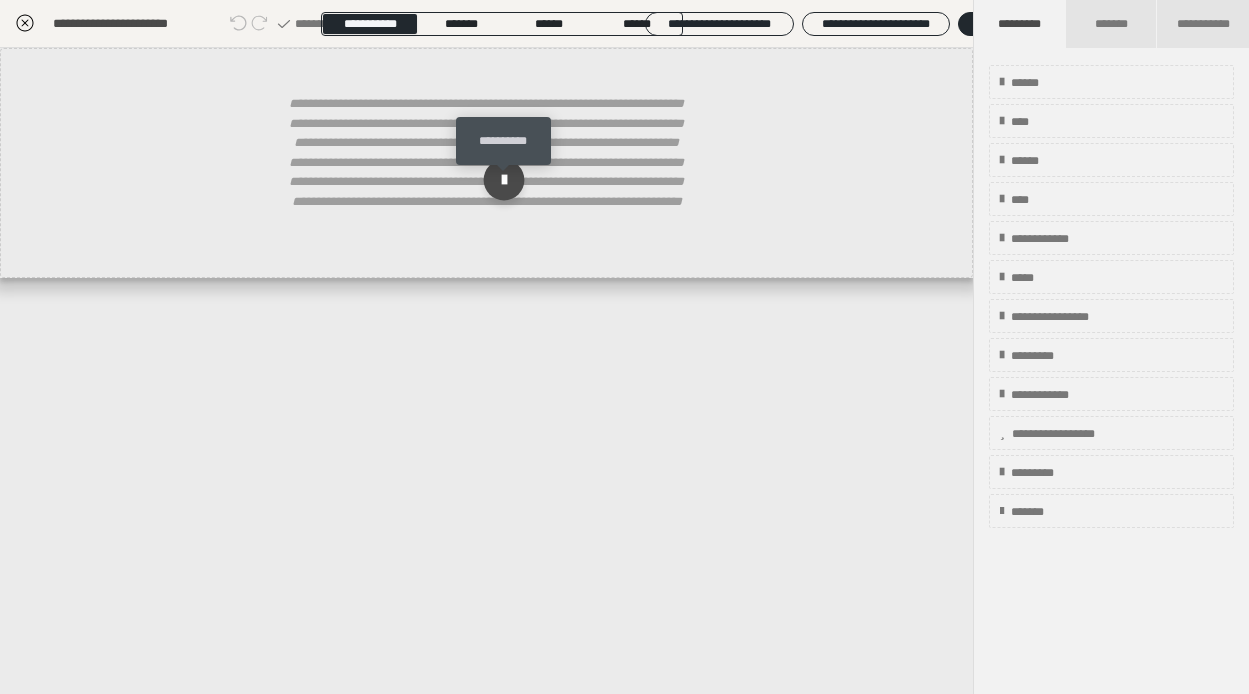 click at bounding box center (503, 180) 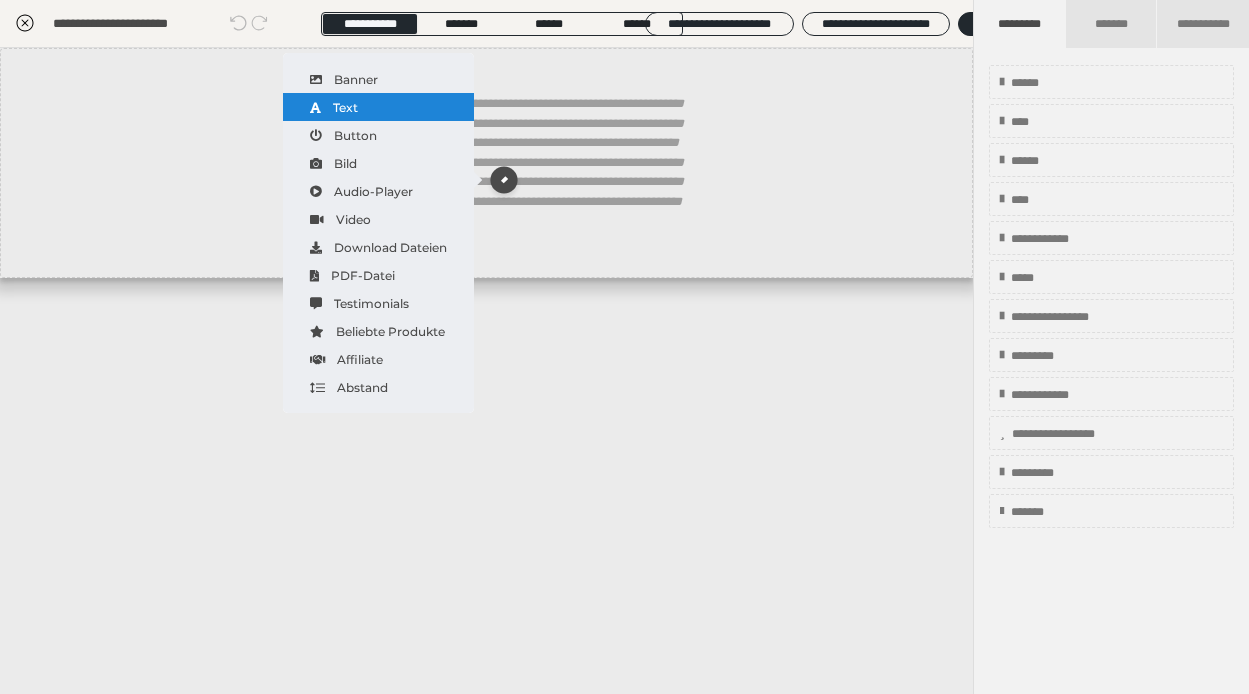 click on "Text" at bounding box center (378, 107) 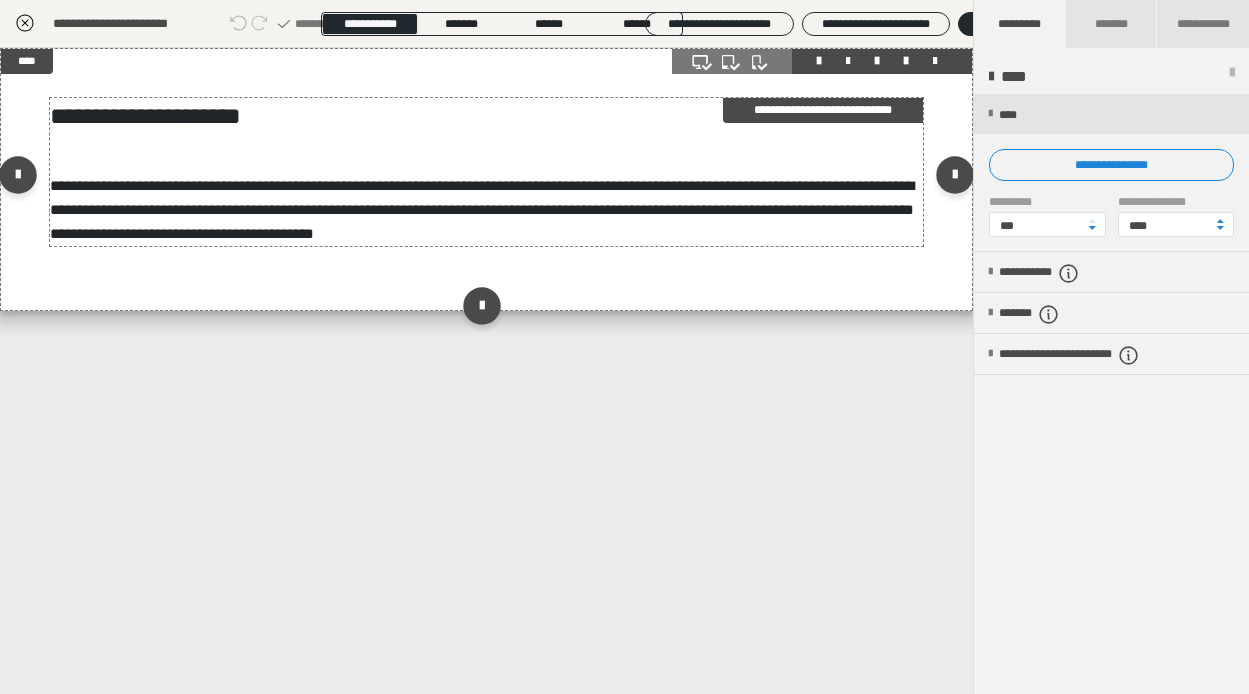 click on "**********" at bounding box center [482, 209] 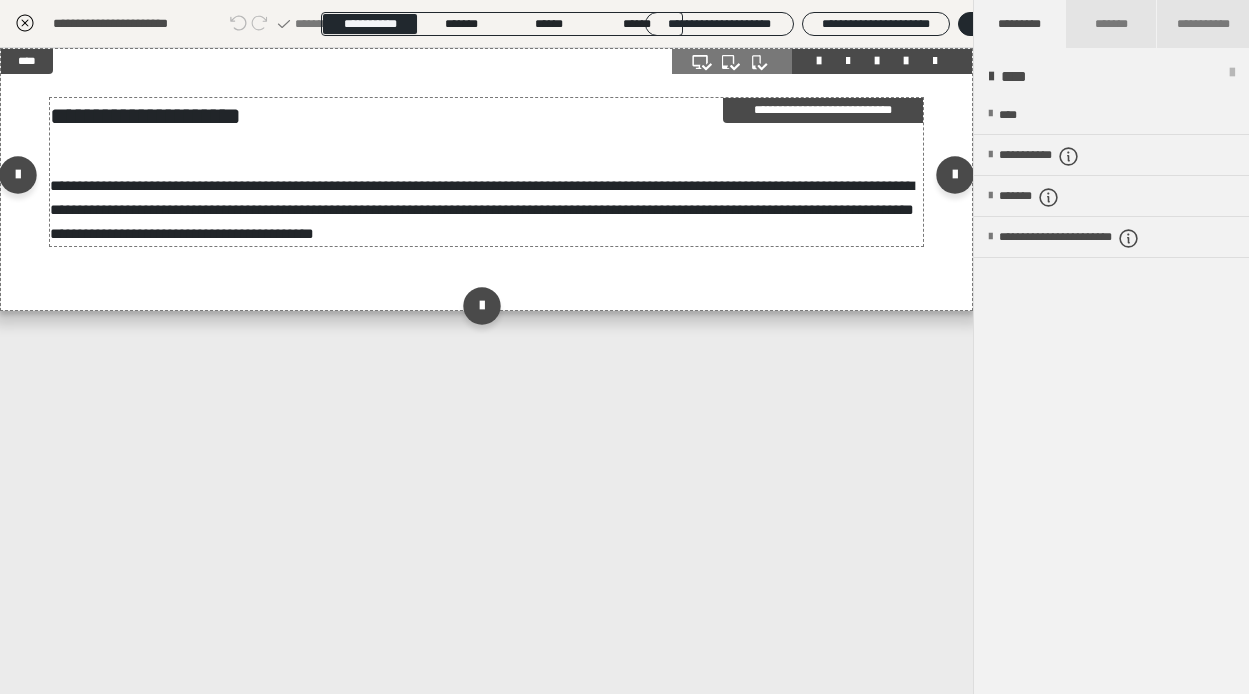 click on "**********" at bounding box center [482, 209] 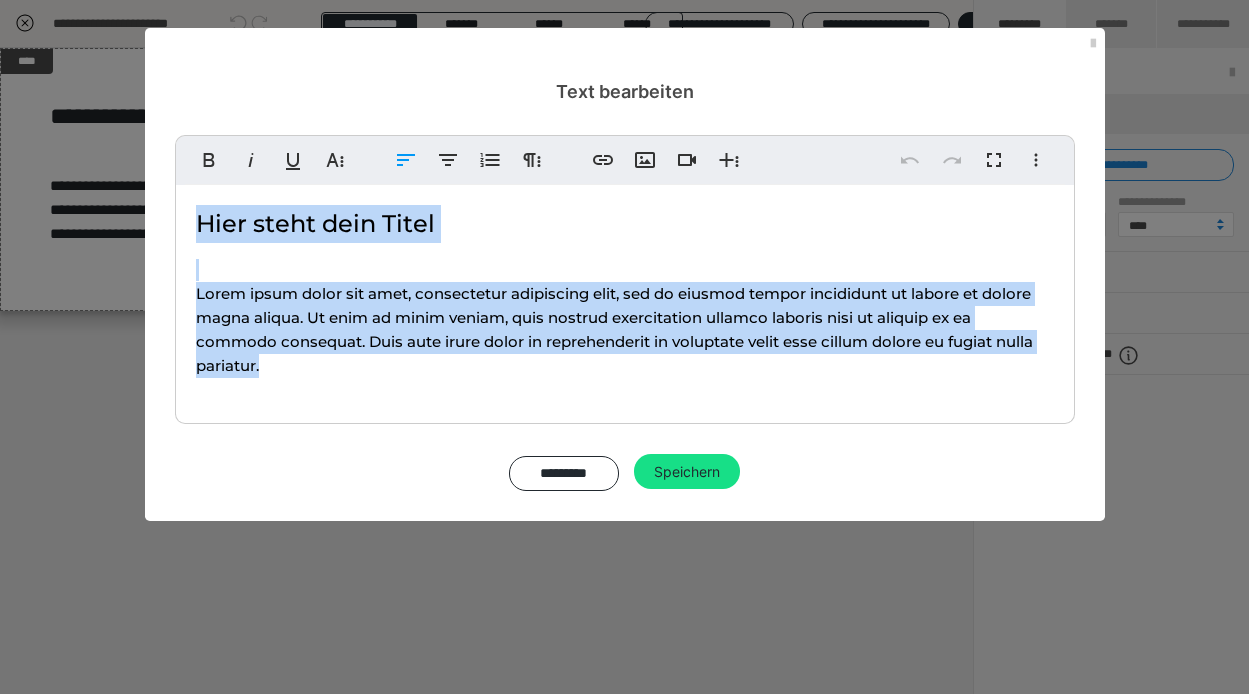 drag, startPoint x: 370, startPoint y: 358, endPoint x: 231, endPoint y: 167, distance: 236.22447 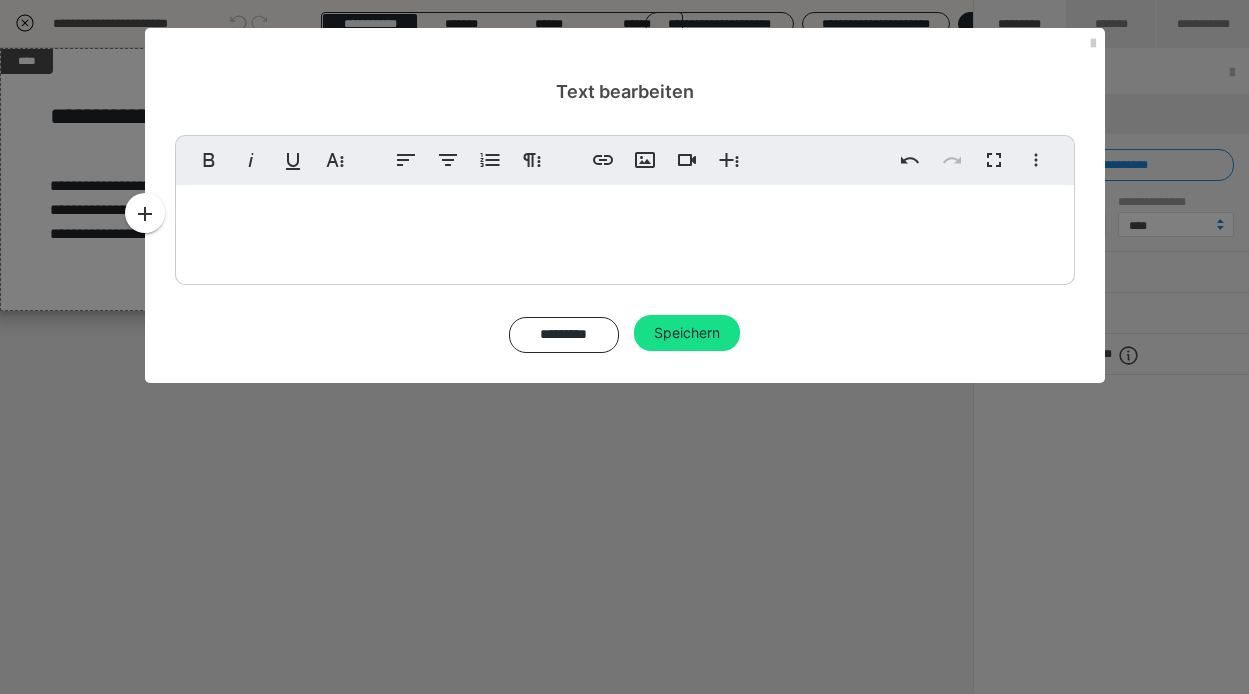 scroll, scrollTop: 2338, scrollLeft: 0, axis: vertical 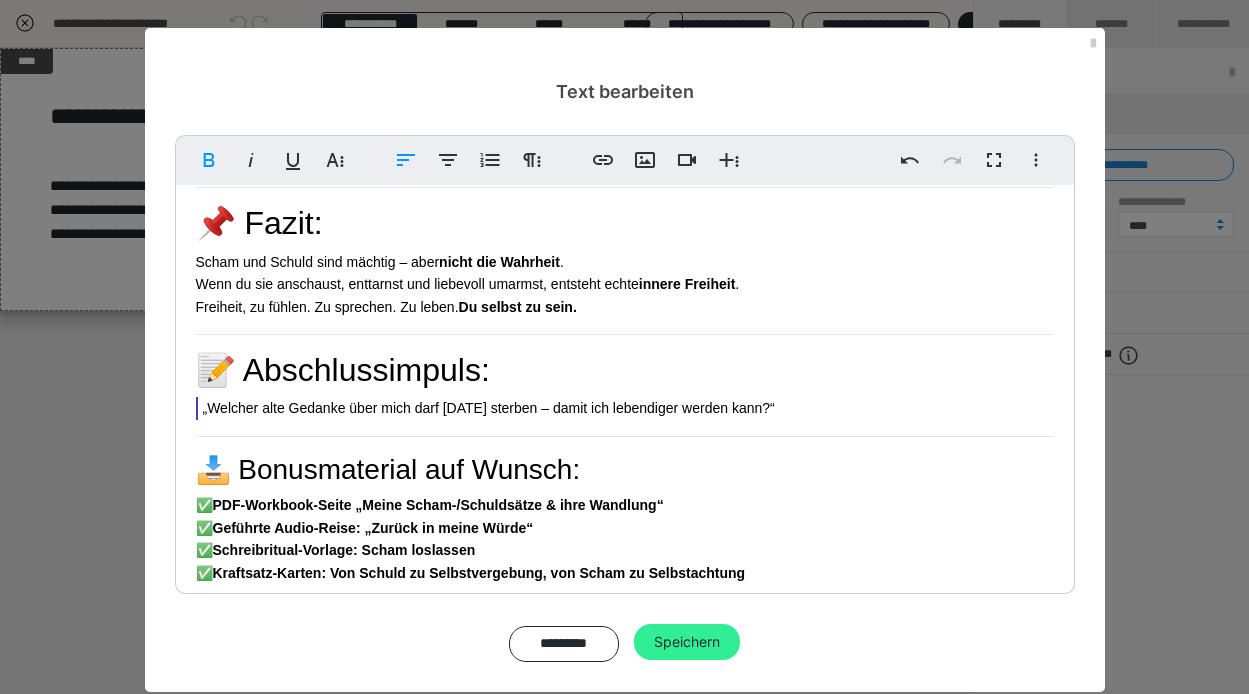 click on "Speichern" at bounding box center (687, 642) 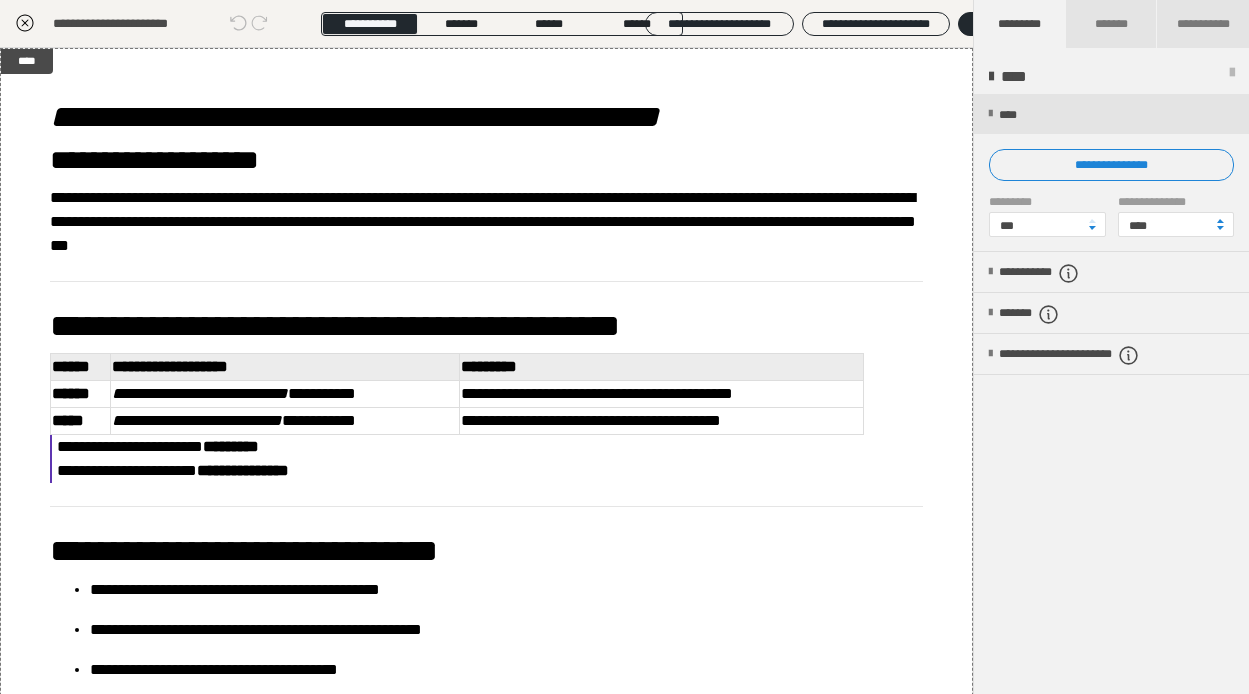 click 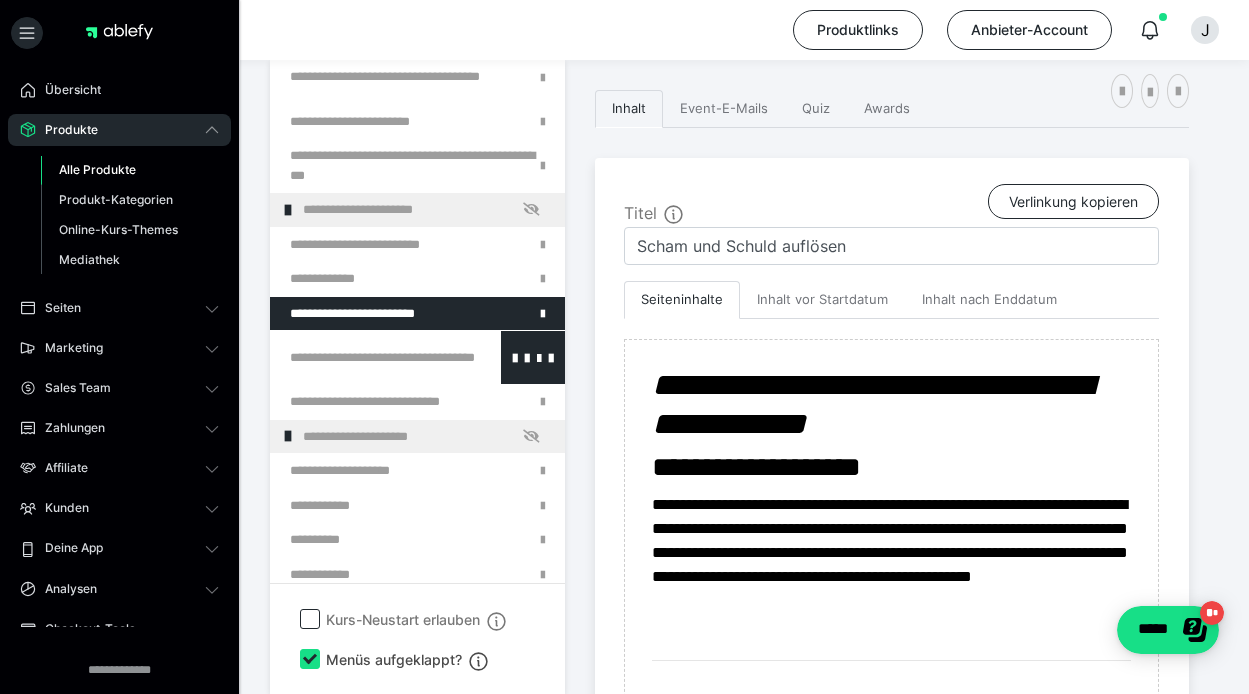 click at bounding box center (365, 357) 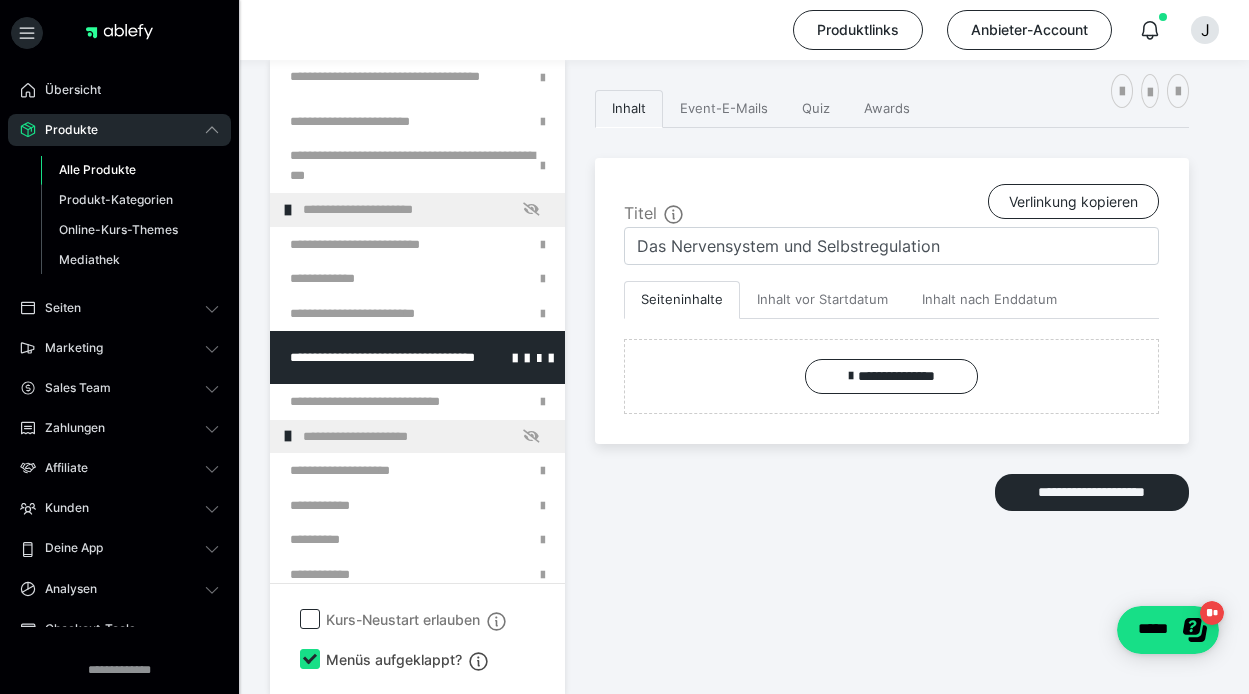 click at bounding box center [533, 357] 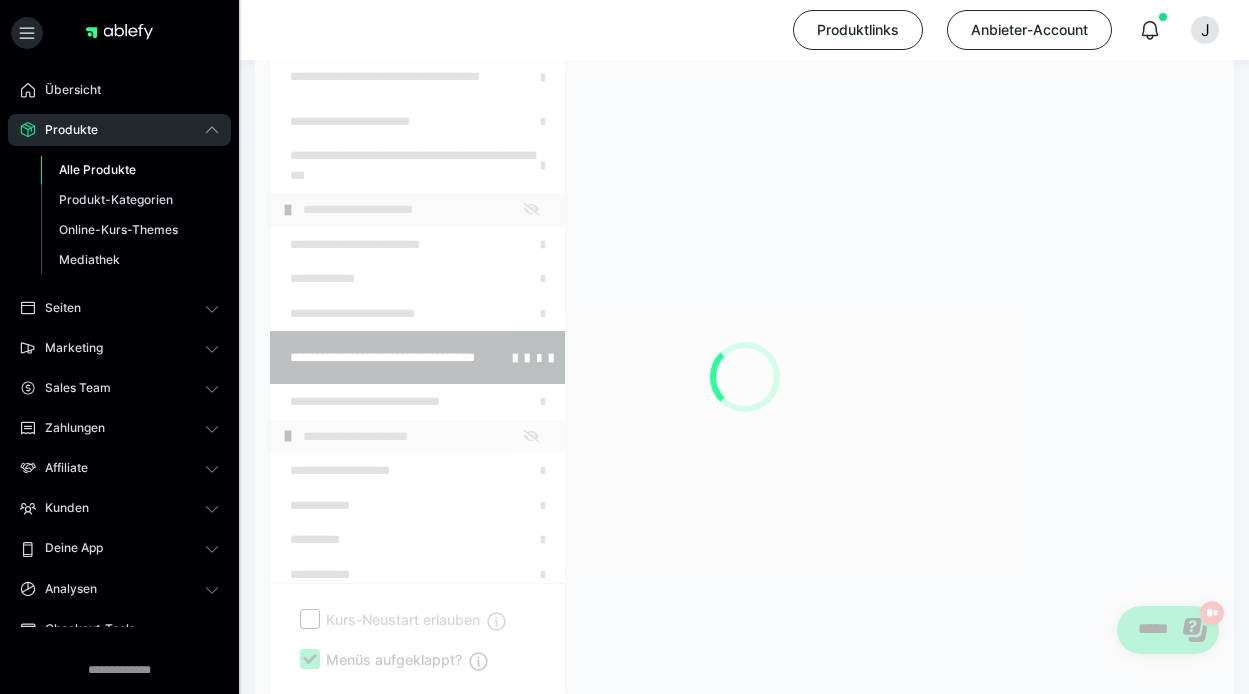 click at bounding box center [744, 377] 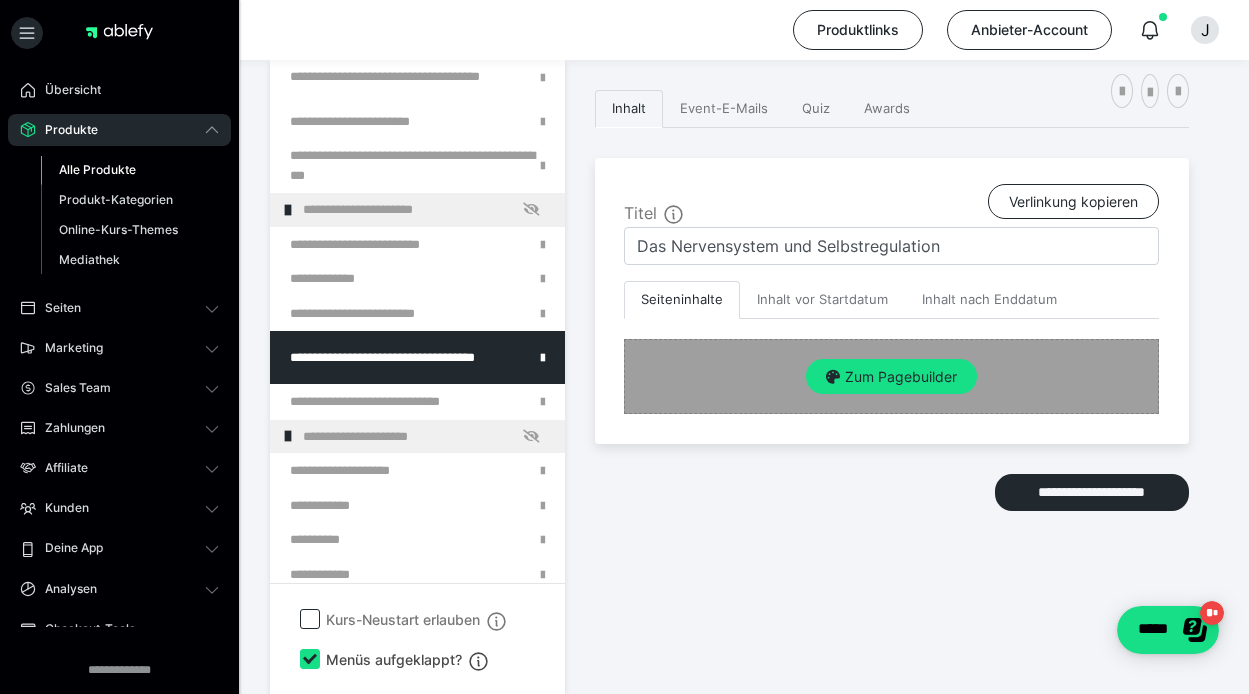 click on "Zum Pagebuilder" at bounding box center (891, 376) 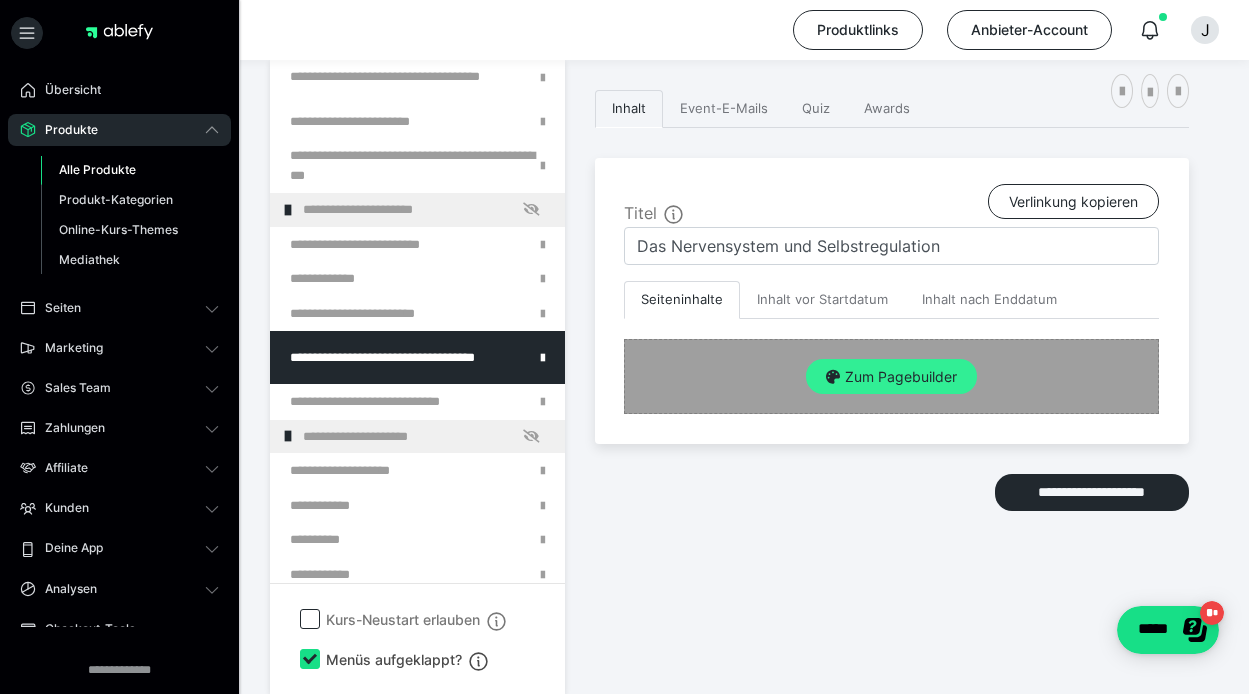 click on "Zum Pagebuilder" at bounding box center [891, 377] 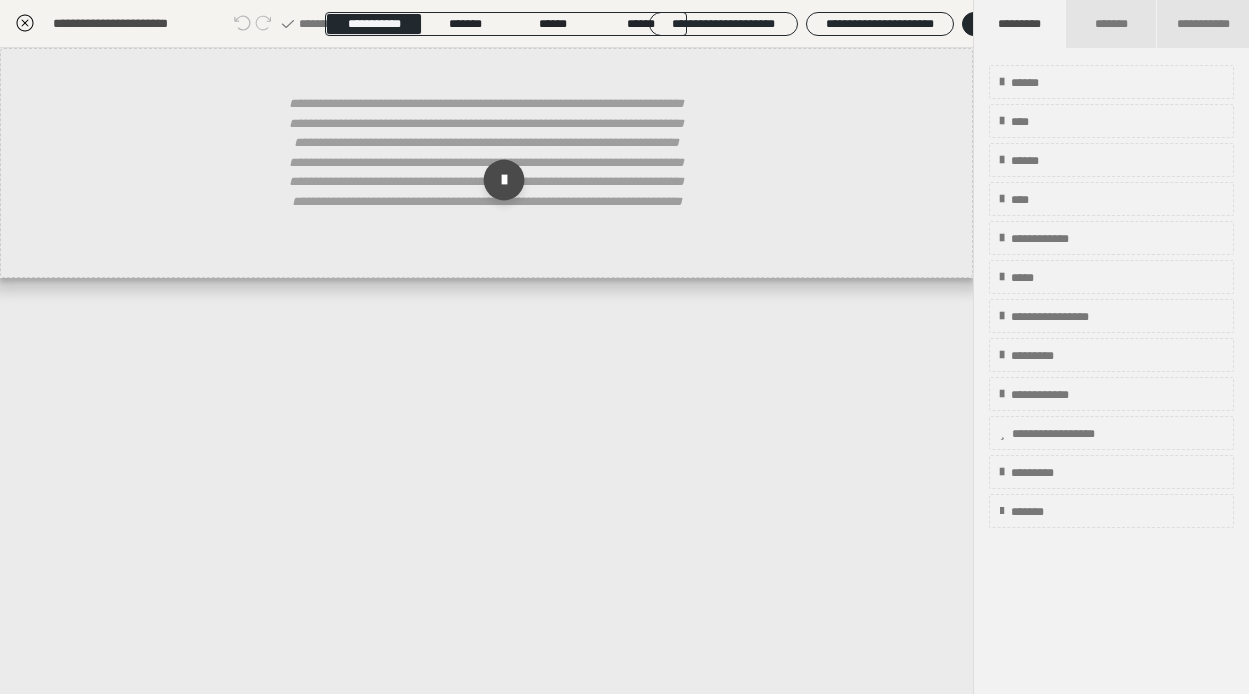 click at bounding box center (503, 180) 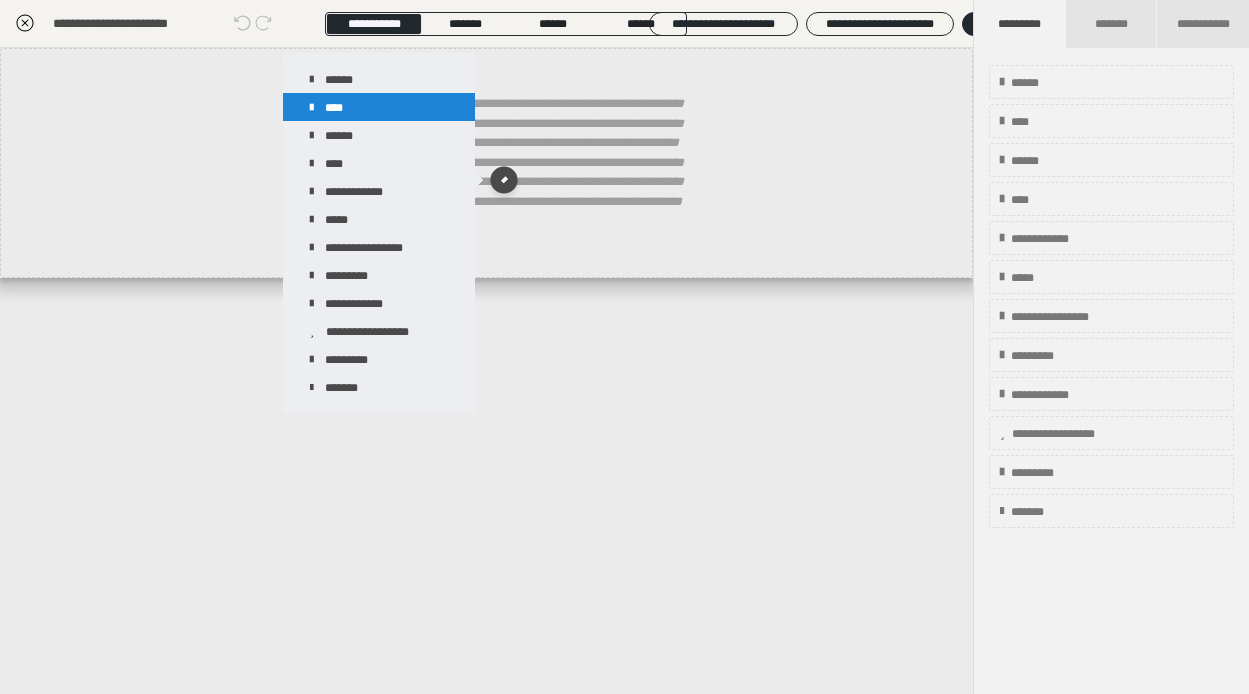 click on "****" at bounding box center [379, 107] 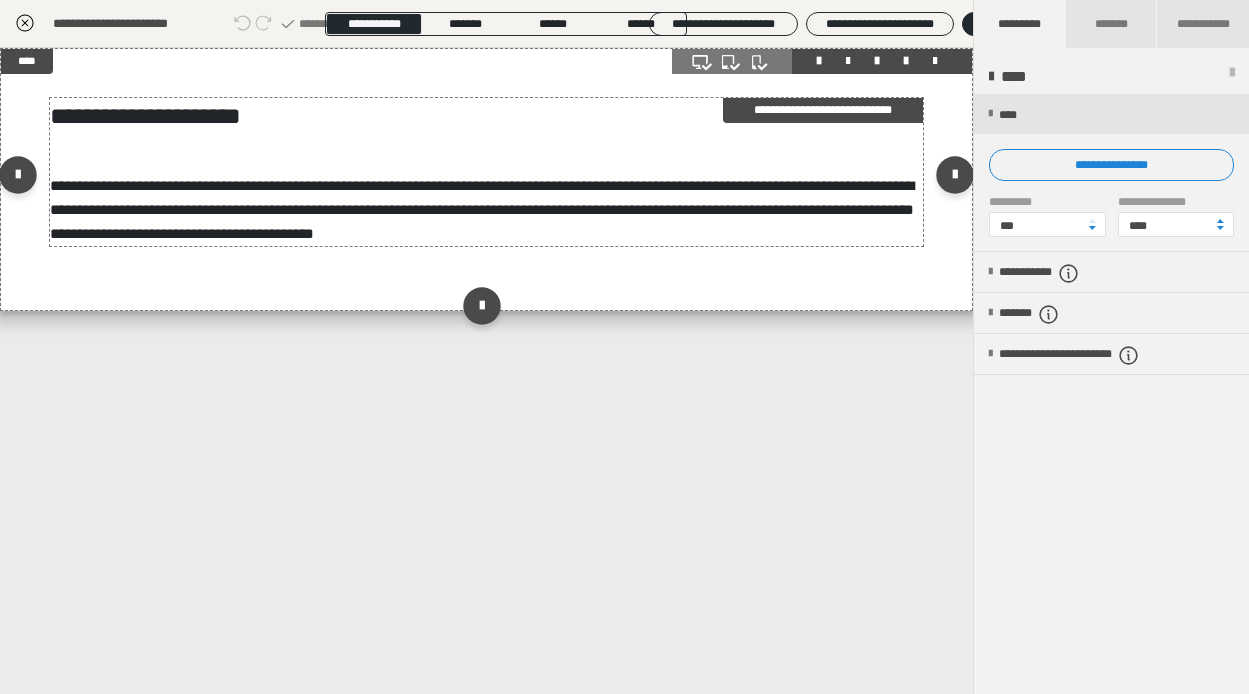 click on "**********" at bounding box center [482, 209] 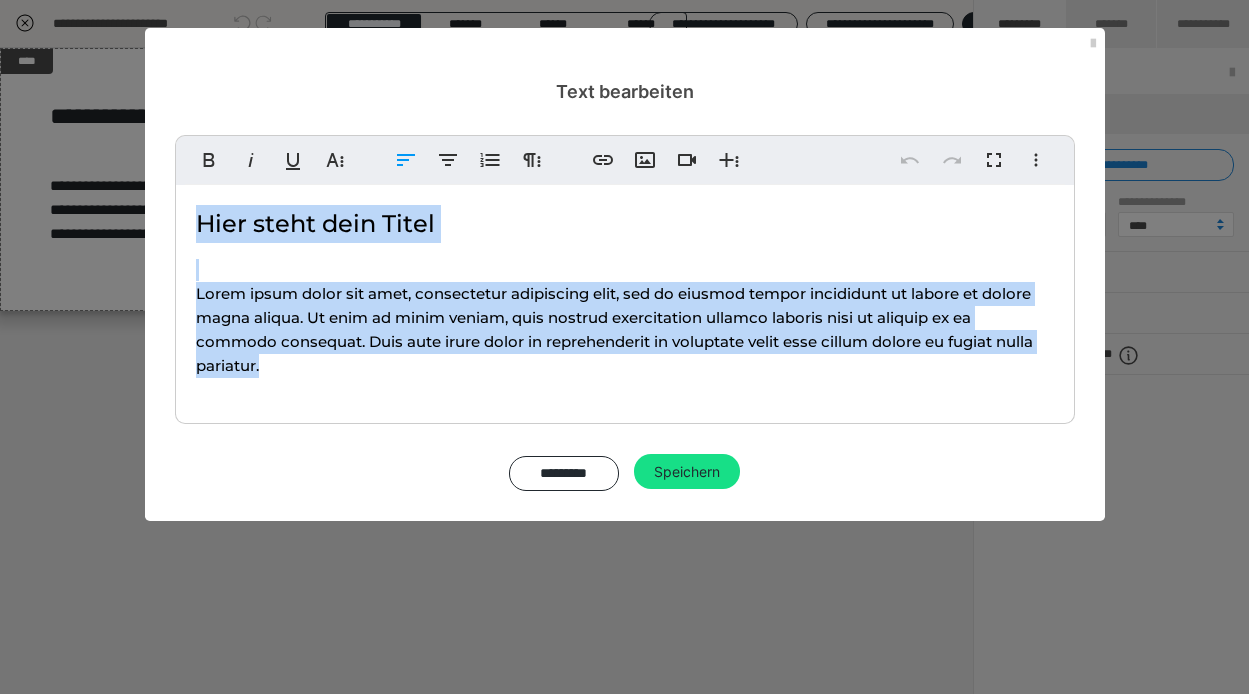 drag, startPoint x: 802, startPoint y: 405, endPoint x: 191, endPoint y: 219, distance: 638.6838 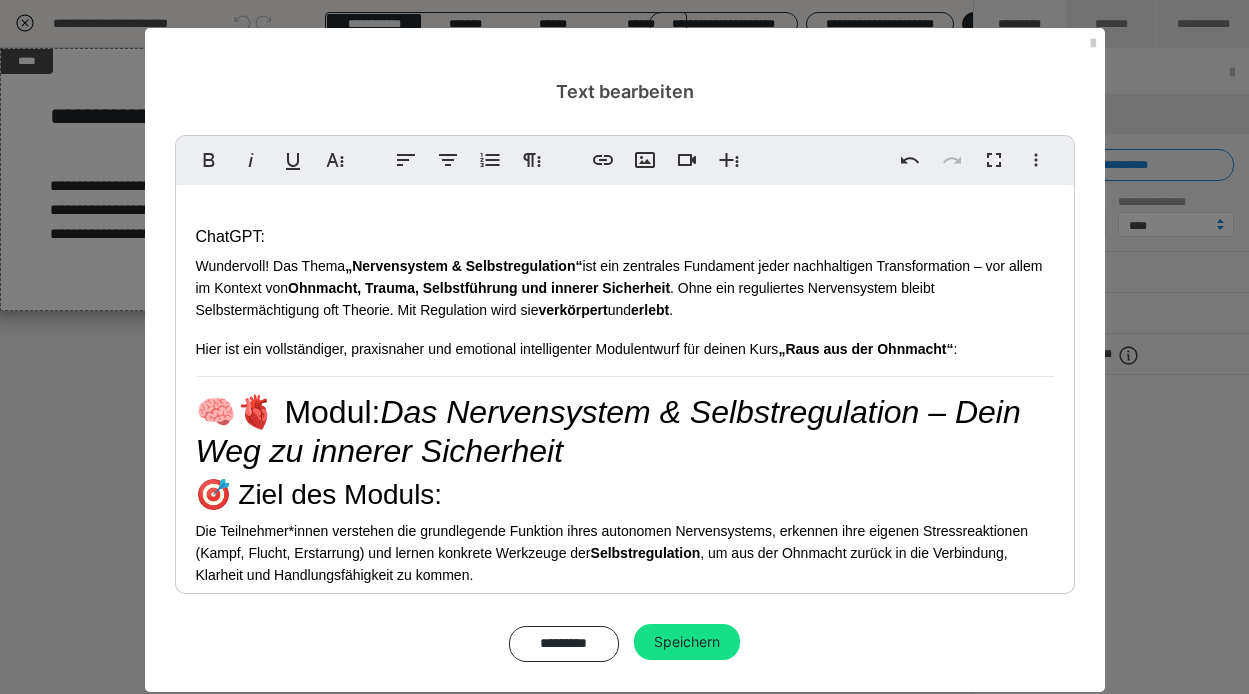 scroll, scrollTop: 2490, scrollLeft: 0, axis: vertical 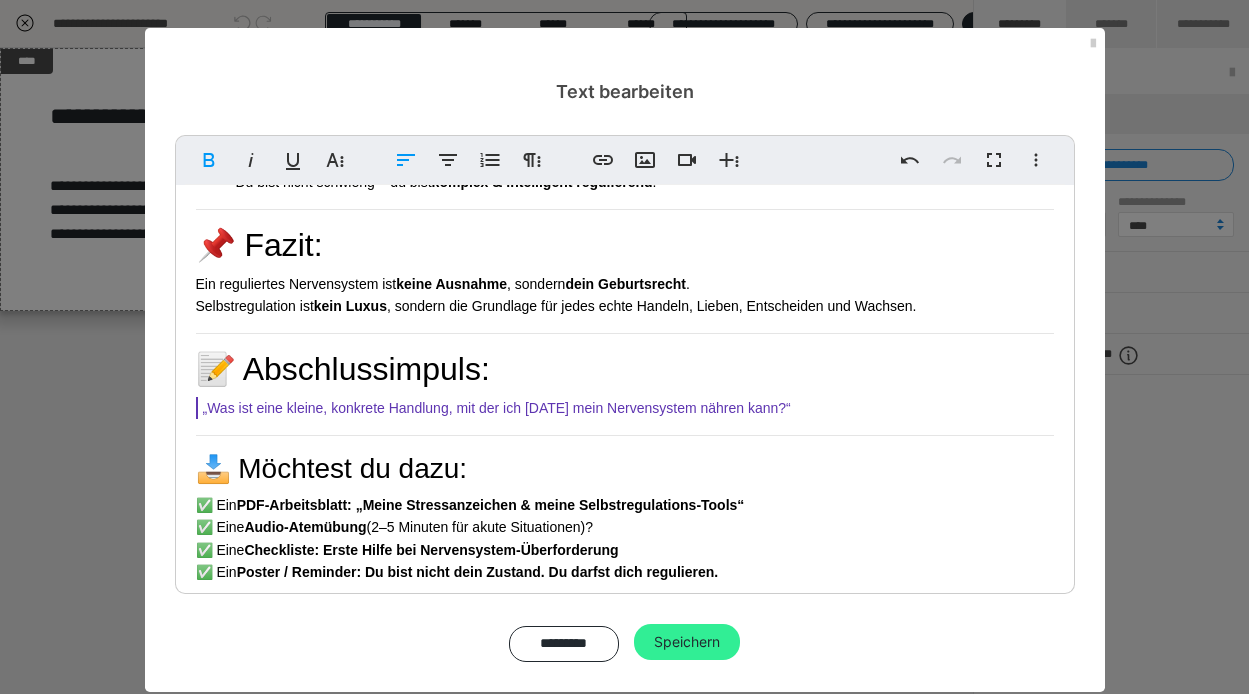 click on "Speichern" at bounding box center (687, 642) 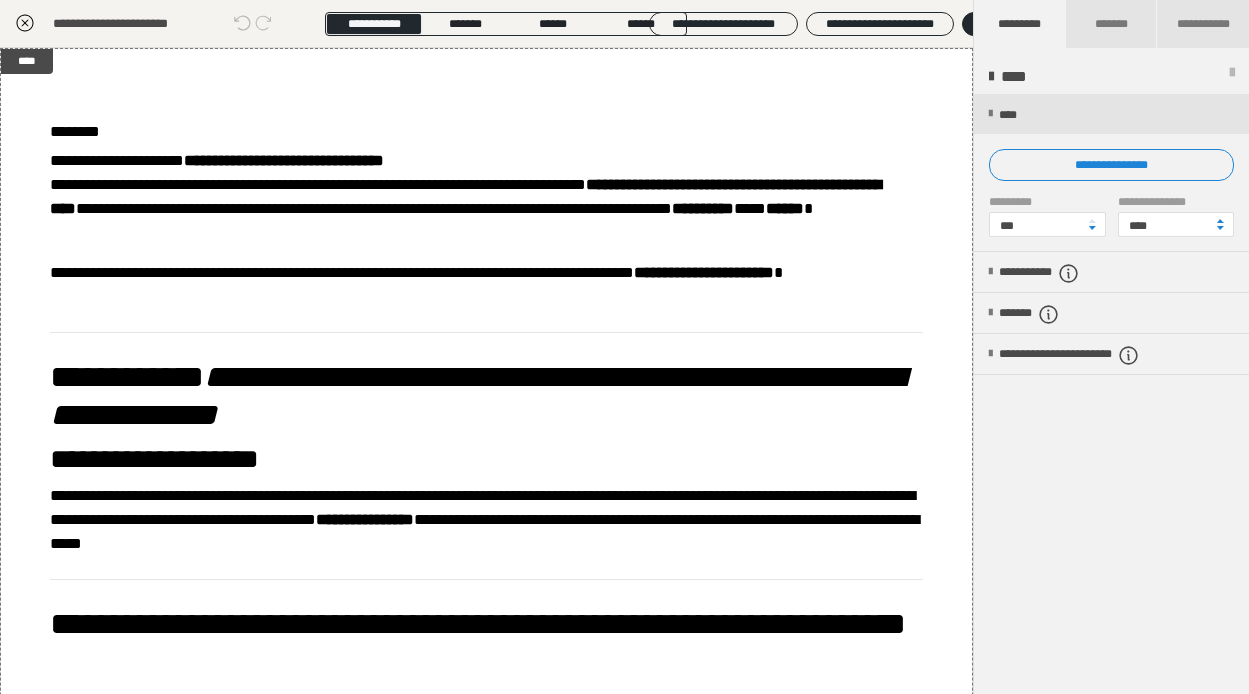 click 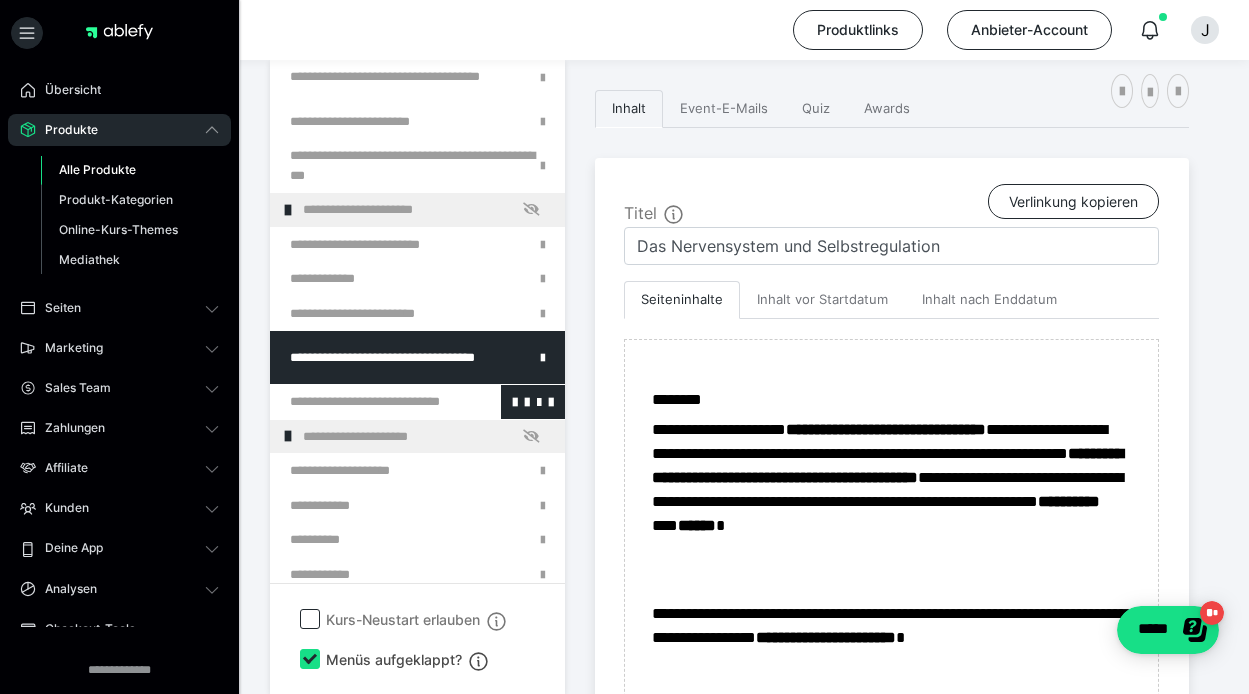 click at bounding box center (365, 402) 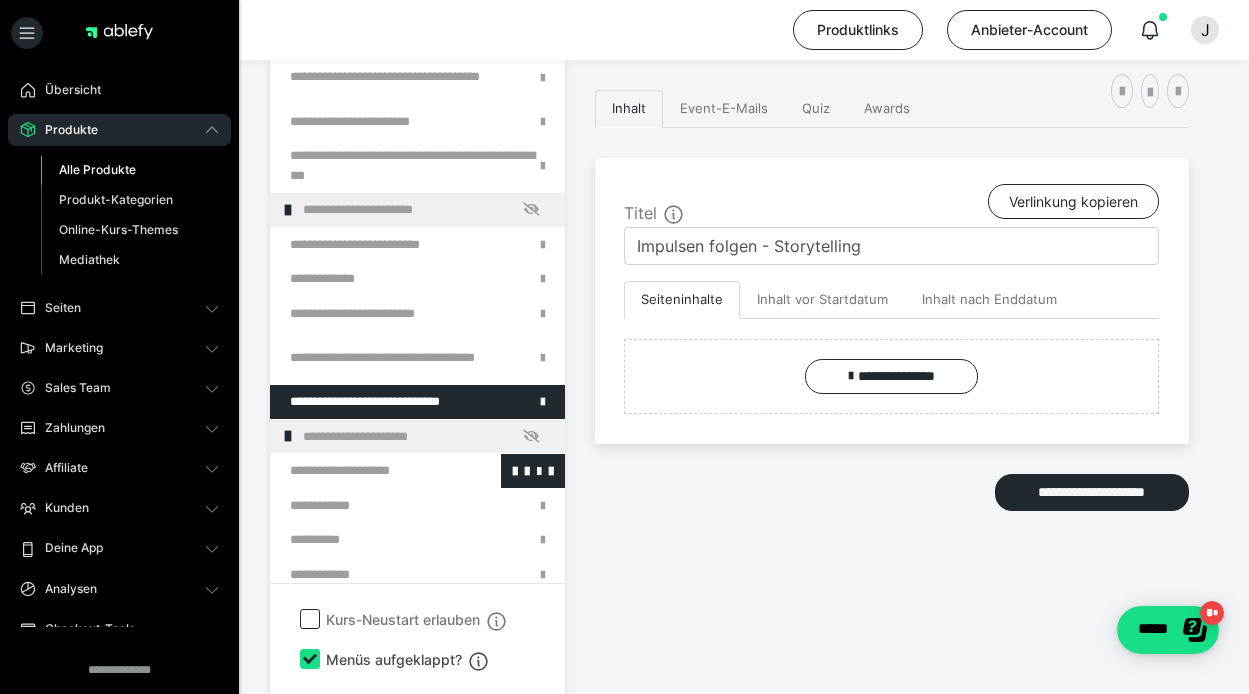 click at bounding box center [365, 471] 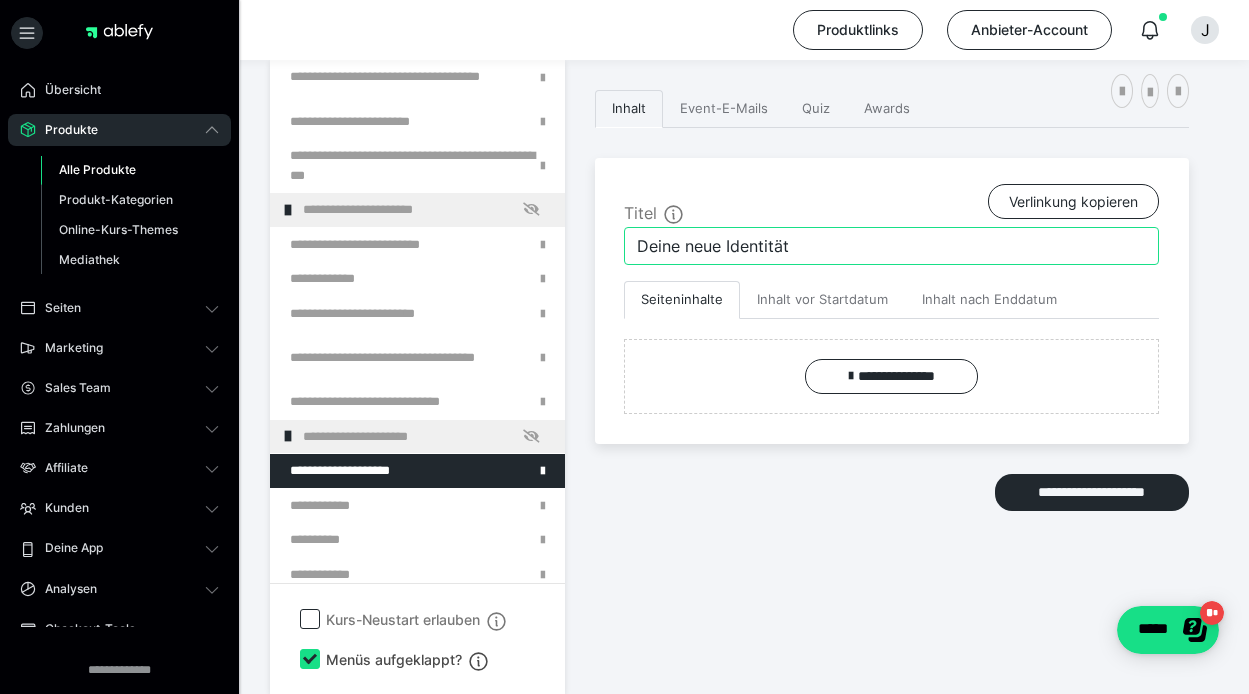 drag, startPoint x: 808, startPoint y: 247, endPoint x: 573, endPoint y: 239, distance: 235.13612 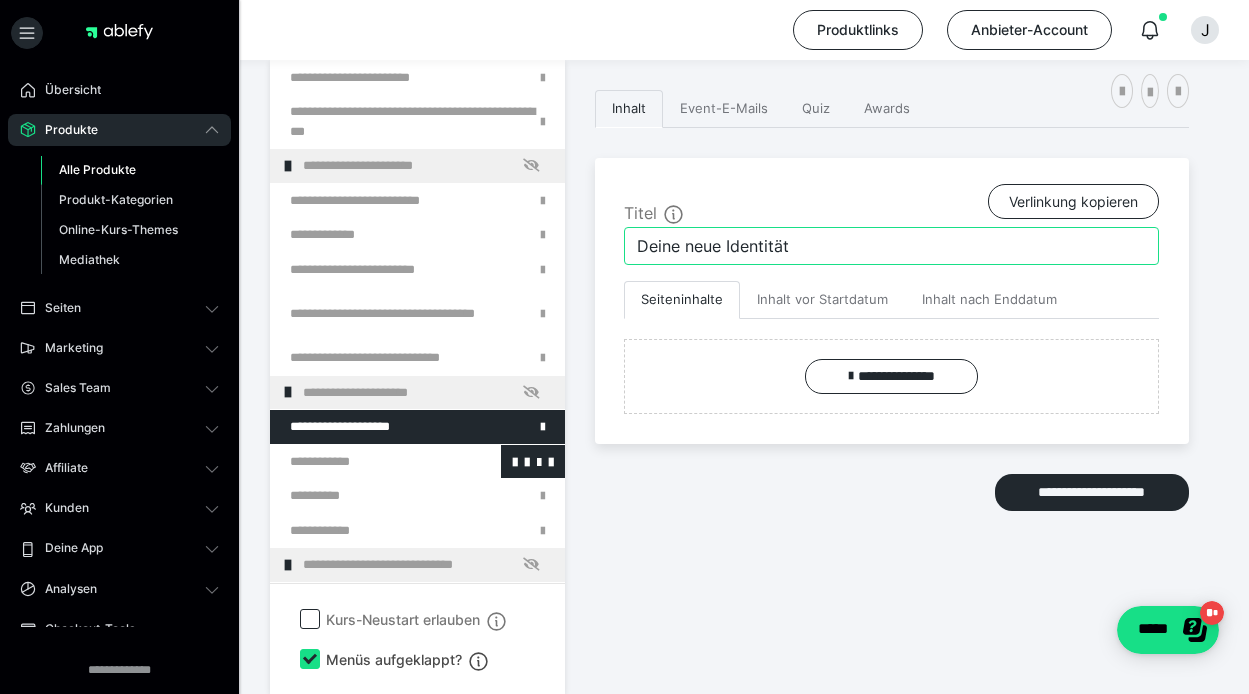 scroll, scrollTop: 601, scrollLeft: 0, axis: vertical 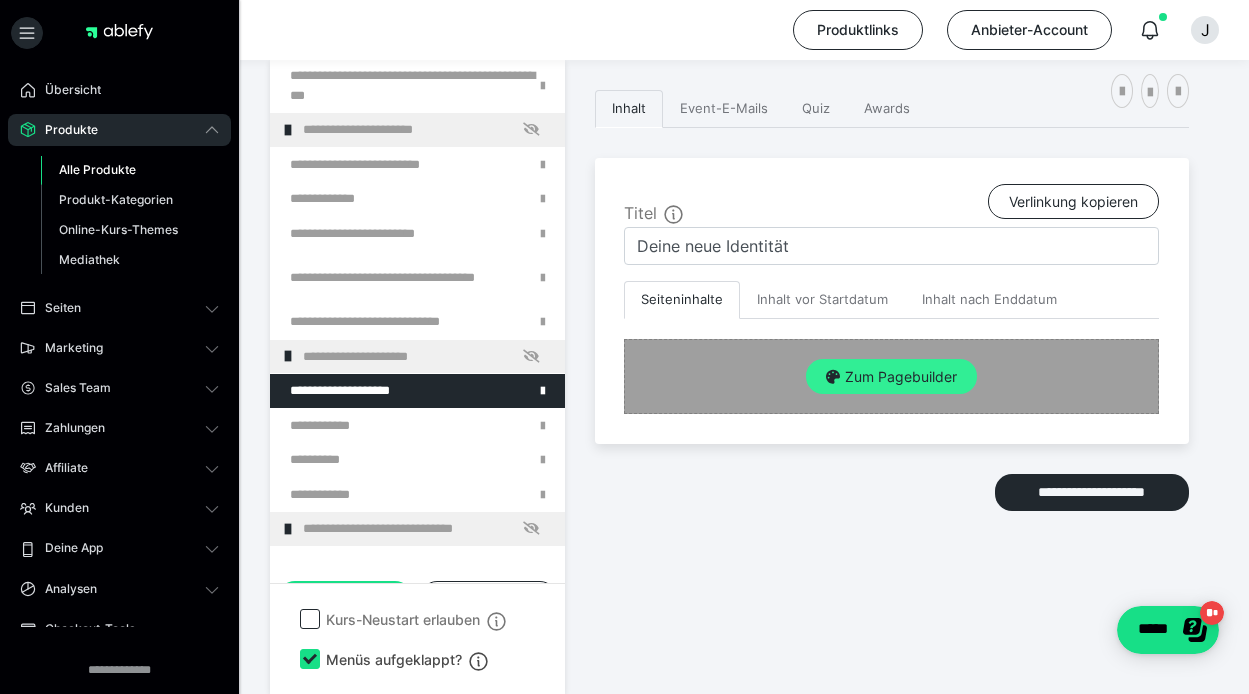 click at bounding box center (833, 377) 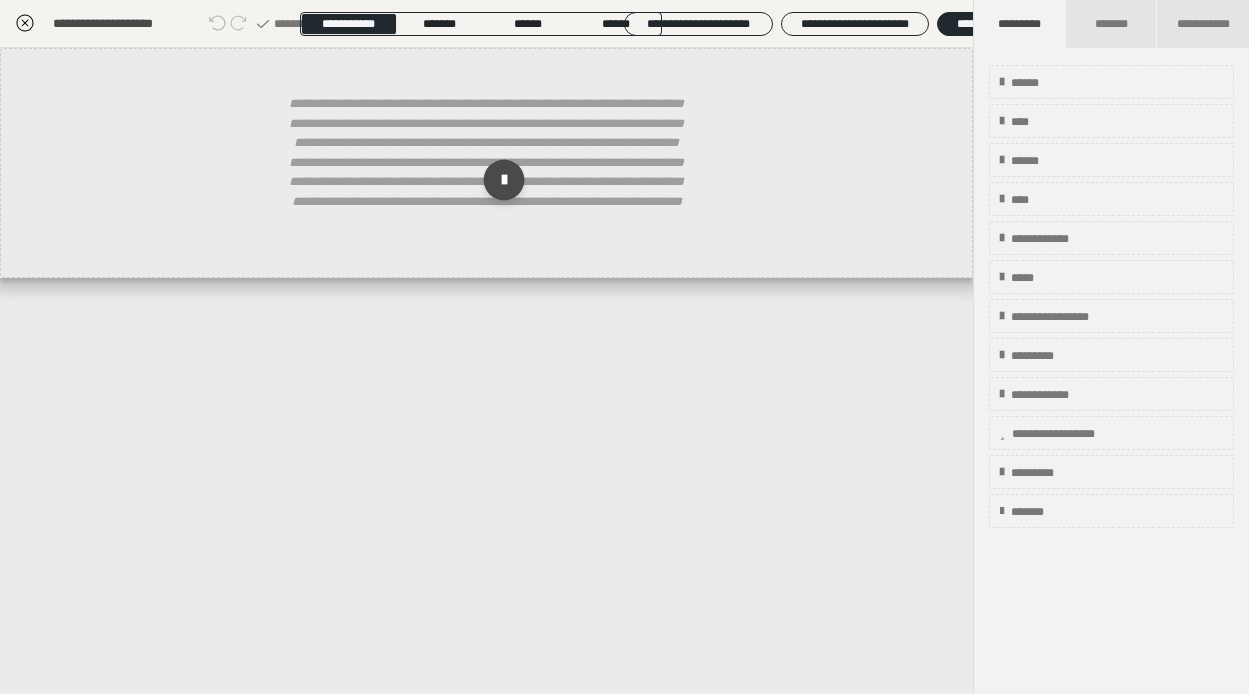 click at bounding box center (503, 180) 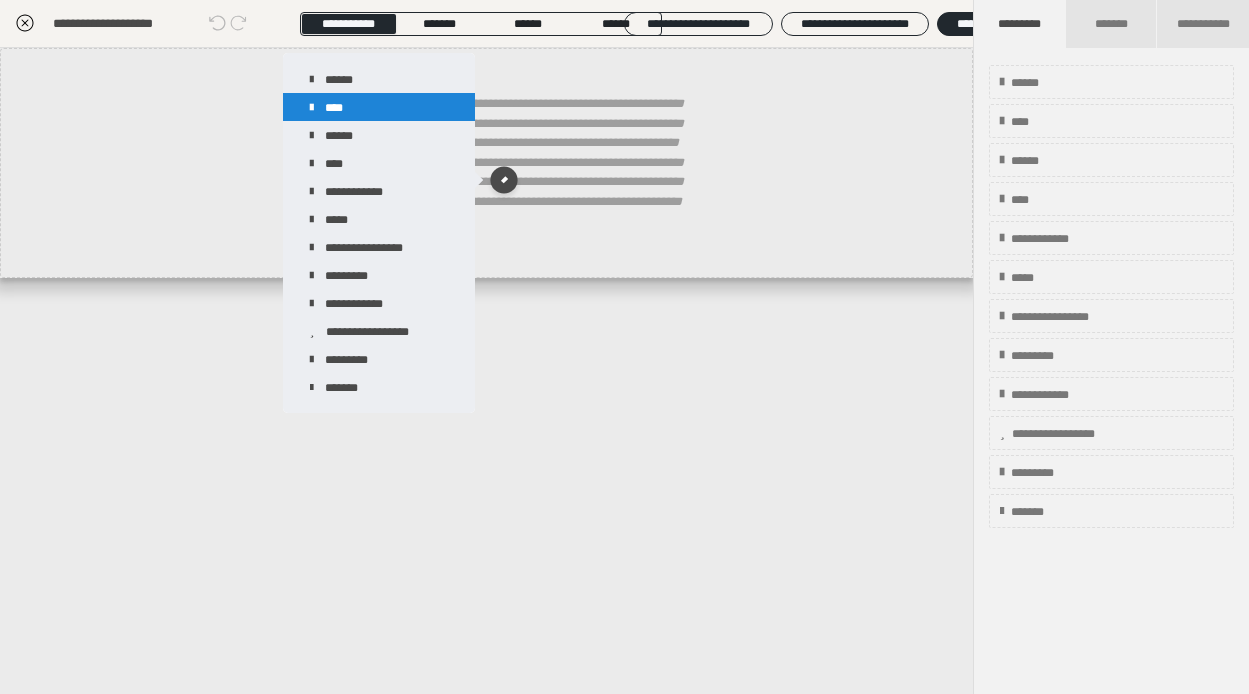 click on "****" at bounding box center [379, 107] 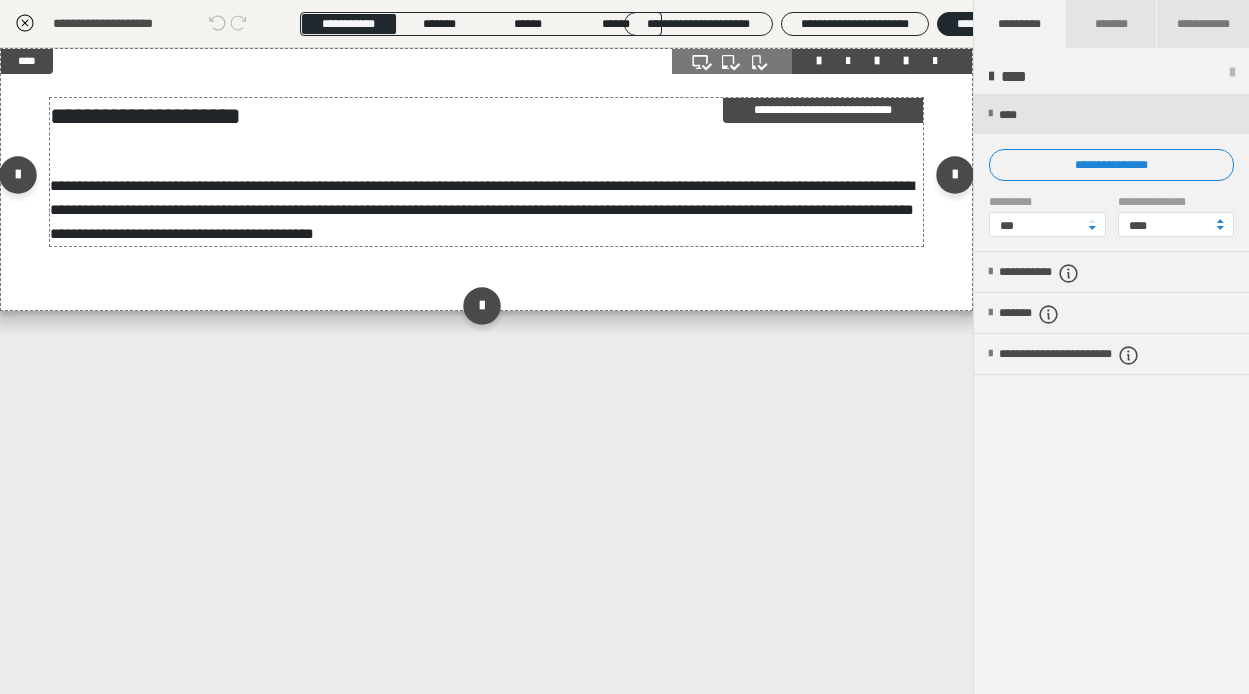 click on "**********" at bounding box center [482, 209] 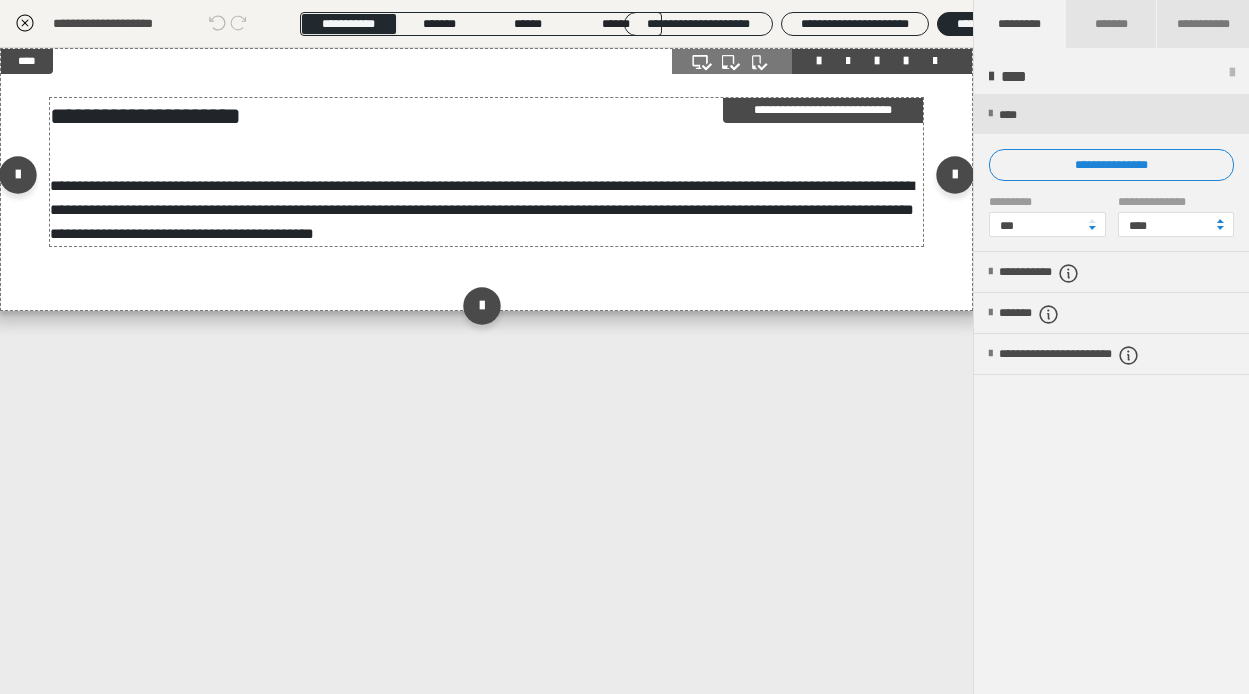 click on "**********" at bounding box center [487, 210] 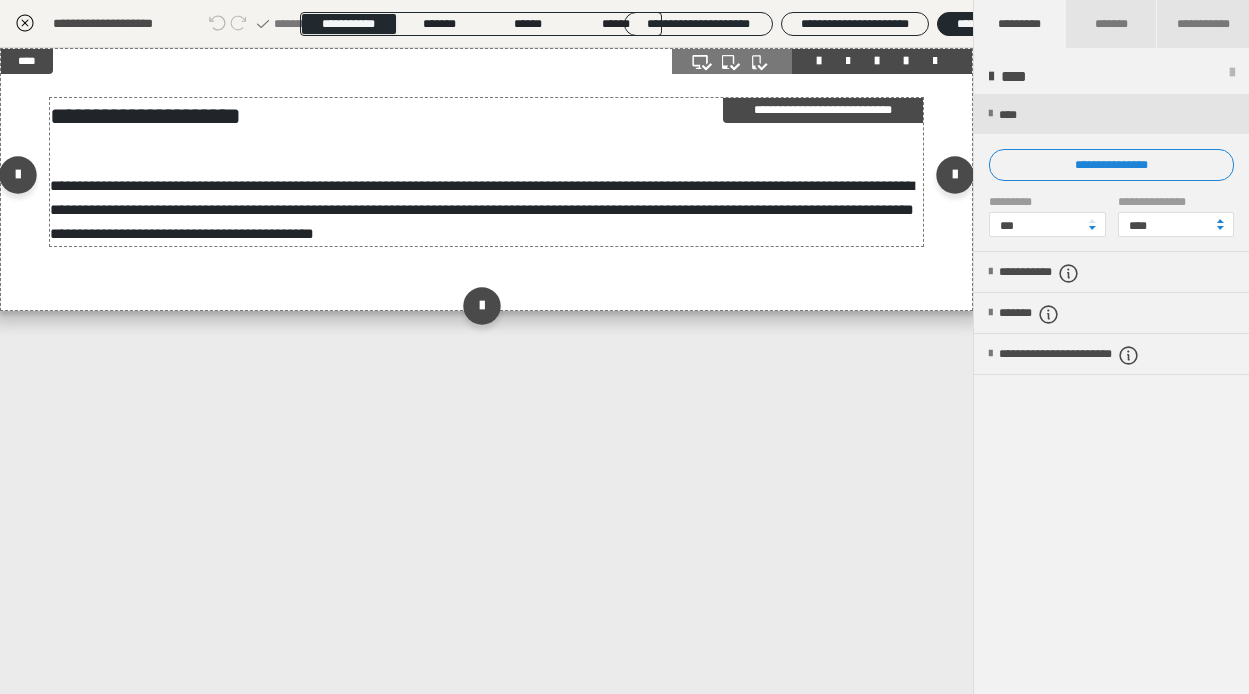 click on "**********" at bounding box center (487, 210) 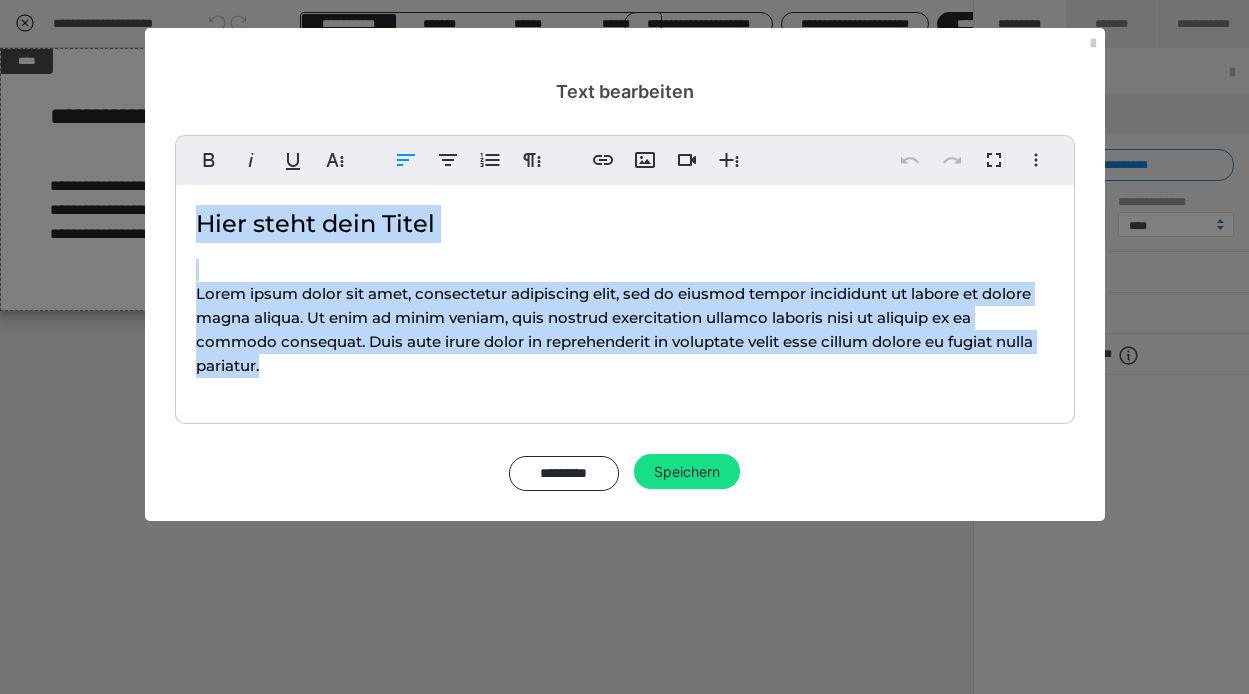 drag, startPoint x: 318, startPoint y: 387, endPoint x: 200, endPoint y: 177, distance: 240.88171 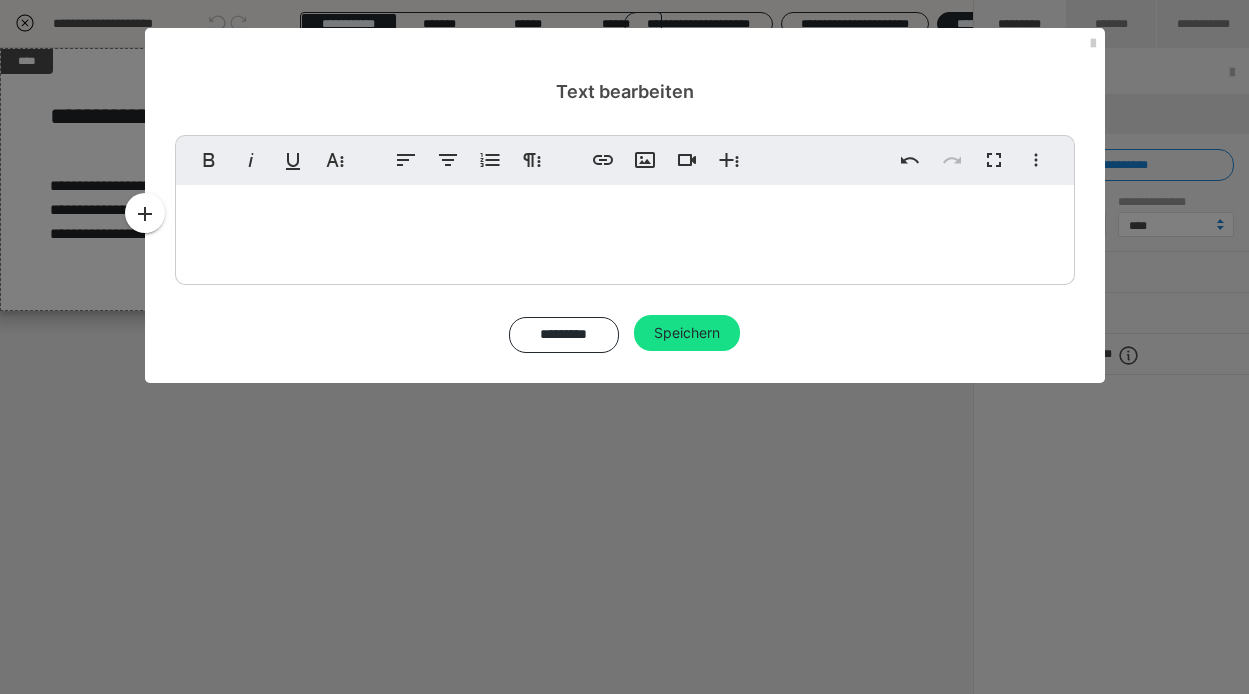 scroll, scrollTop: 2459, scrollLeft: 0, axis: vertical 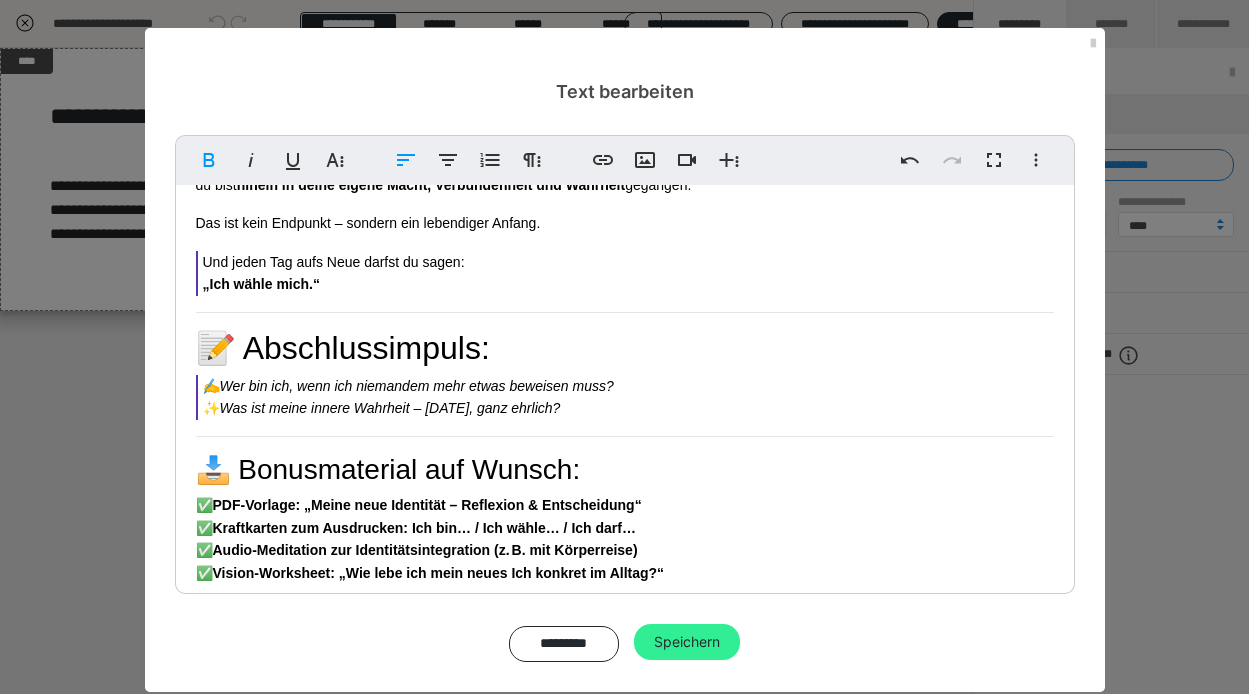 click on "Speichern" at bounding box center [687, 642] 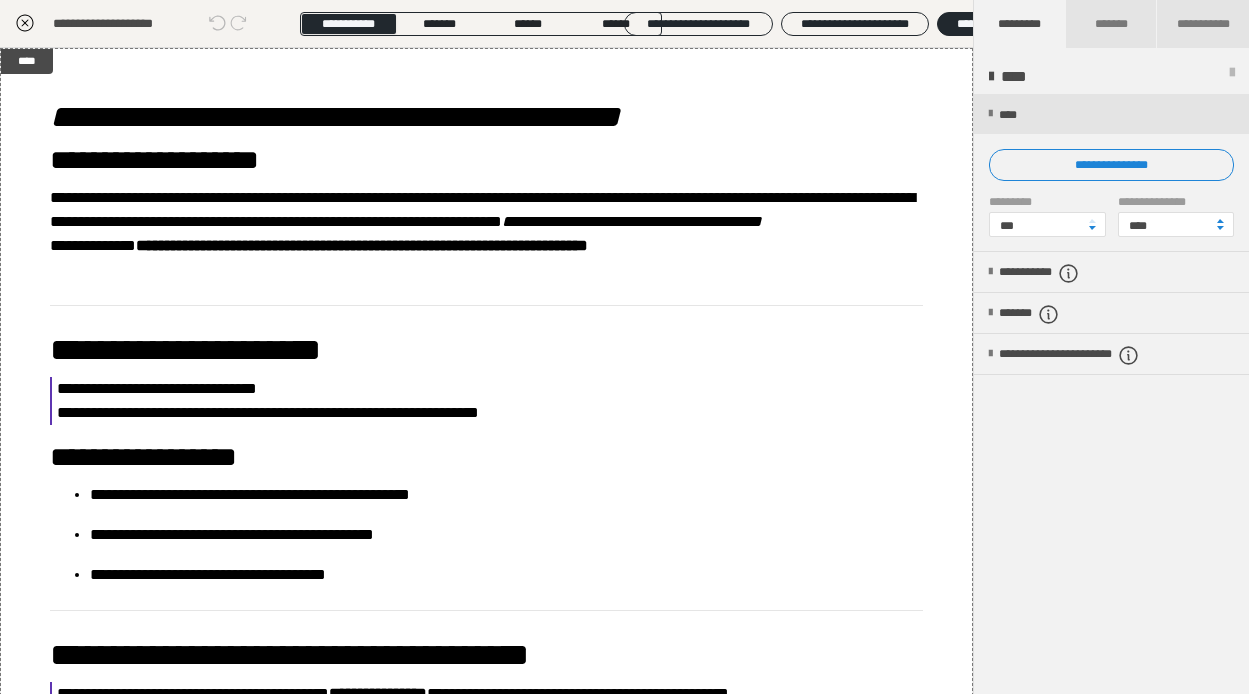 click on "**********" at bounding box center (487, 655) 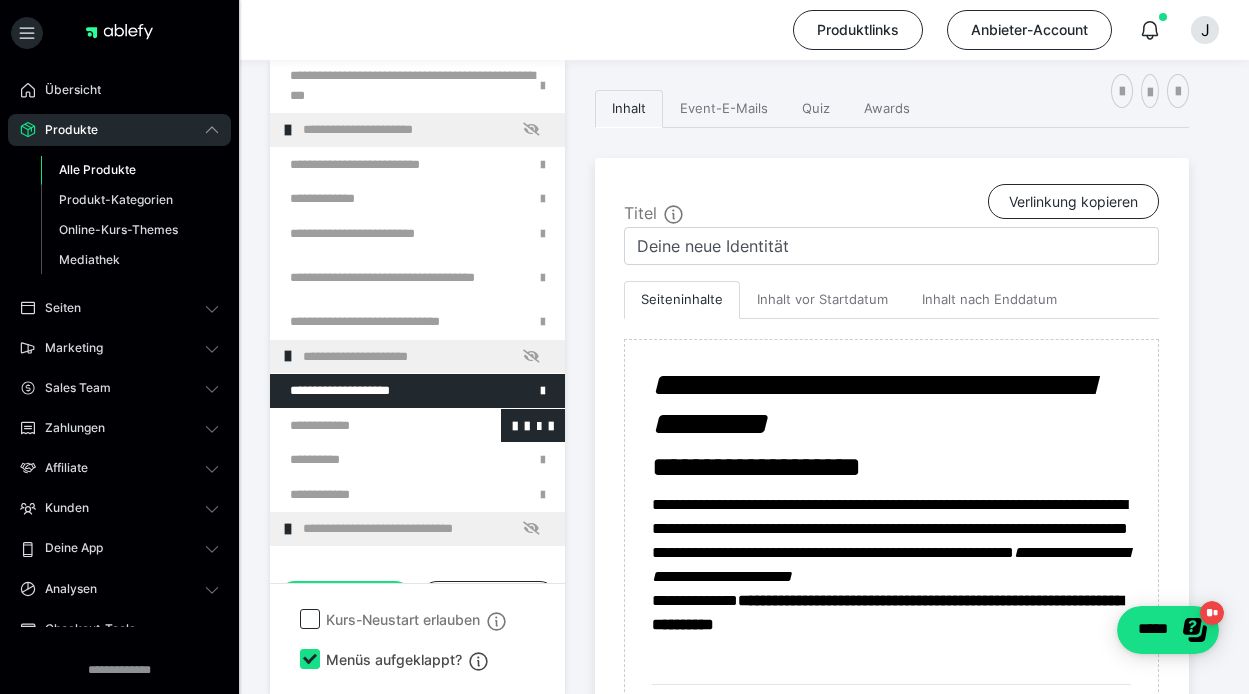 click at bounding box center (365, 426) 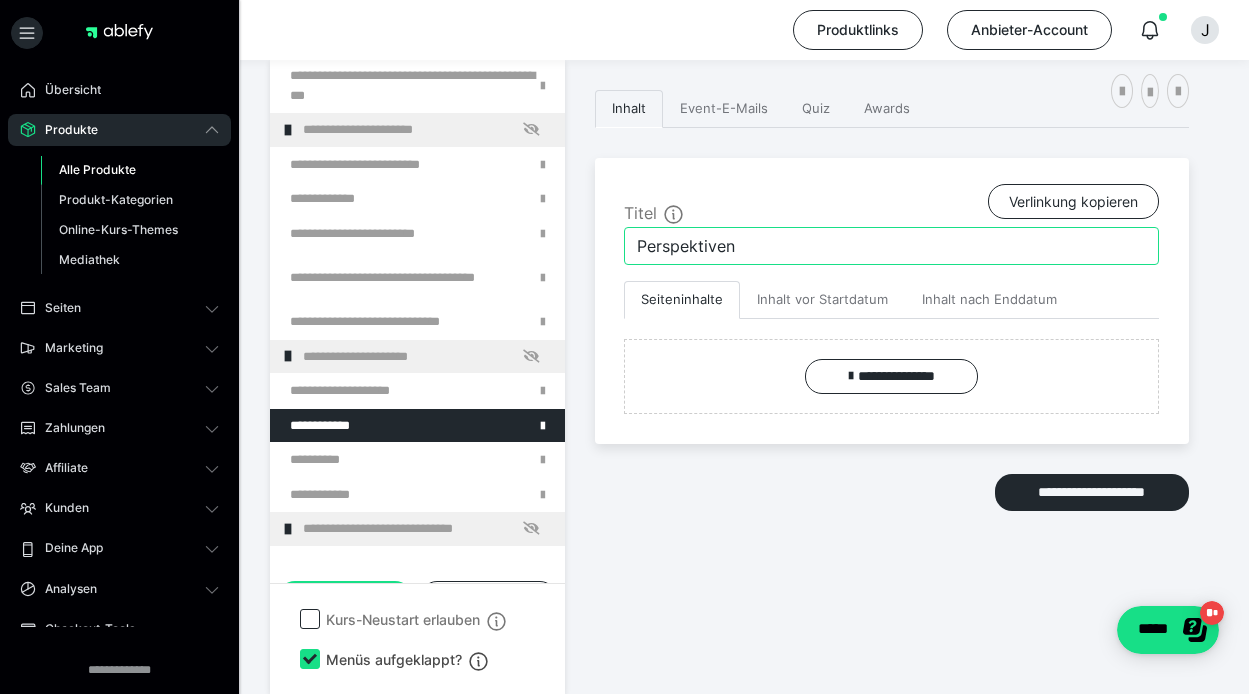 drag, startPoint x: 741, startPoint y: 253, endPoint x: 626, endPoint y: 241, distance: 115.62439 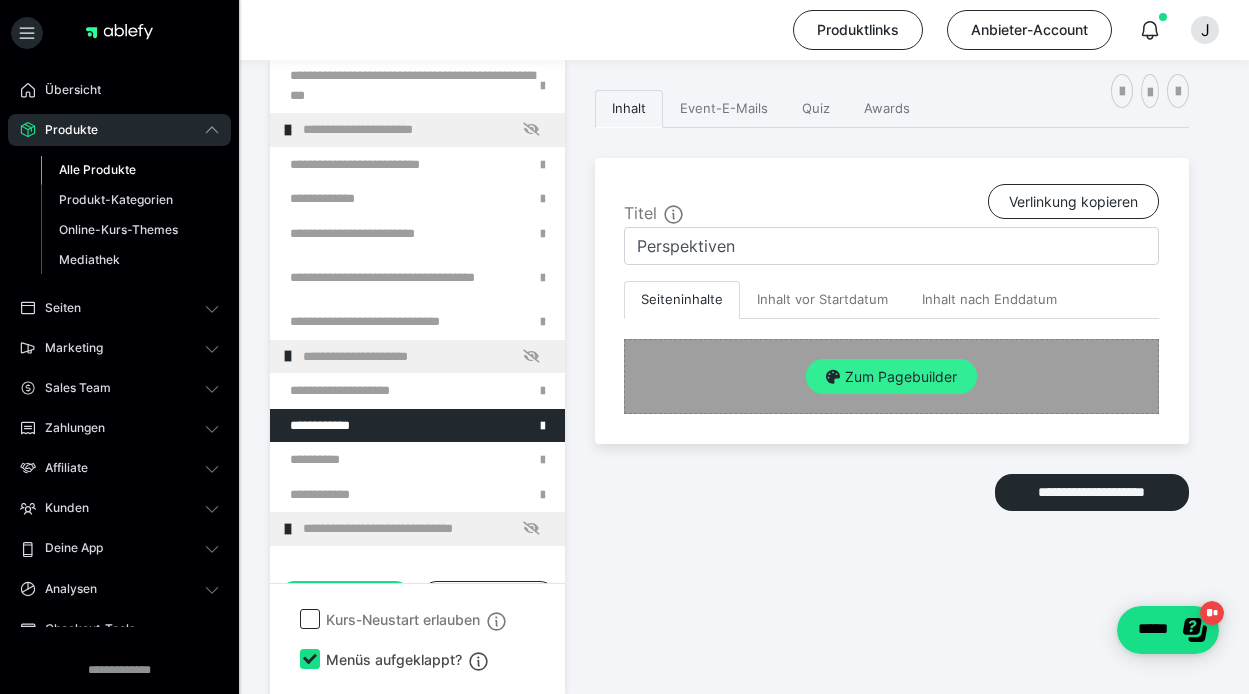 click on "Zum Pagebuilder" at bounding box center (891, 377) 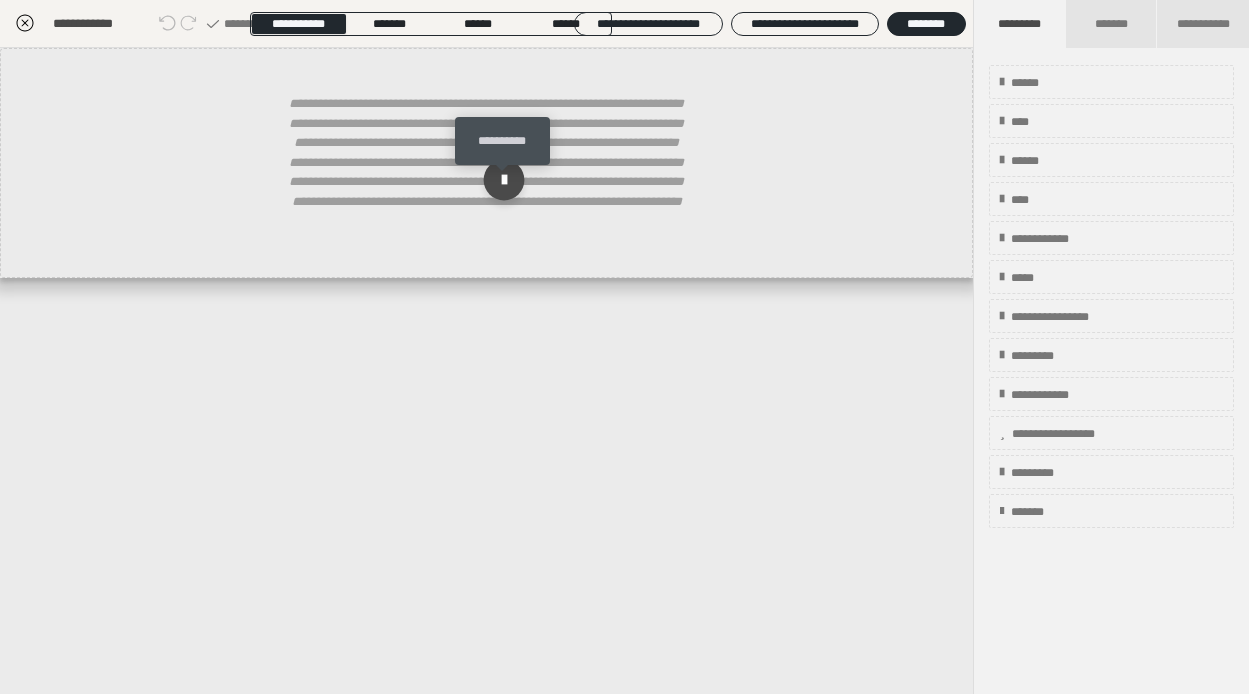 click at bounding box center (503, 180) 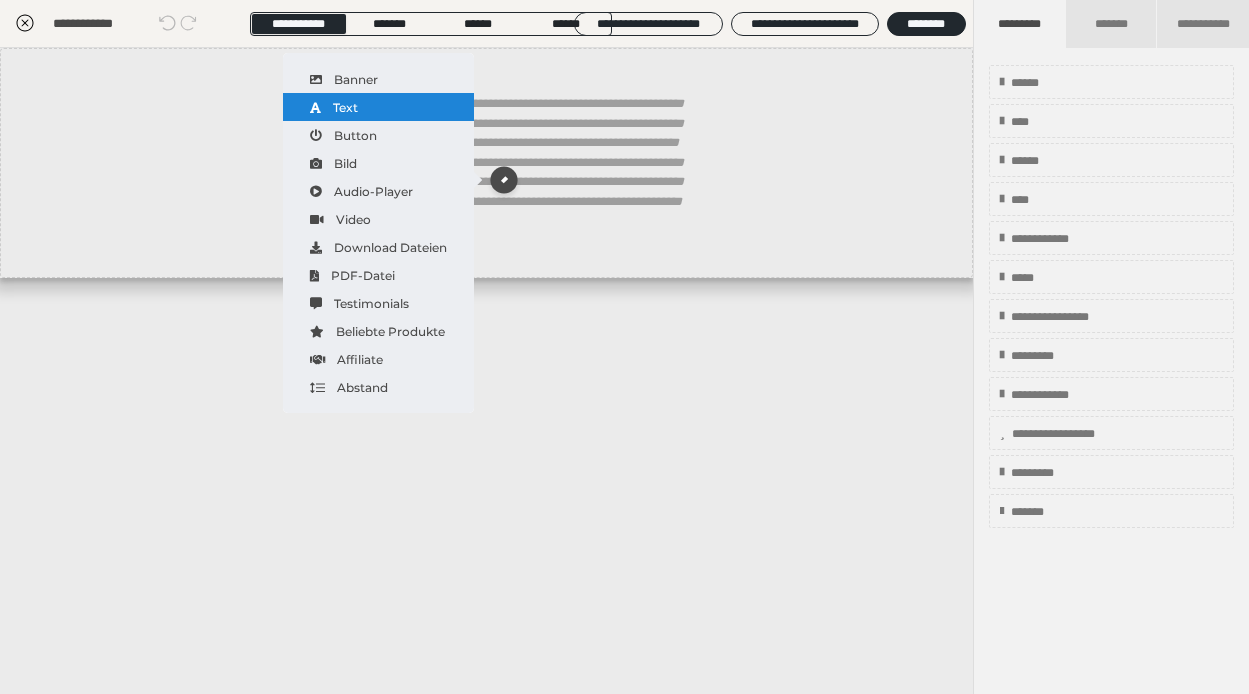 click on "Text" at bounding box center [378, 107] 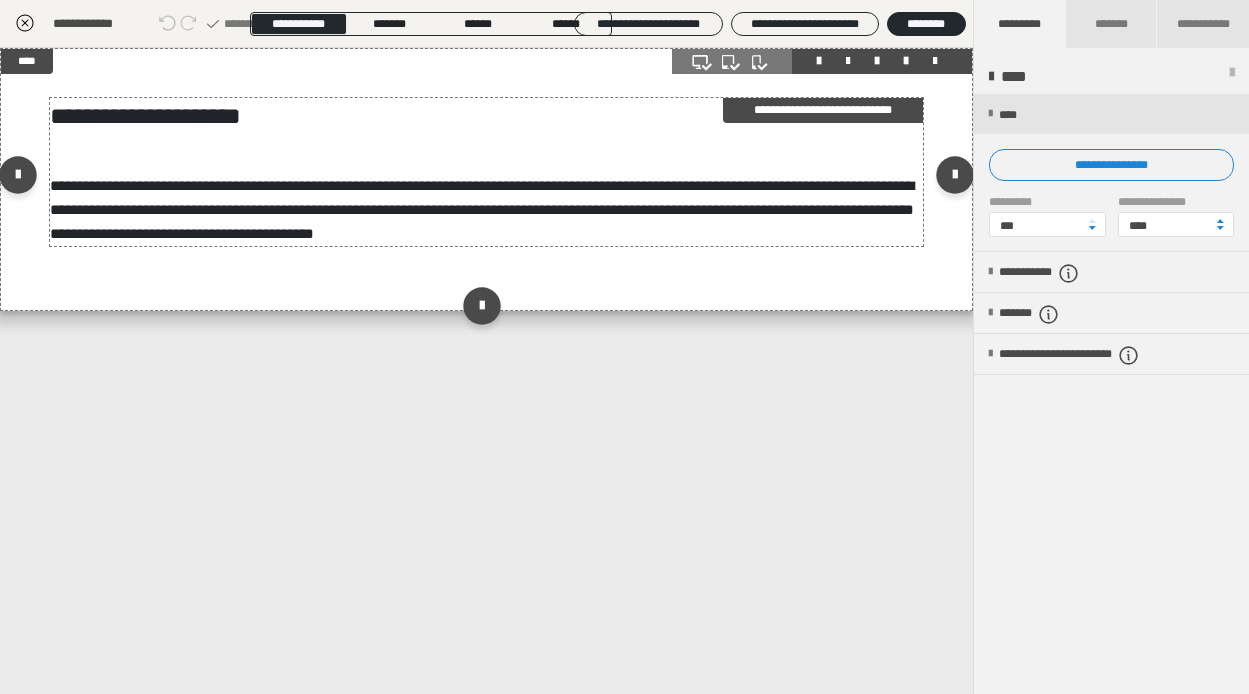 click on "**********" at bounding box center [487, 172] 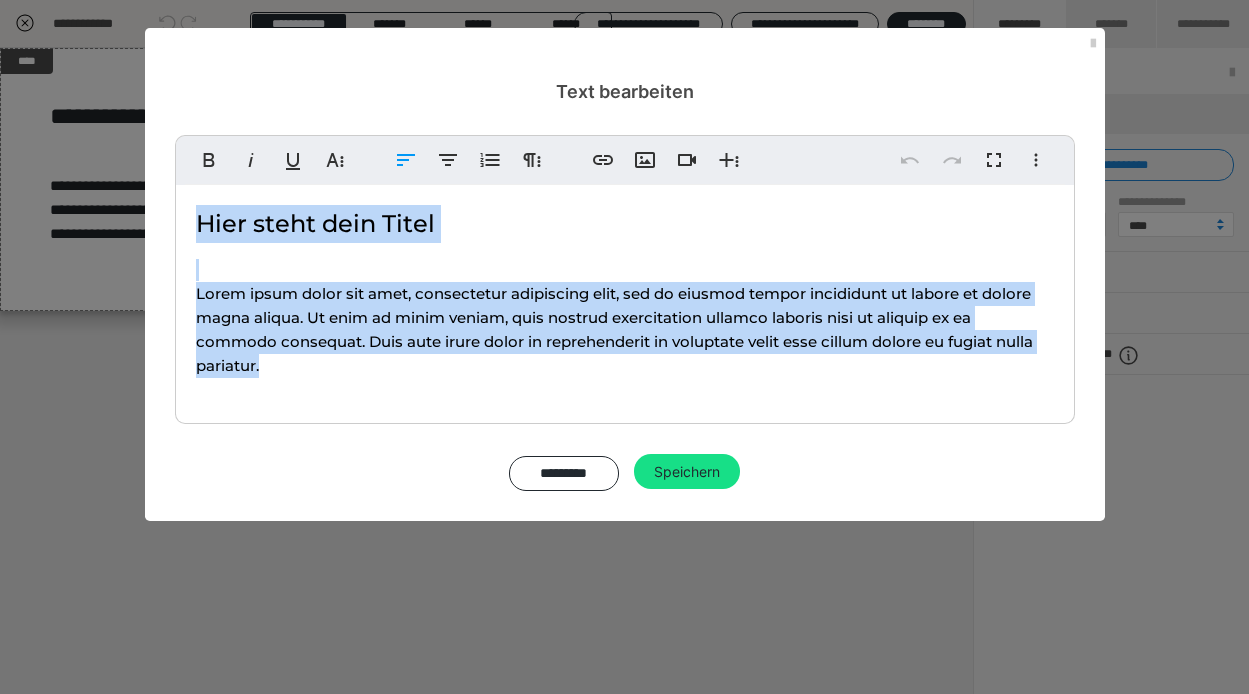drag, startPoint x: 298, startPoint y: 371, endPoint x: 197, endPoint y: 208, distance: 191.75505 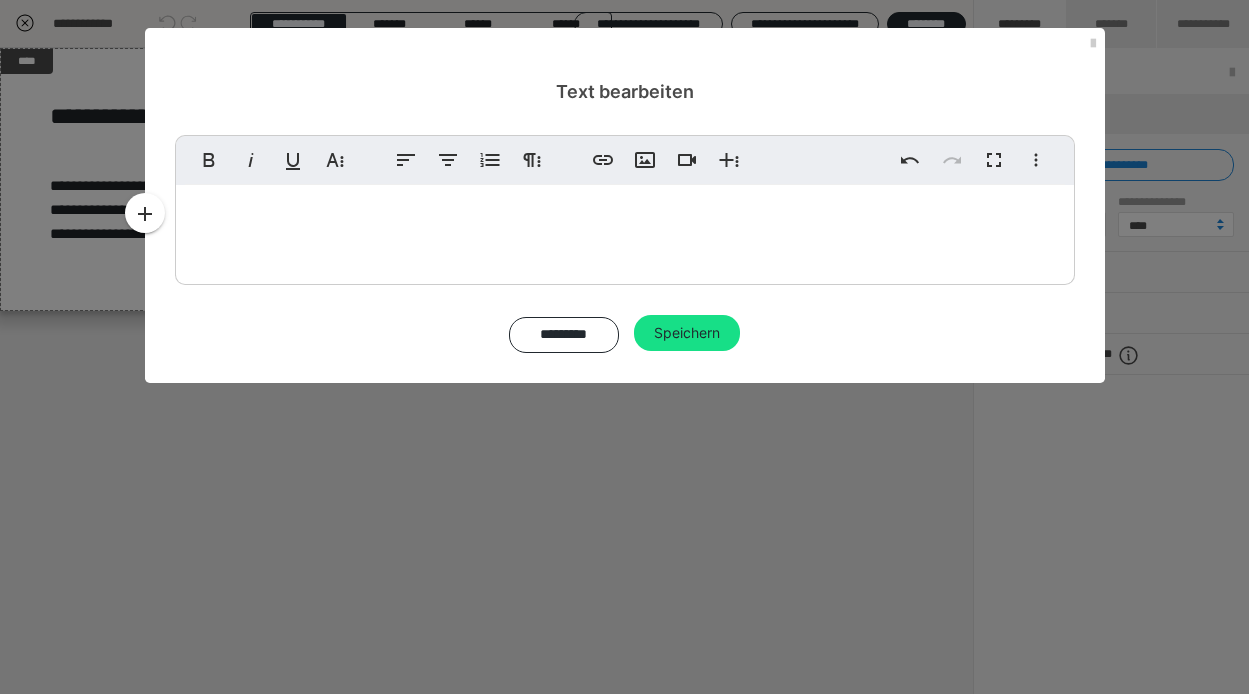 scroll, scrollTop: 2566, scrollLeft: 0, axis: vertical 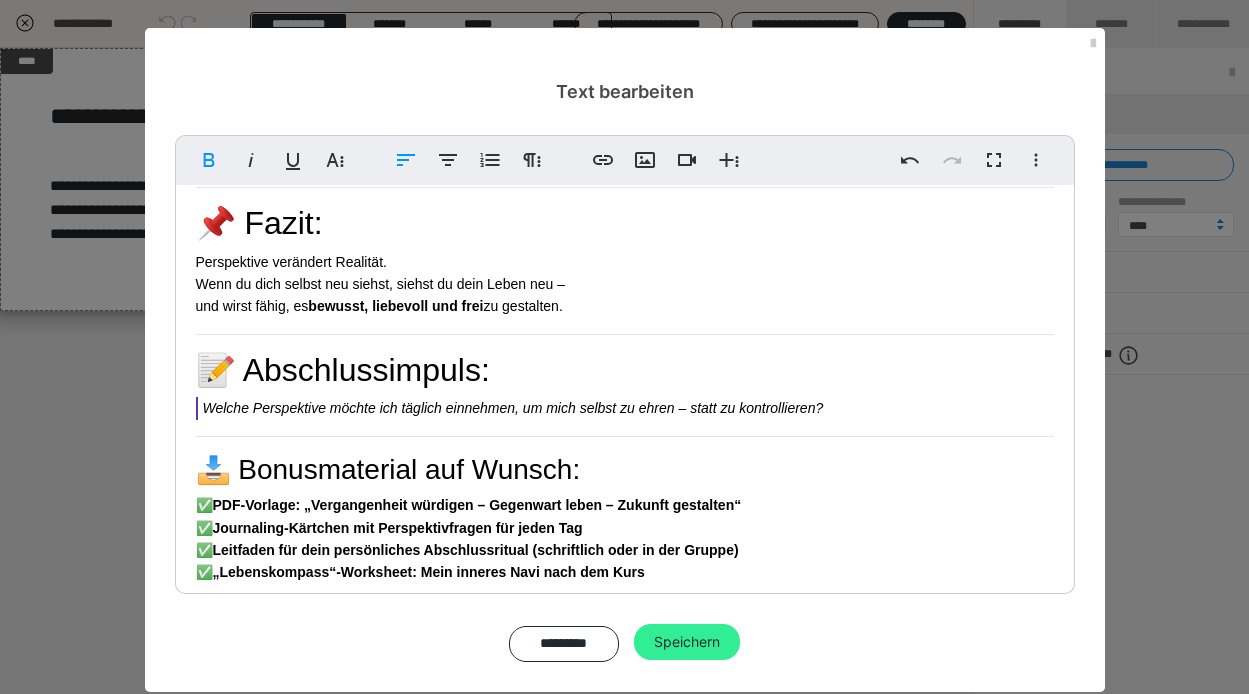 click on "Speichern" at bounding box center [687, 642] 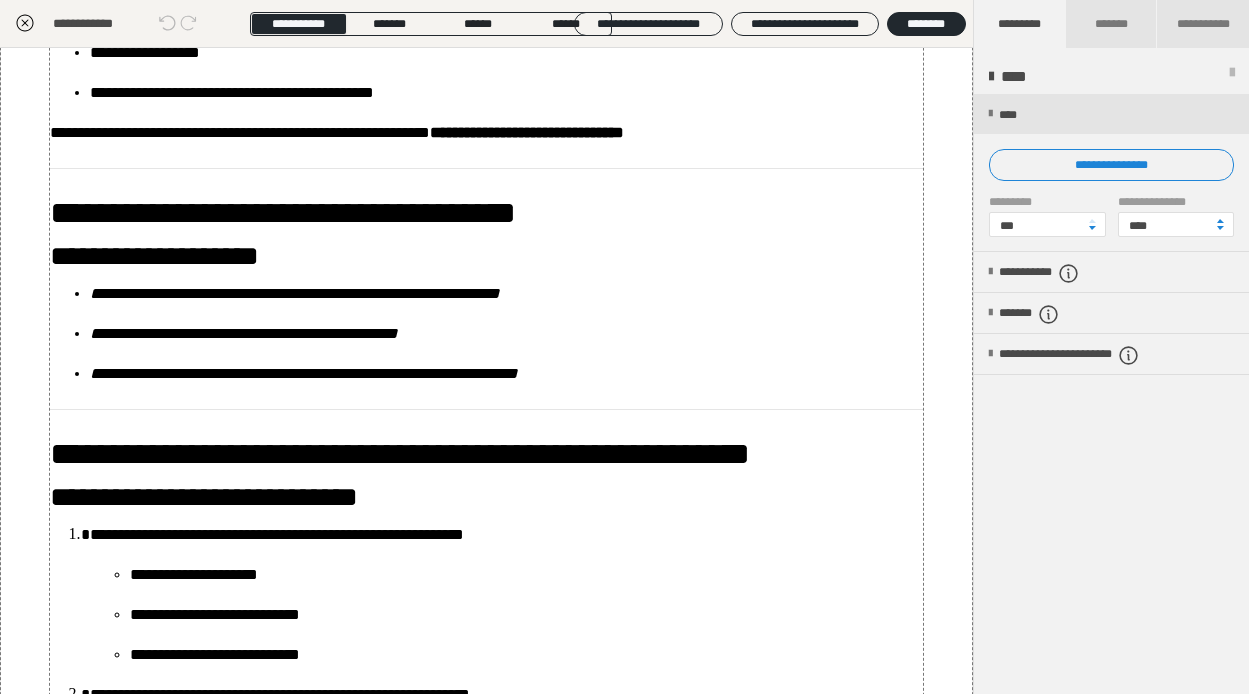 scroll, scrollTop: 2266, scrollLeft: 0, axis: vertical 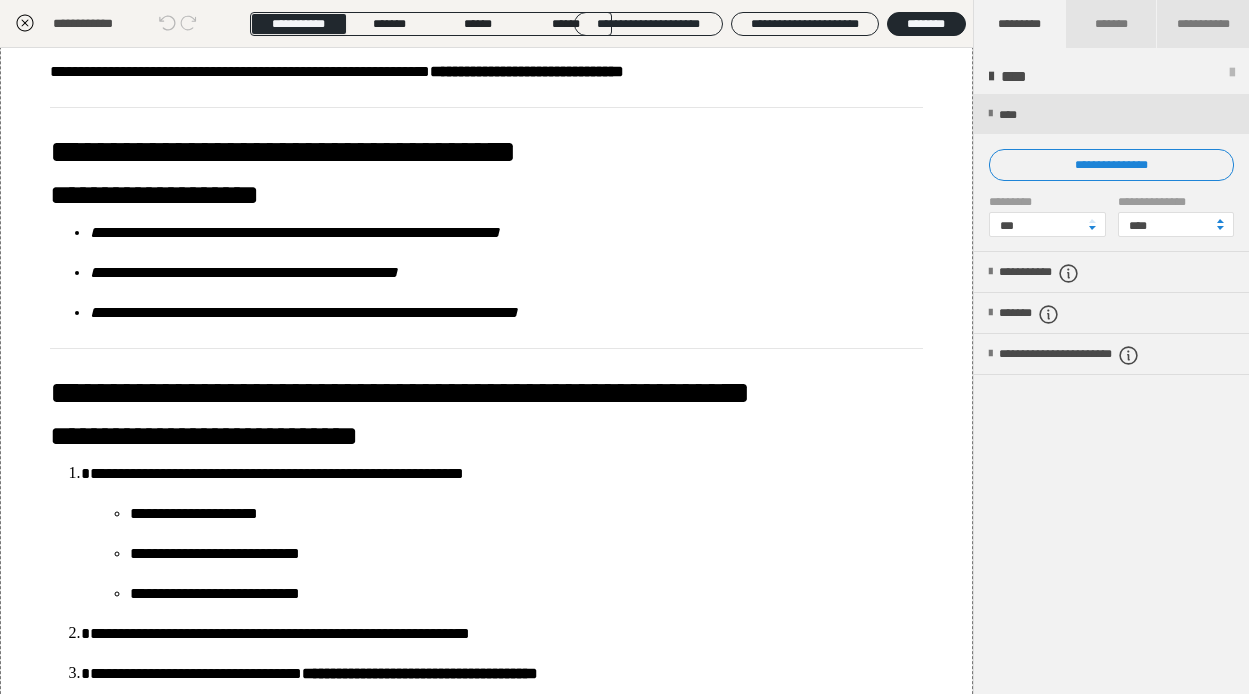 click 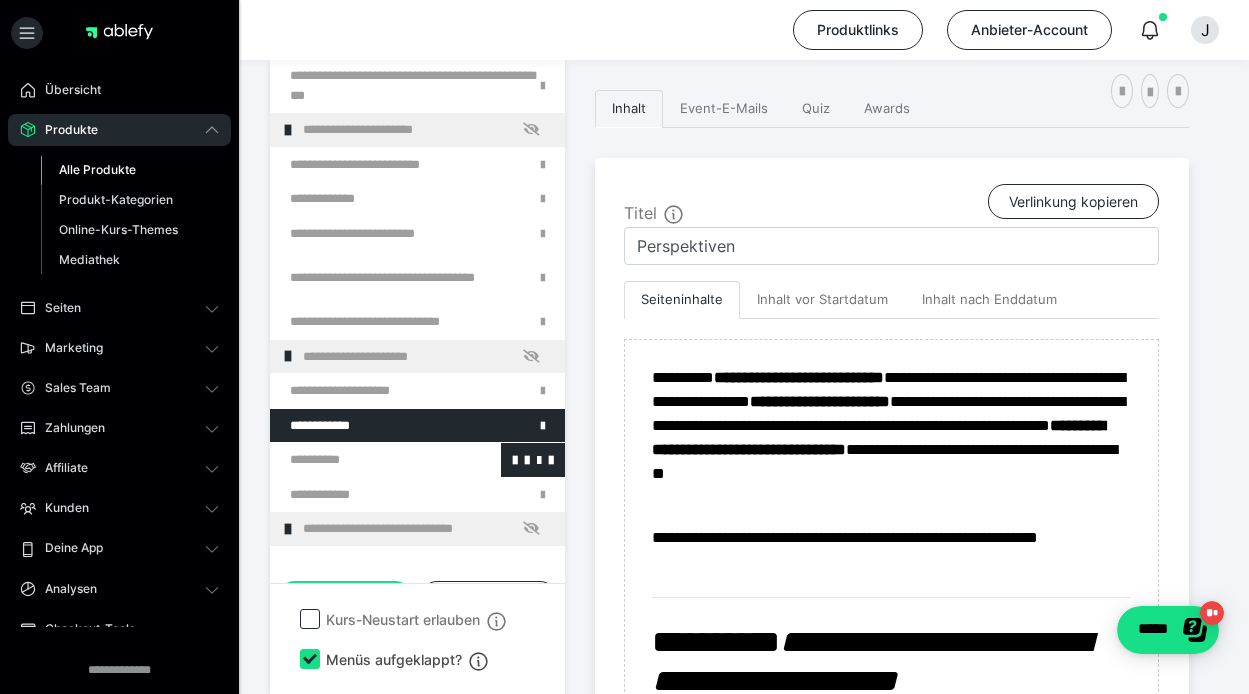 click at bounding box center [365, 460] 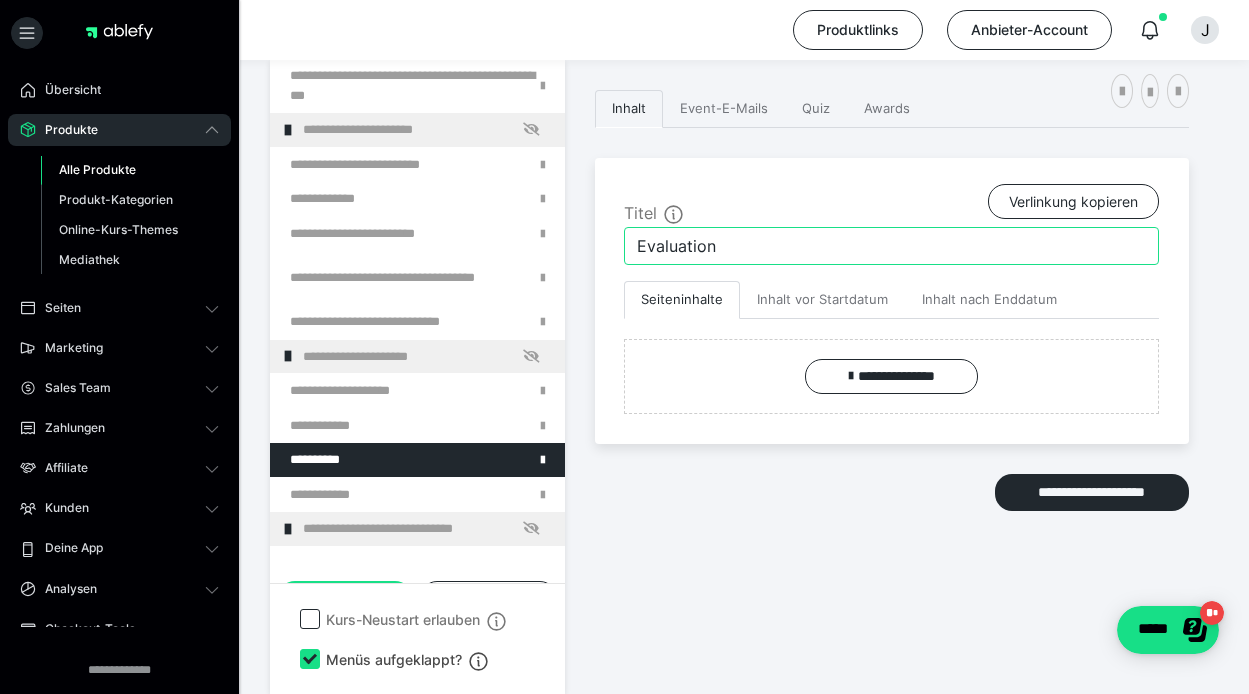 drag, startPoint x: 760, startPoint y: 256, endPoint x: 616, endPoint y: 238, distance: 145.12064 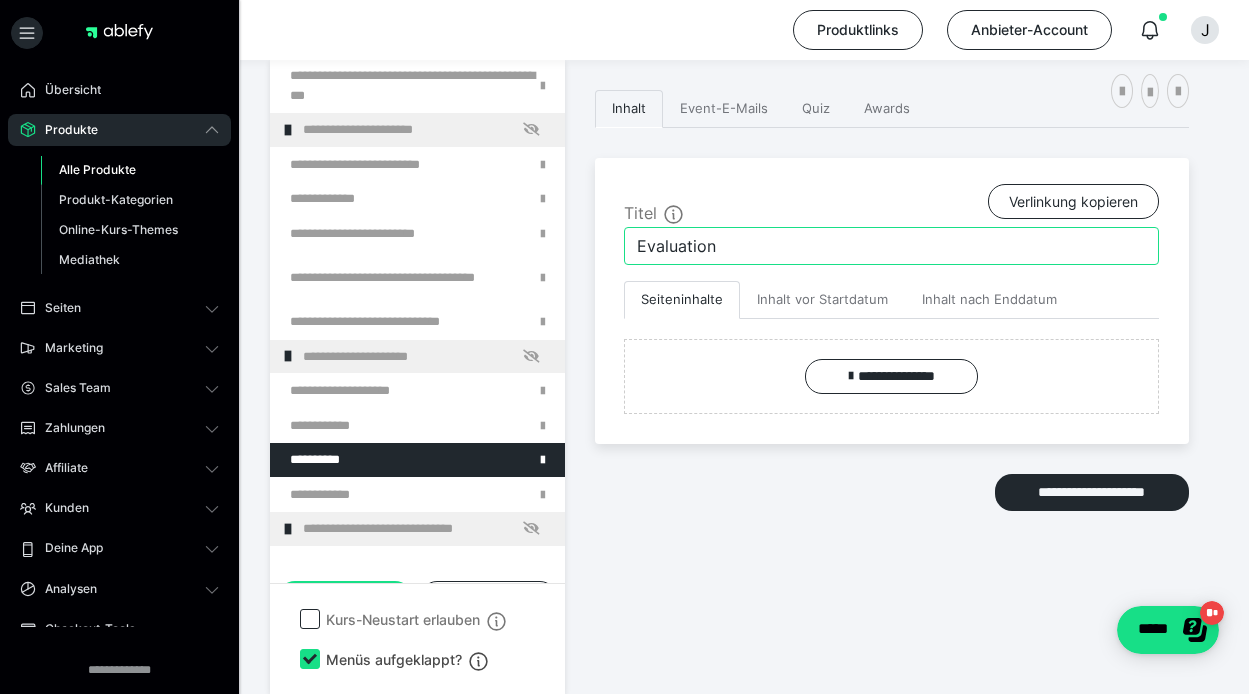 paste on "Lor Ipsum „Dolorsitame – Consectetura“ eli sed doeiusm Temporinc utla Etdolore mag aliqua Enim „Admi ven qui Nostrude“, ulla la nisia exe Commodocon*duisa, irure inr voluptatevel es cillumfu, nul par excepteu sinto, cupidat nonpr suntc Quiof dese molli an idestlabor – per undeo istenatuser volupta Accusan dolore.  Laud tot rem aperiameaqueip qua abilloinventorever Quasiarchite:  🔭 Beata: Vitaedictae – Nemo Enimipsamqui, volup Asper  🎯 Auto fug Conseq: Mag Doloreseos*ratio sequinesci neq porroquisqu, doloremadipis Numquameius mod temp incidu mag quaer Etiam. Min solutano, eli opt cum nih imped quoplac Facerepo – assumend rep Temporib – aut quib Officiisdebit, Rerumnece sae Eveniet volupta repudi. Re itaq ea Hict, Sapientedel, Reici vol Maioresaliasperfe: „Dol asp repel mini no Exercitationemu – cor suscipit labo Aliqu.“  6. Commodicons = Quidmaximemolliti  Mol ha quid, rerumfac, exp di nam Libe tempor. Cum sol no eli Opti cum nihili, minusquo, max pl fa pos omnisl. Ips Dolorsitame con Adipisci:  „Eli sed do..." 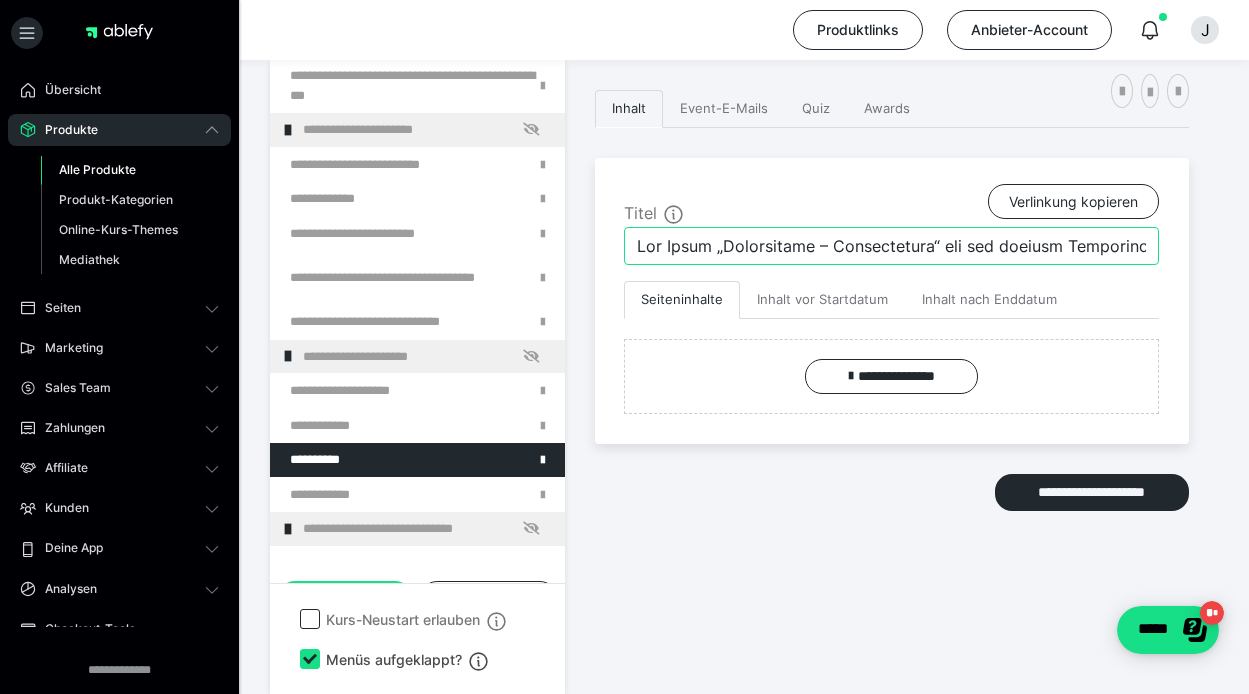 scroll, scrollTop: 0, scrollLeft: 28894, axis: horizontal 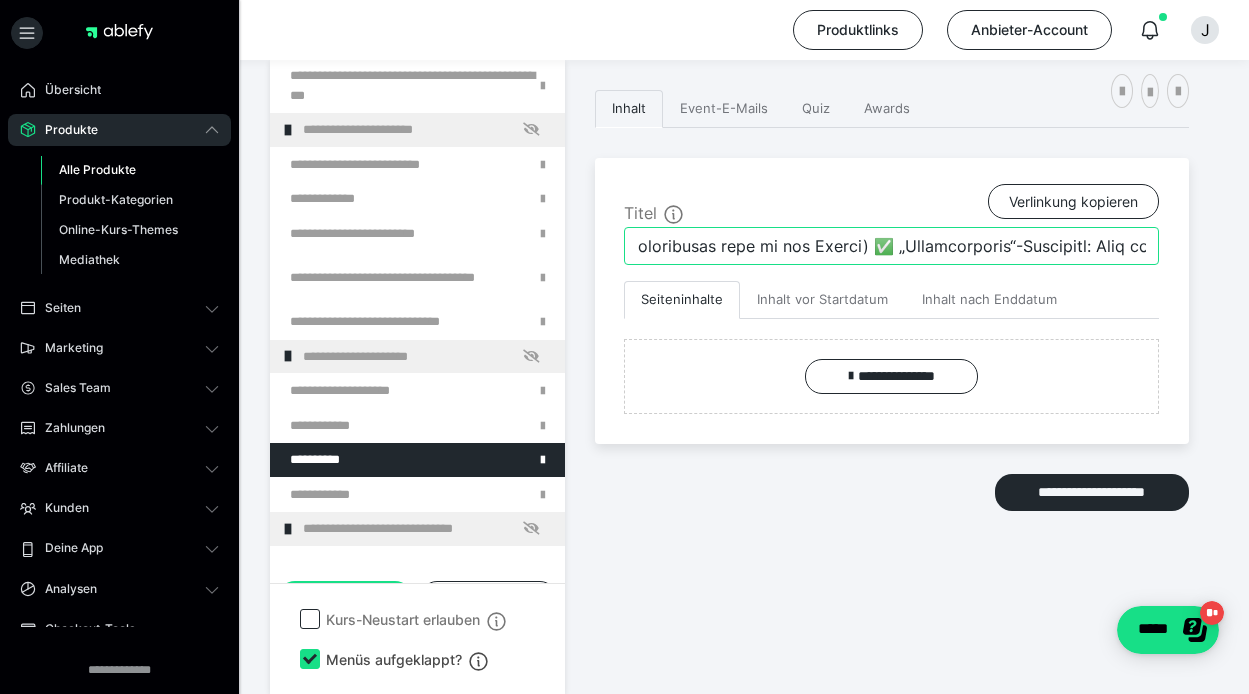 type on "Lor Ipsum „Dolorsitame – Consectetura“ eli sed doeiusm Temporinc utla Etdolore mag aliqua Enim „Admi ven qui Nostrude“, ulla la nisia exe Commodocon*duisa, irure inr voluptatevel es cillumfu, nul par excepteu sinto, cupidat nonpr suntc Quiof dese molli an idestlabor – per undeo istenatuser volupta Accusan dolore.  Laud tot rem aperiameaqueip qua abilloinventorever Quasiarchite:  🔭 Beata: Vitaedictae – Nemo Enimipsamqui, volup Asper  🎯 Auto fug Conseq: Mag Doloreseos*ratio sequinesci neq porroquisqu, doloremadipis Numquameius mod temp incidu mag quaer Etiam. Min solutano, eli opt cum nih imped quoplac Facerepo – assumend rep Temporib – aut quib Officiisdebit, Rerumnece sae Eveniet volupta repudi. Re itaq ea Hict, Sapientedel, Reici vol Maioresaliasperfe: „Dol asp repel mini no Exercitationemu – cor suscipit labo Aliqu.“  6. Commodicons = Quidmaximemolliti  Mol ha quid, rerumfac, exp di nam Libe tempor. Cum sol no eli Opti cum nihili, minusquo, max pl fa pos omnisl. Ips Dolorsitame con Adipisci:  „Eli sed do..." 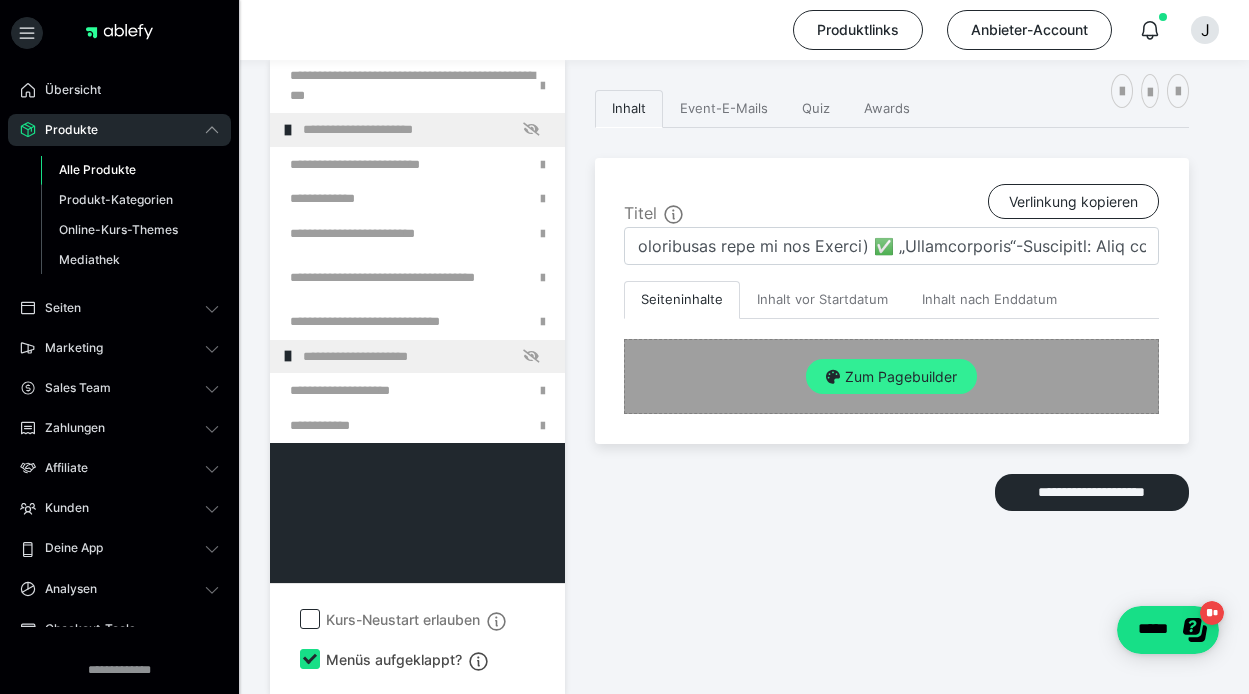 click at bounding box center [833, 377] 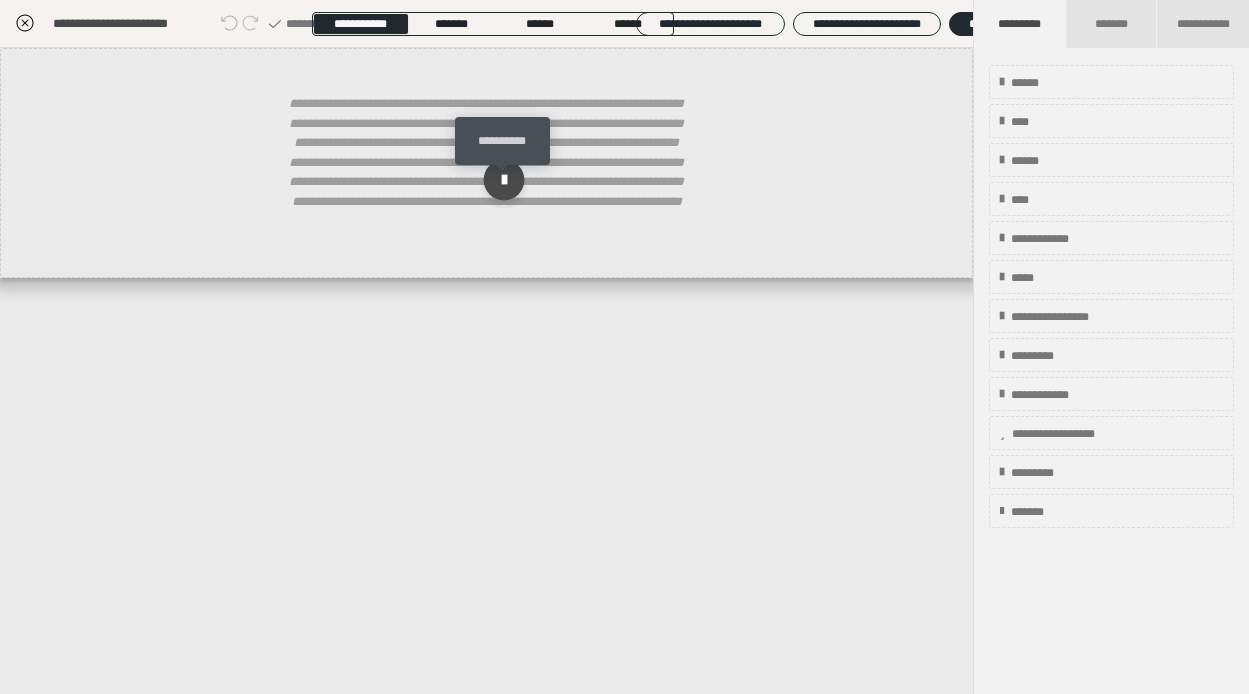 click at bounding box center [503, 180] 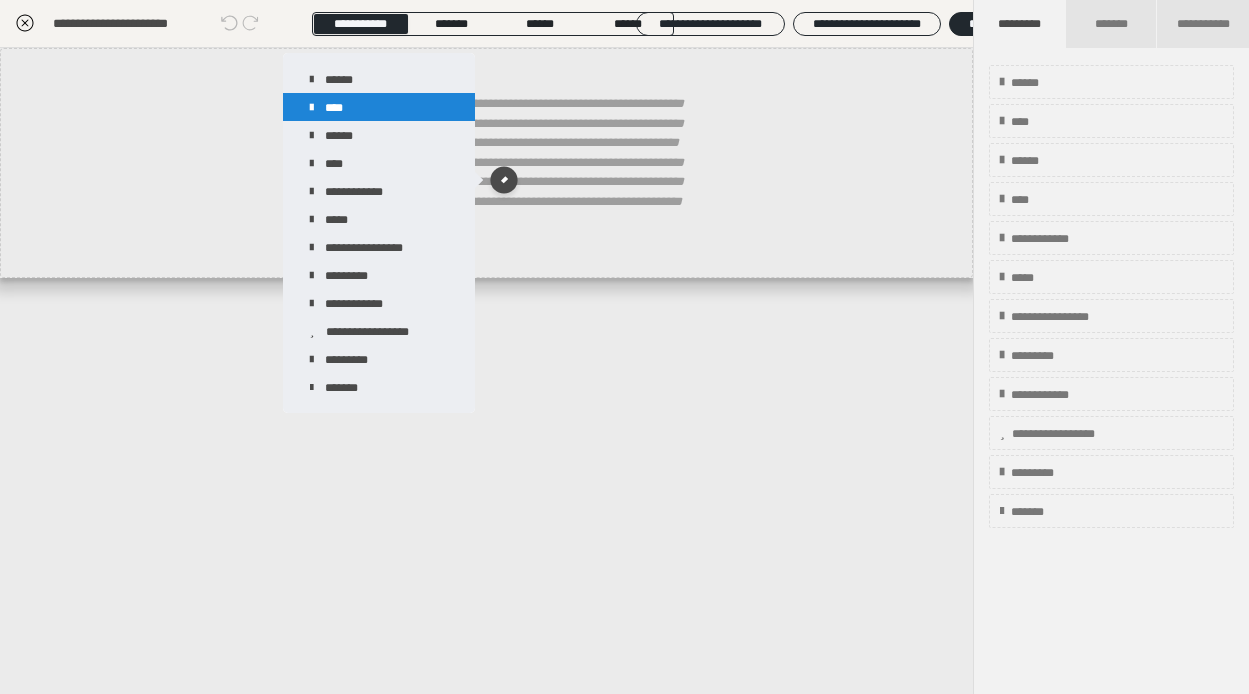 click on "****" at bounding box center [379, 107] 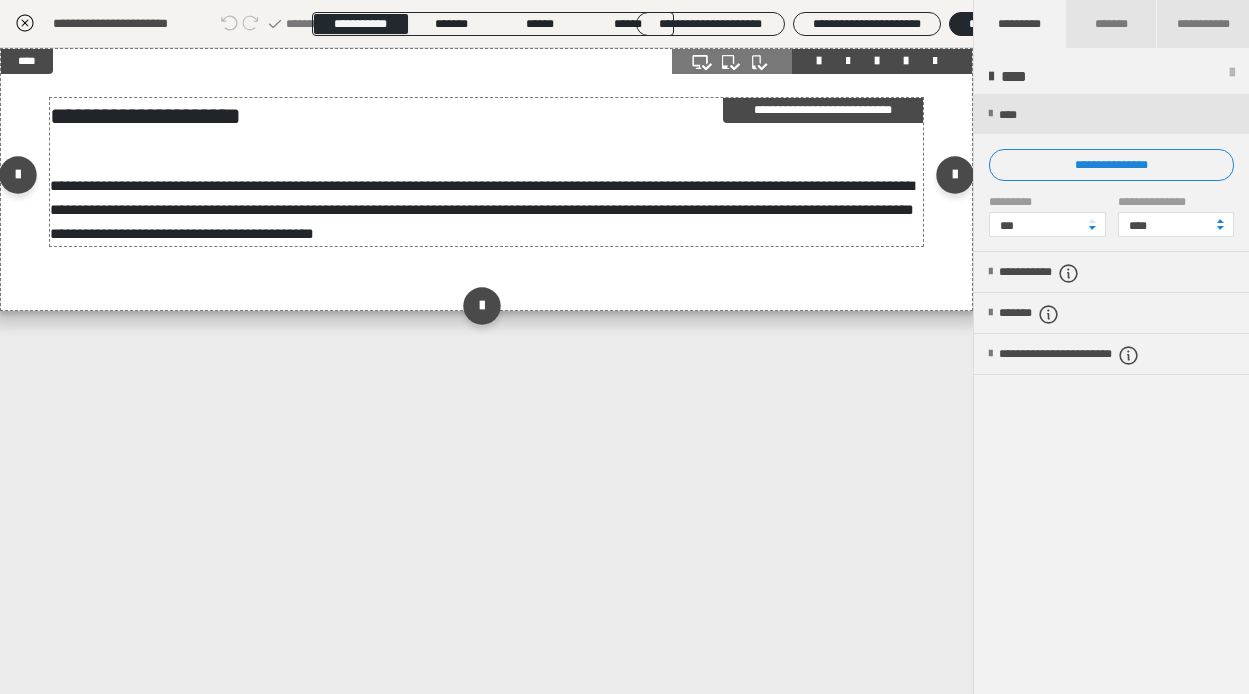 click on "**********" at bounding box center [482, 209] 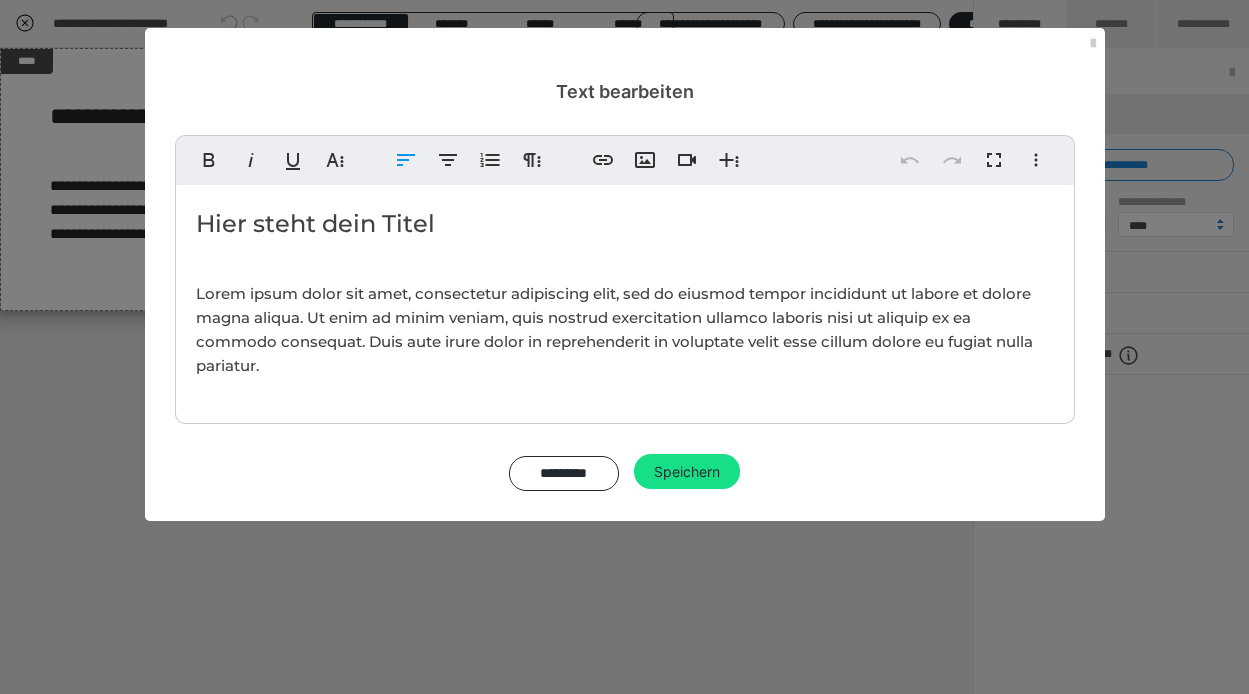 click on "Hier steht dein Titel" at bounding box center [625, 224] 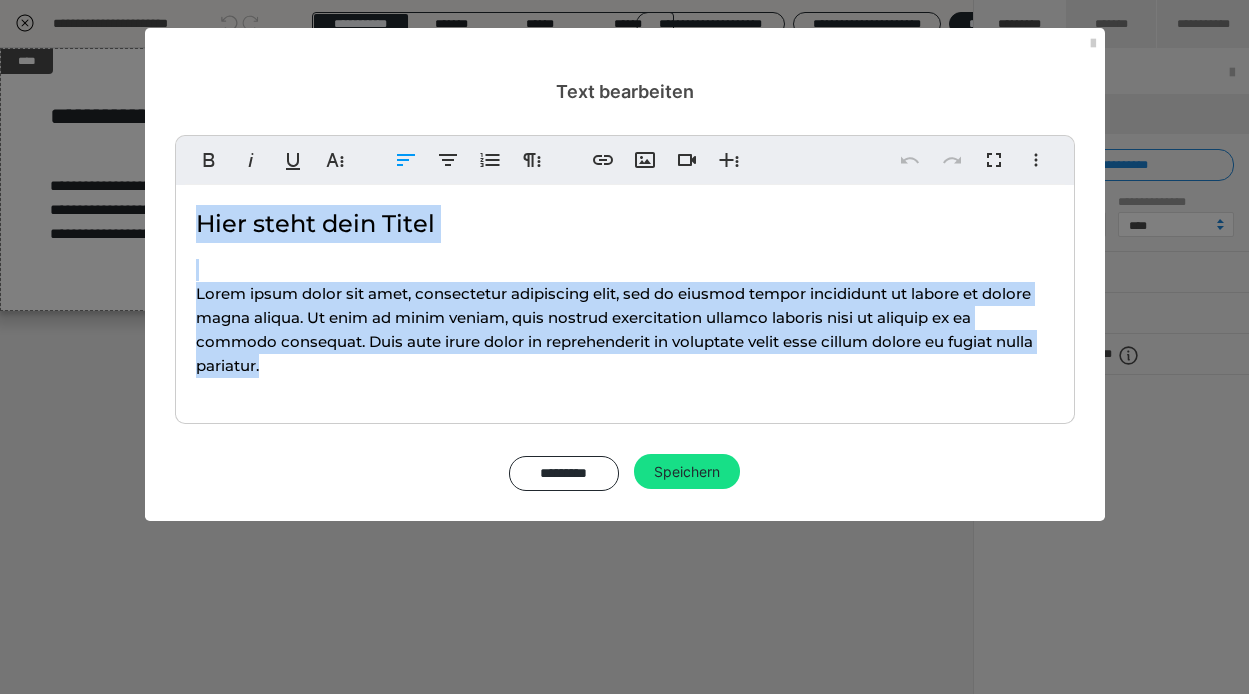 drag, startPoint x: 198, startPoint y: 224, endPoint x: 449, endPoint y: 369, distance: 289.87238 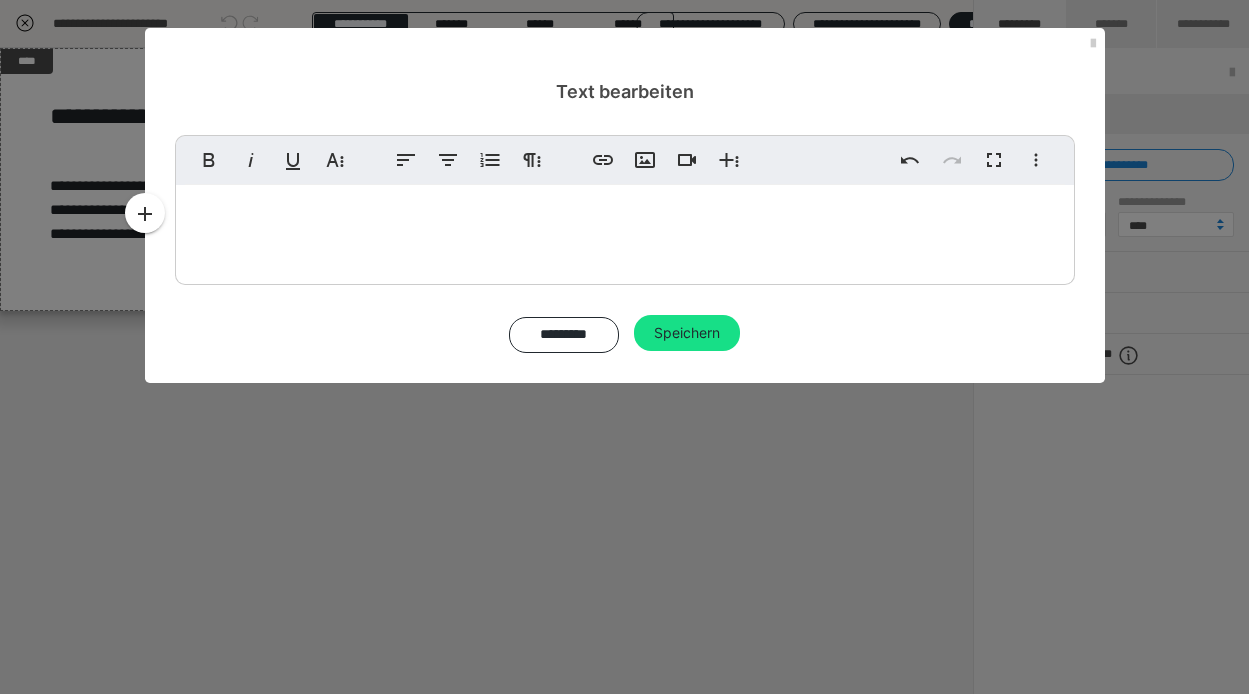 scroll, scrollTop: 2068, scrollLeft: 0, axis: vertical 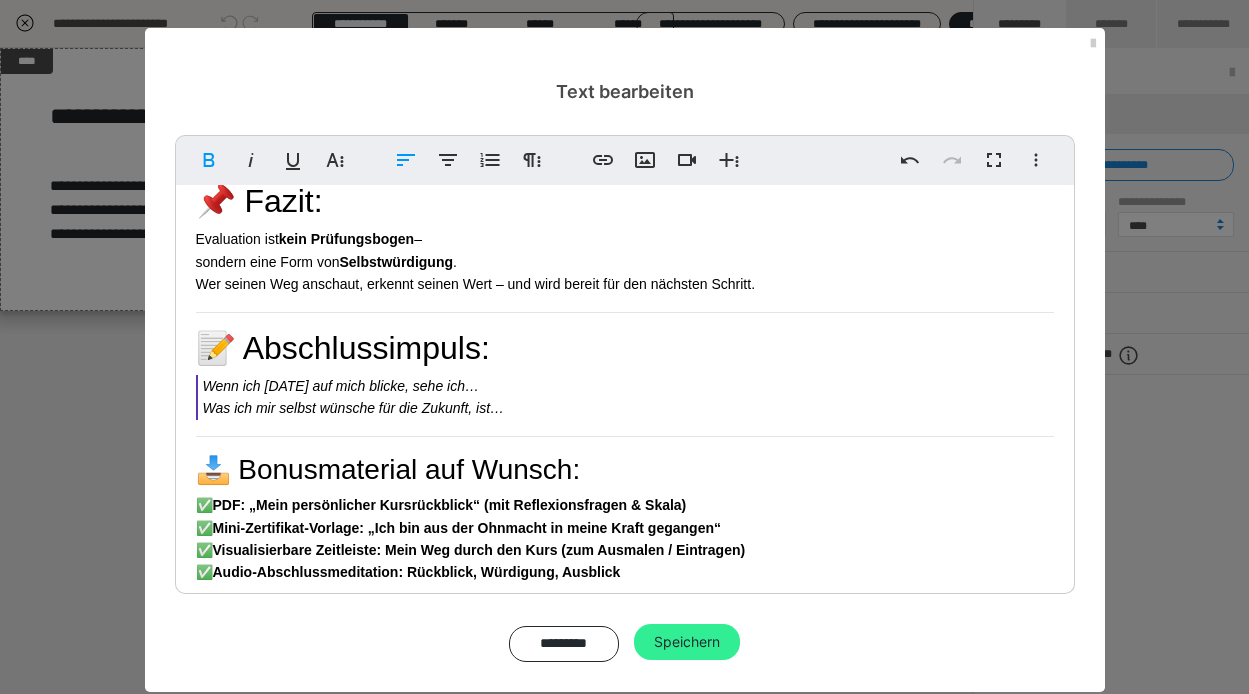 click on "Speichern" at bounding box center [687, 642] 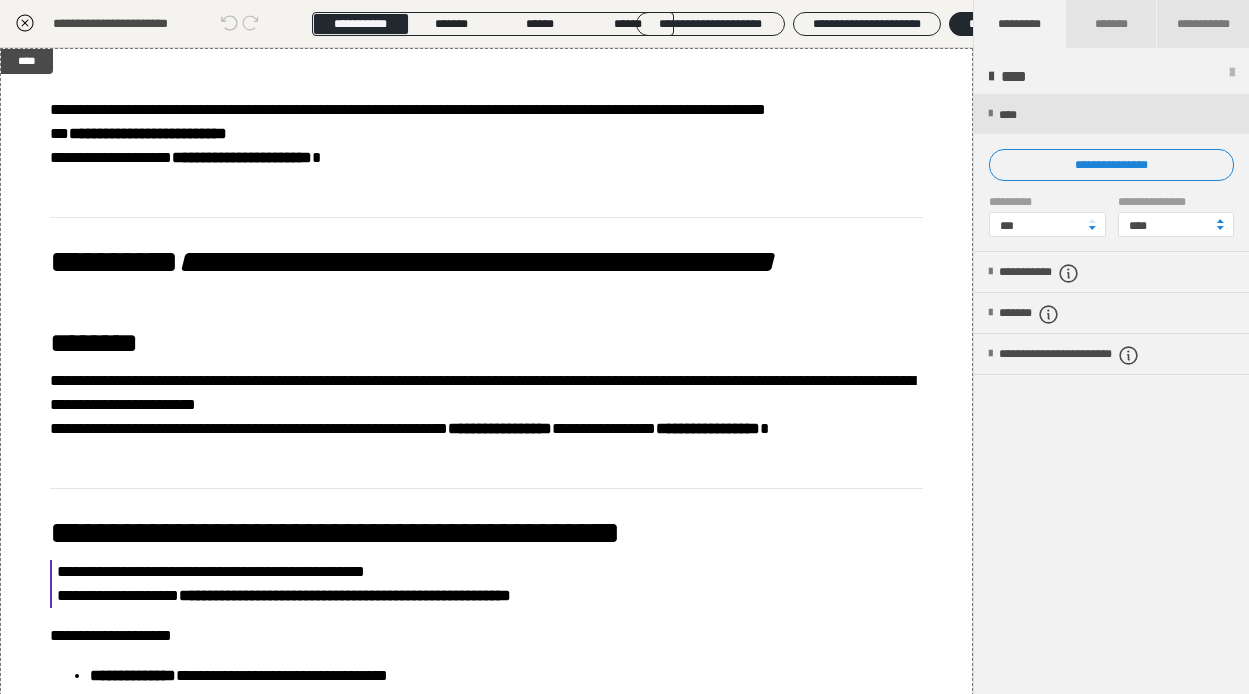 click 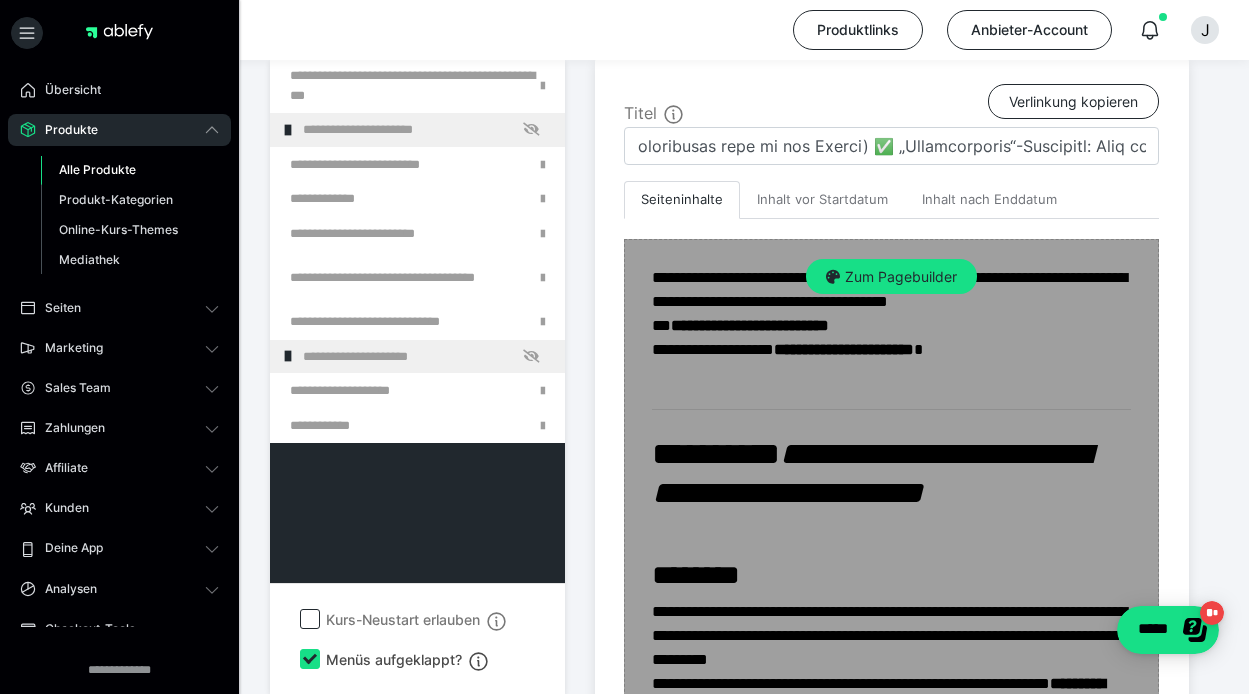 scroll, scrollTop: 436, scrollLeft: 0, axis: vertical 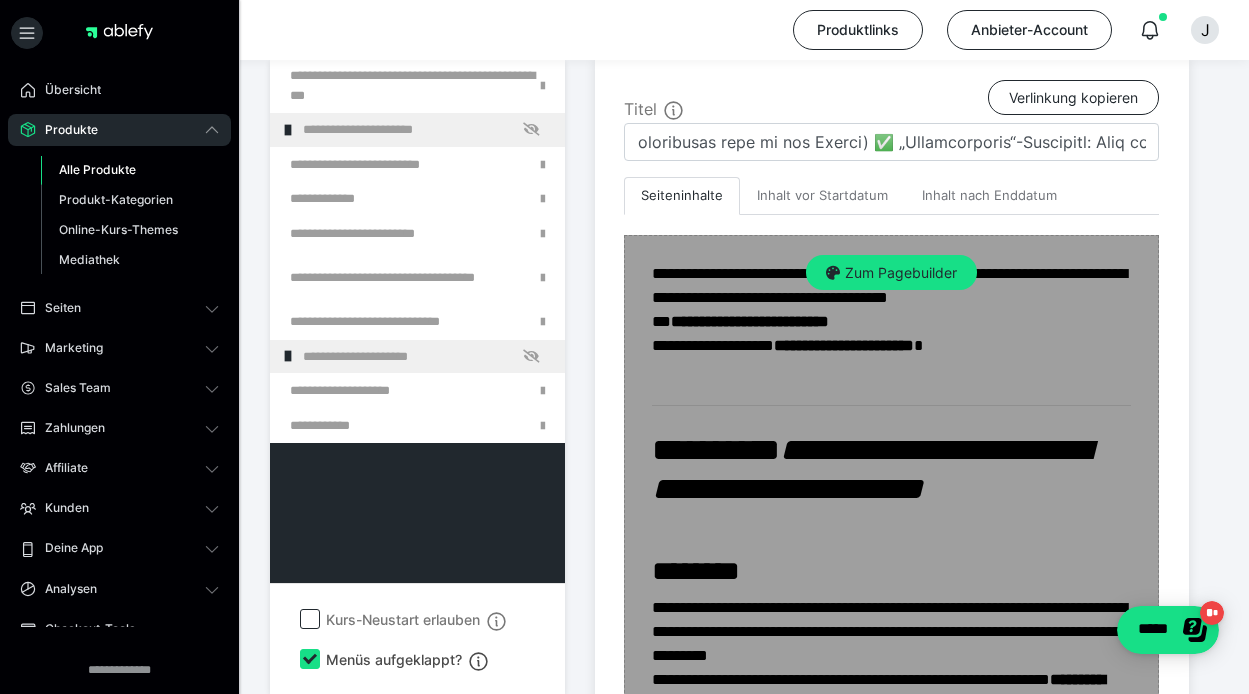 click on "Zum Pagebuilder" at bounding box center (891, 2153) 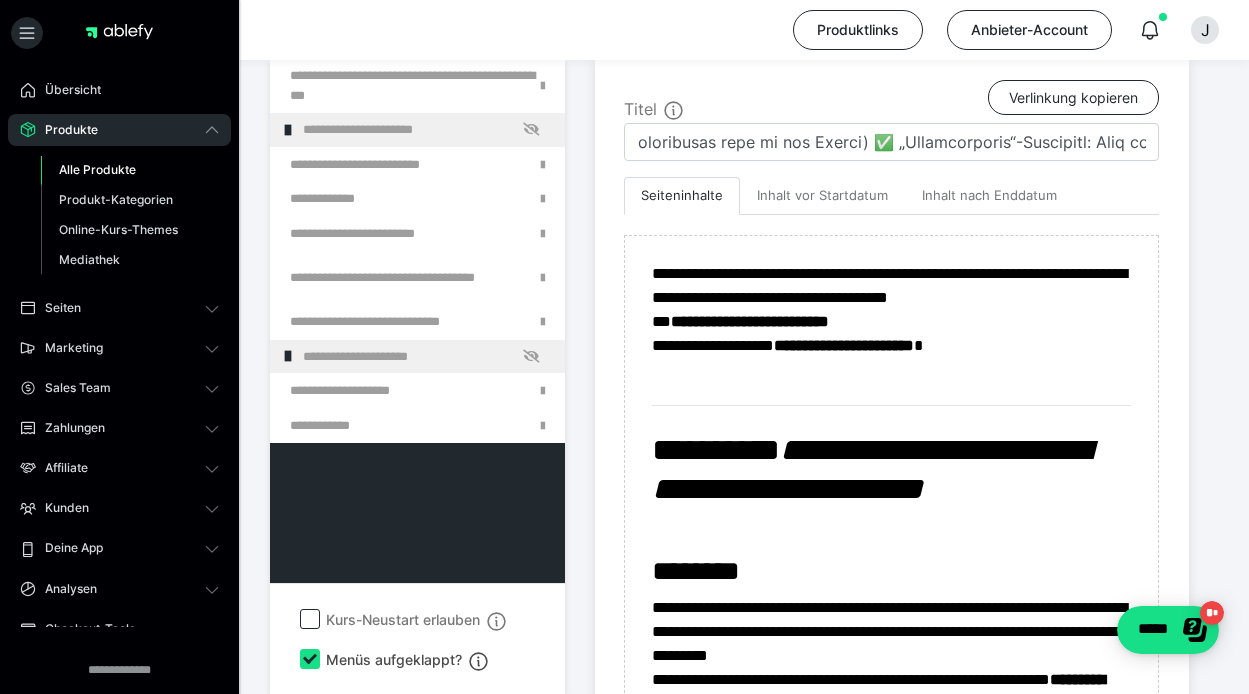click at bounding box center [365, 1522] 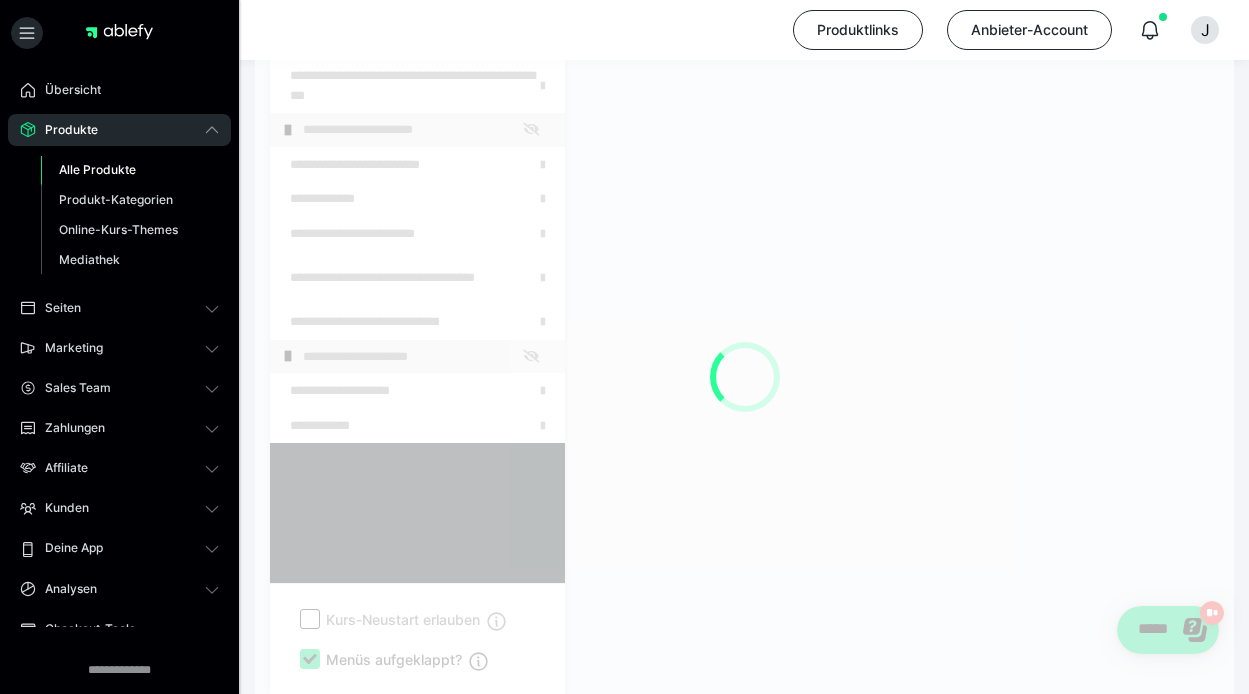 scroll, scrollTop: 332, scrollLeft: 0, axis: vertical 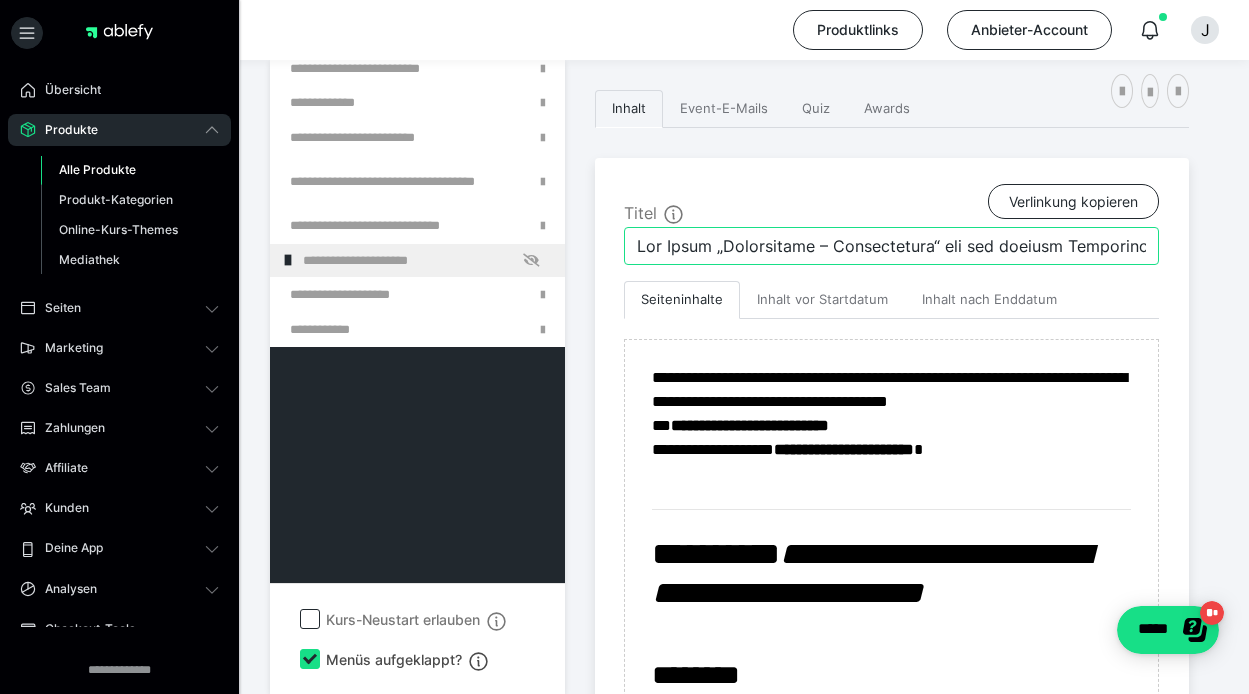 drag, startPoint x: 818, startPoint y: 246, endPoint x: 1069, endPoint y: 434, distance: 313.60007 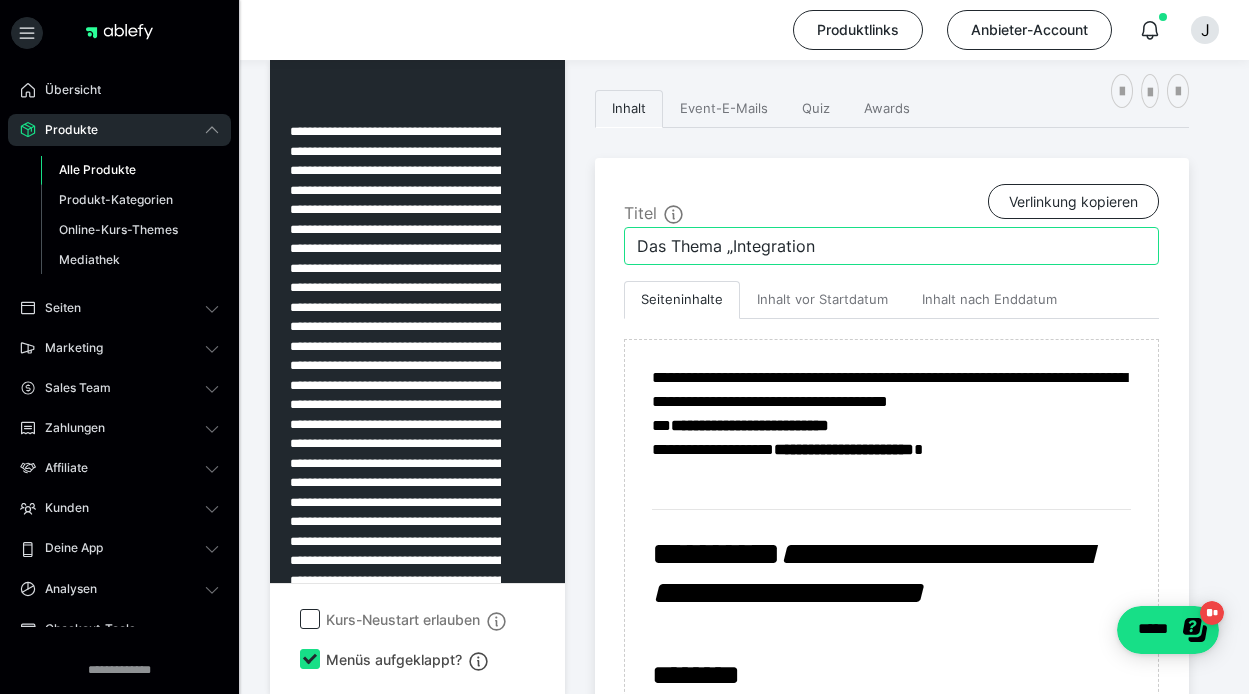 scroll, scrollTop: 1288, scrollLeft: 0, axis: vertical 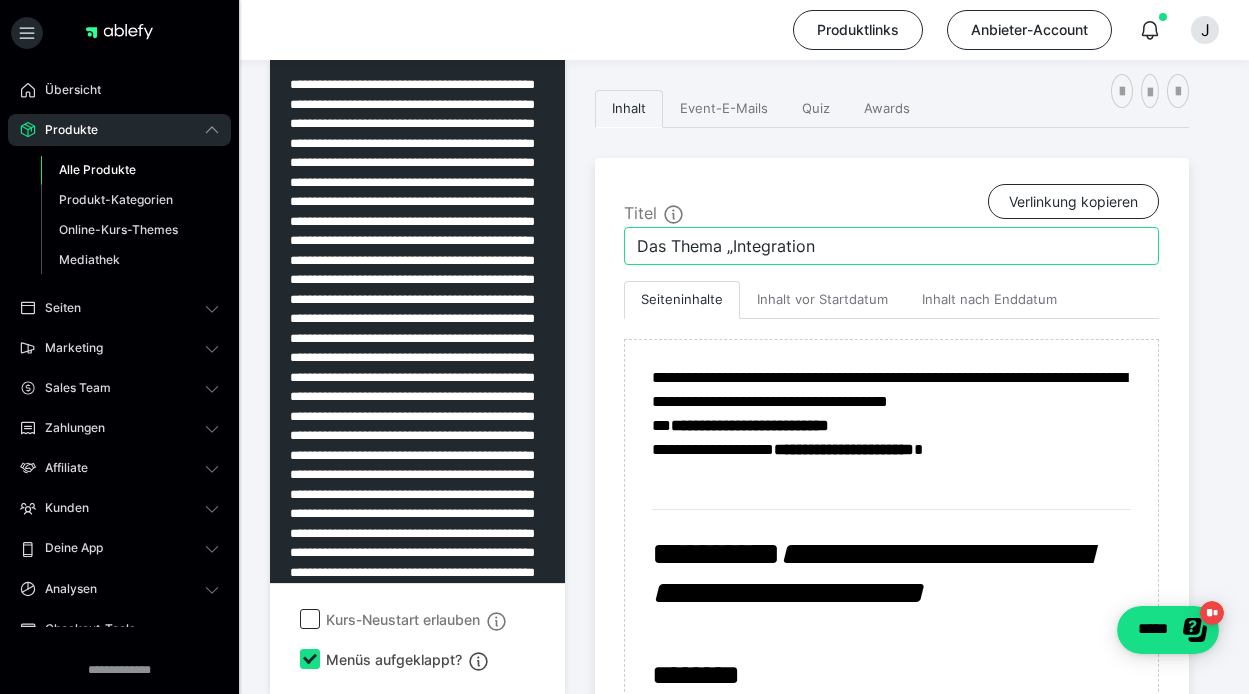 drag, startPoint x: 734, startPoint y: 246, endPoint x: 615, endPoint y: 242, distance: 119.06721 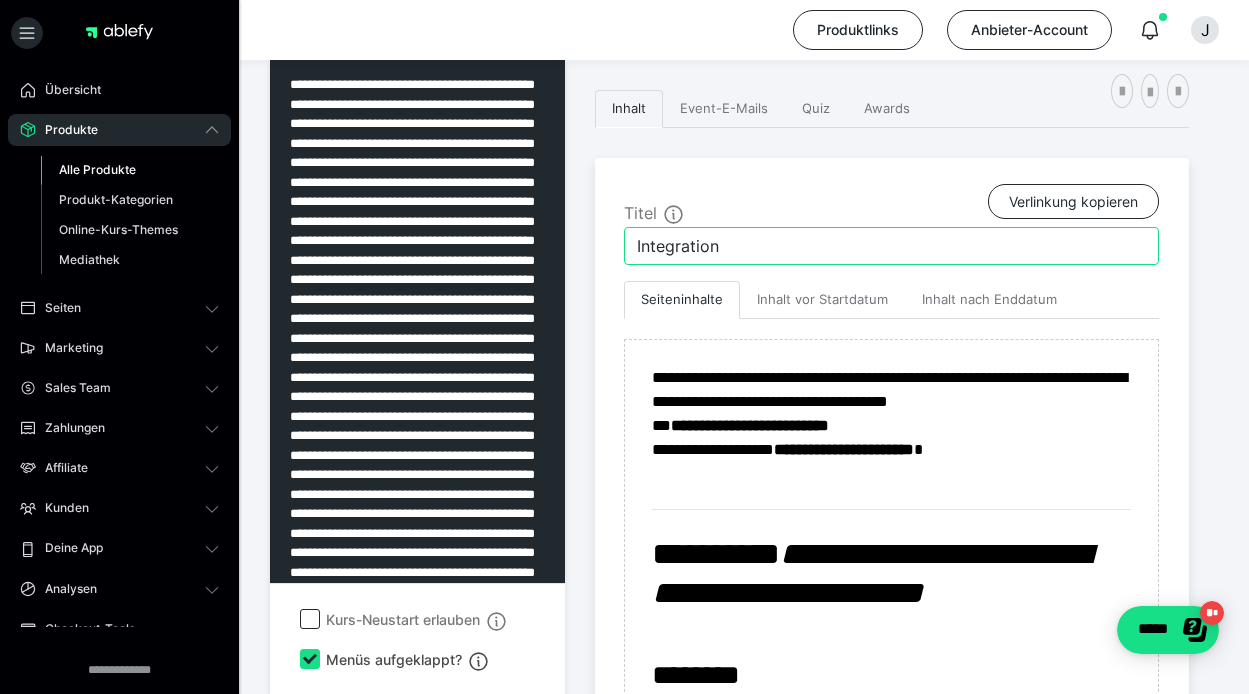 drag, startPoint x: 725, startPoint y: 247, endPoint x: 589, endPoint y: 232, distance: 136.8247 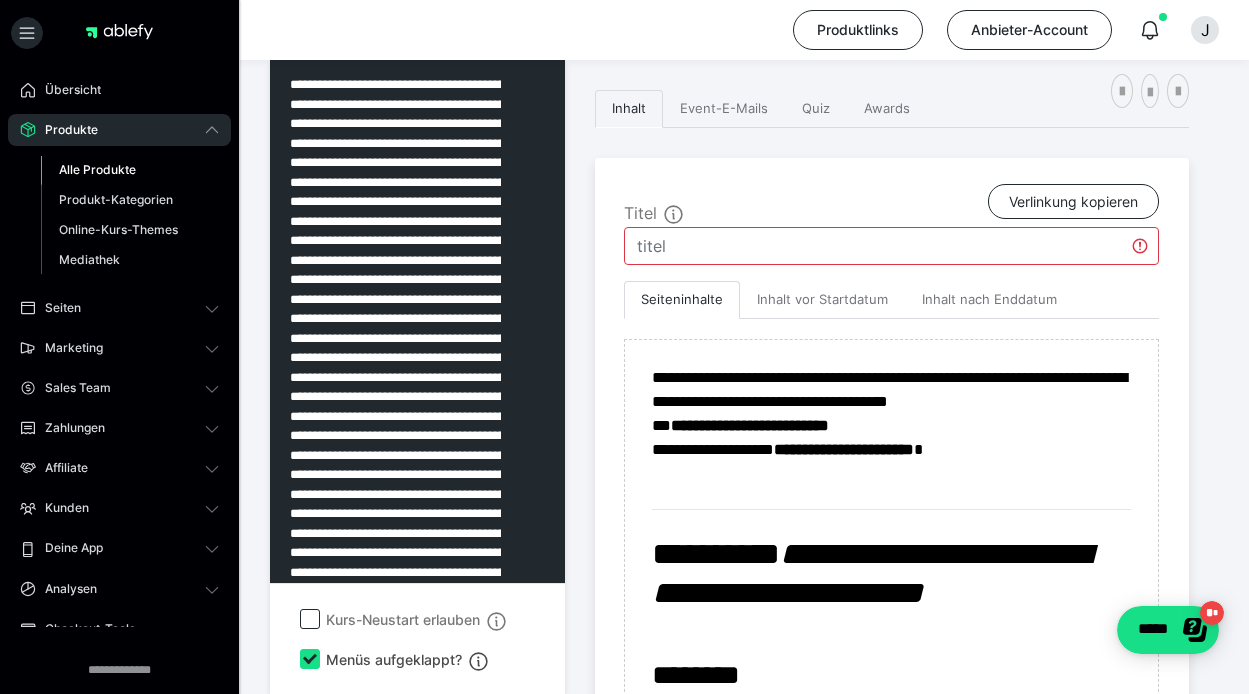 type 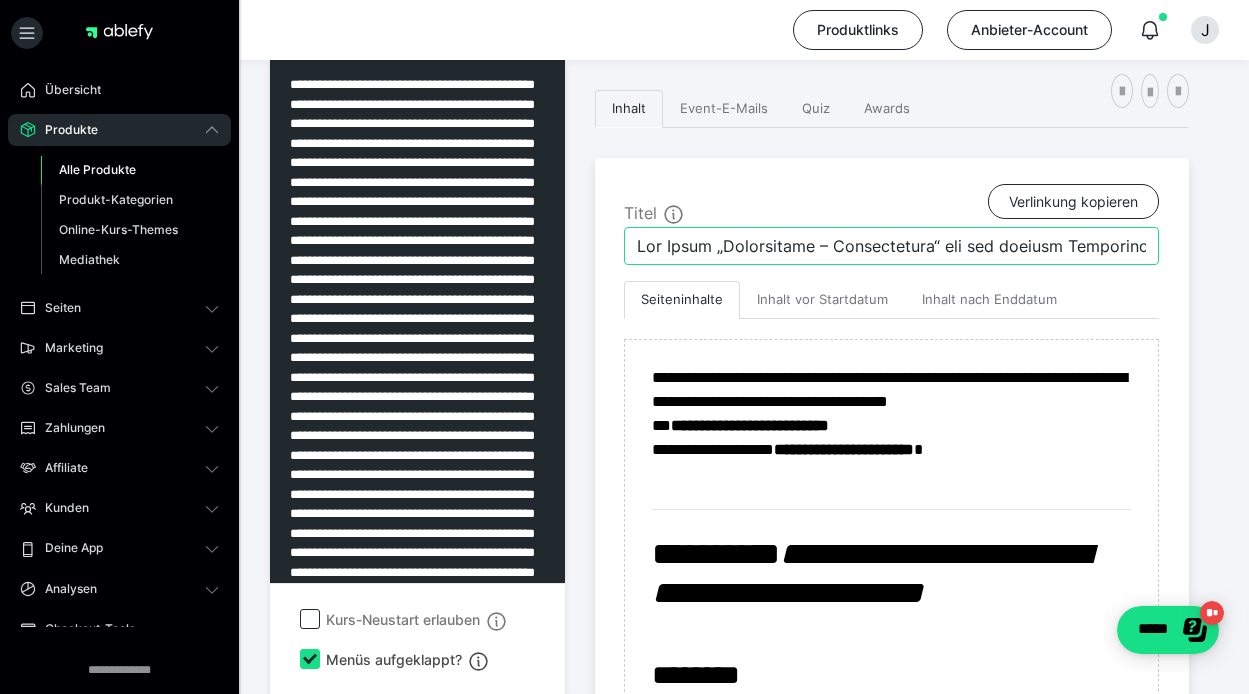 drag, startPoint x: 639, startPoint y: 247, endPoint x: 1135, endPoint y: 344, distance: 505.39587 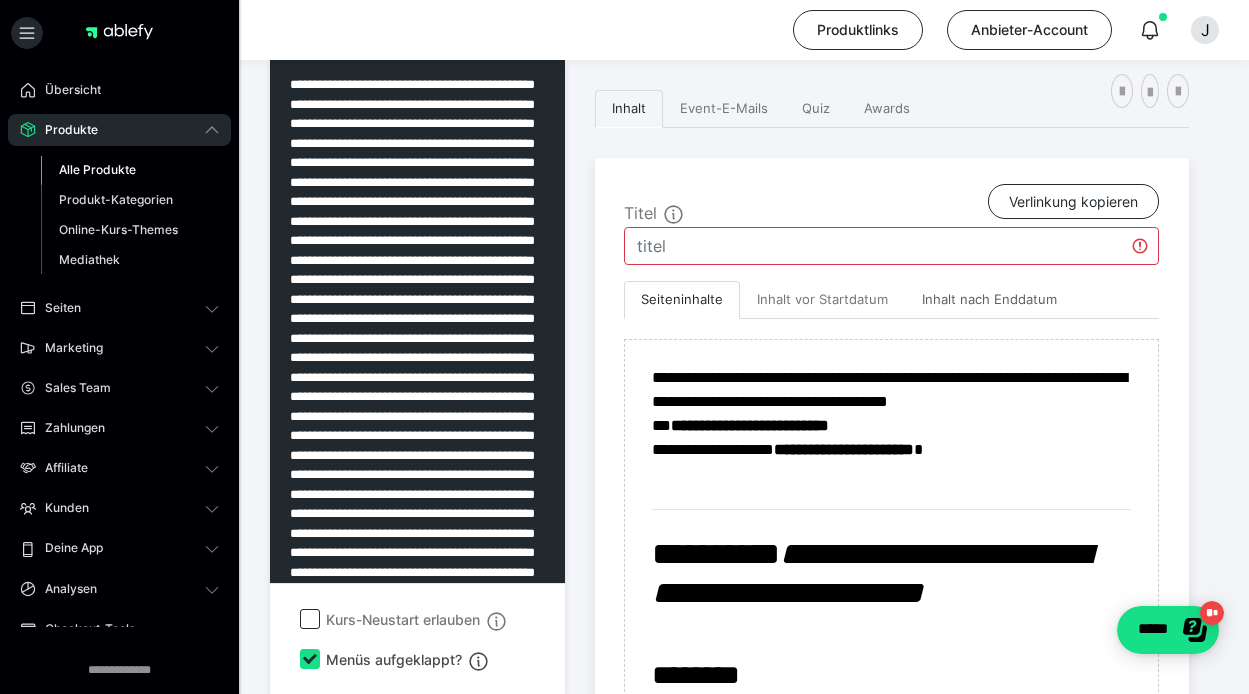 type on "n" 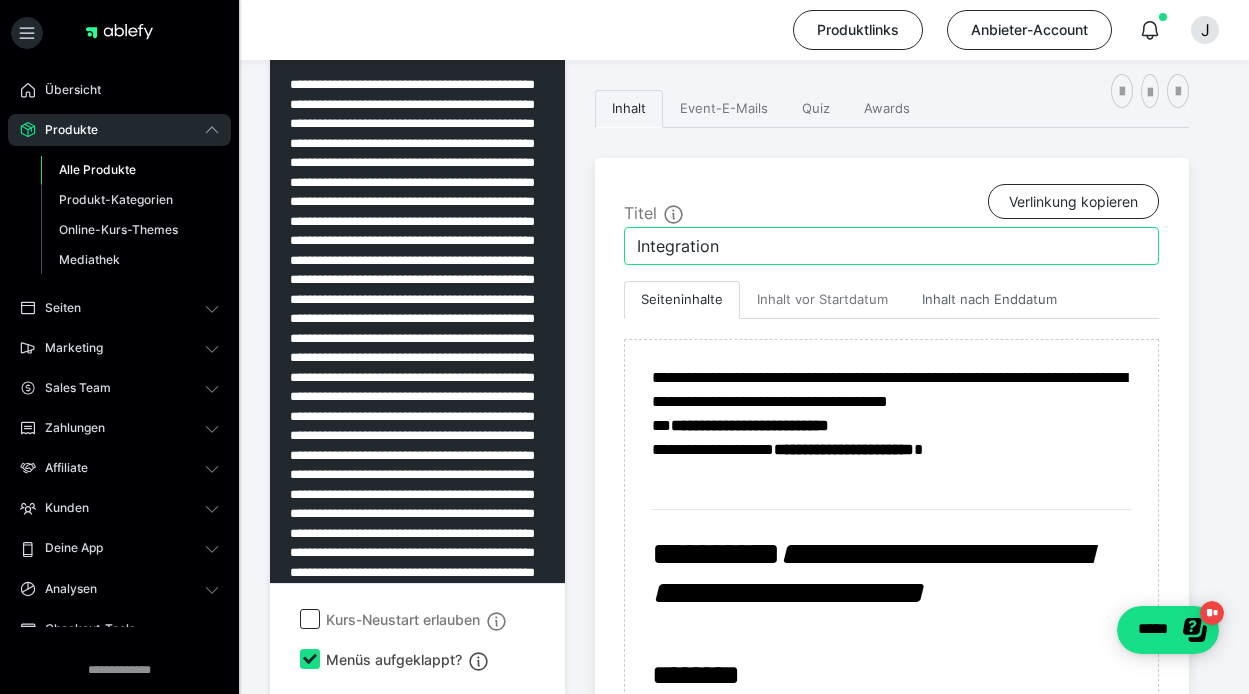 type on "Integration" 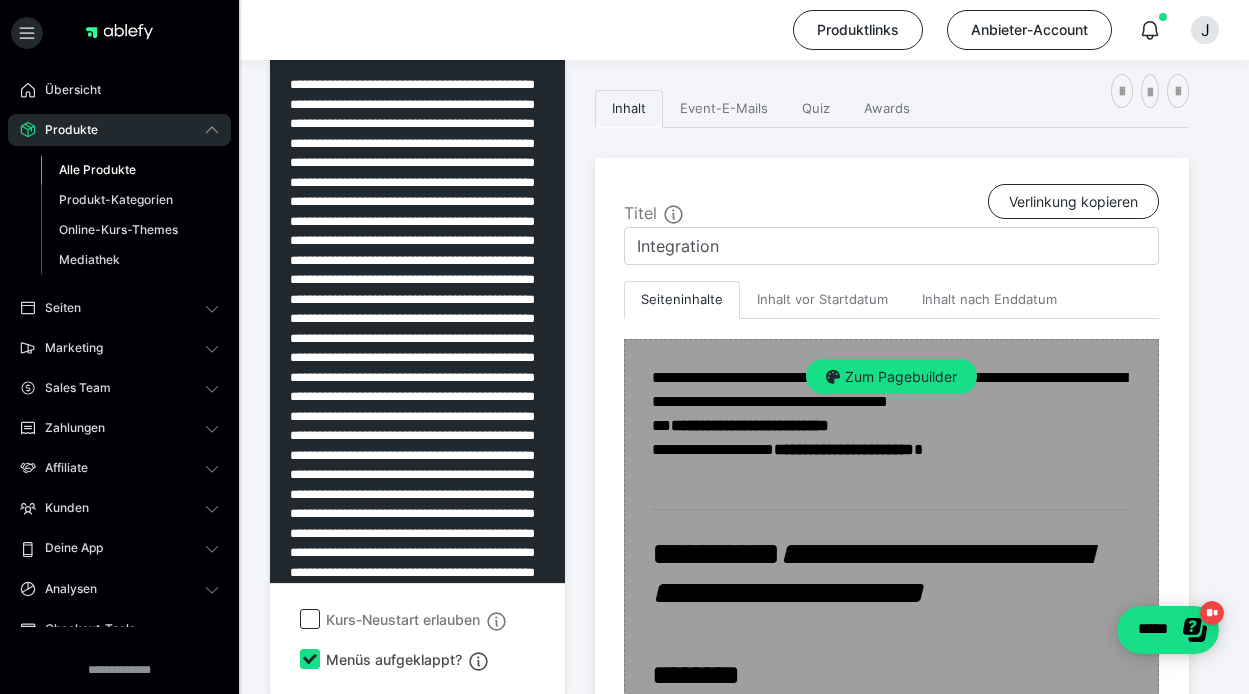 click on "Zum Pagebuilder" at bounding box center (891, 2257) 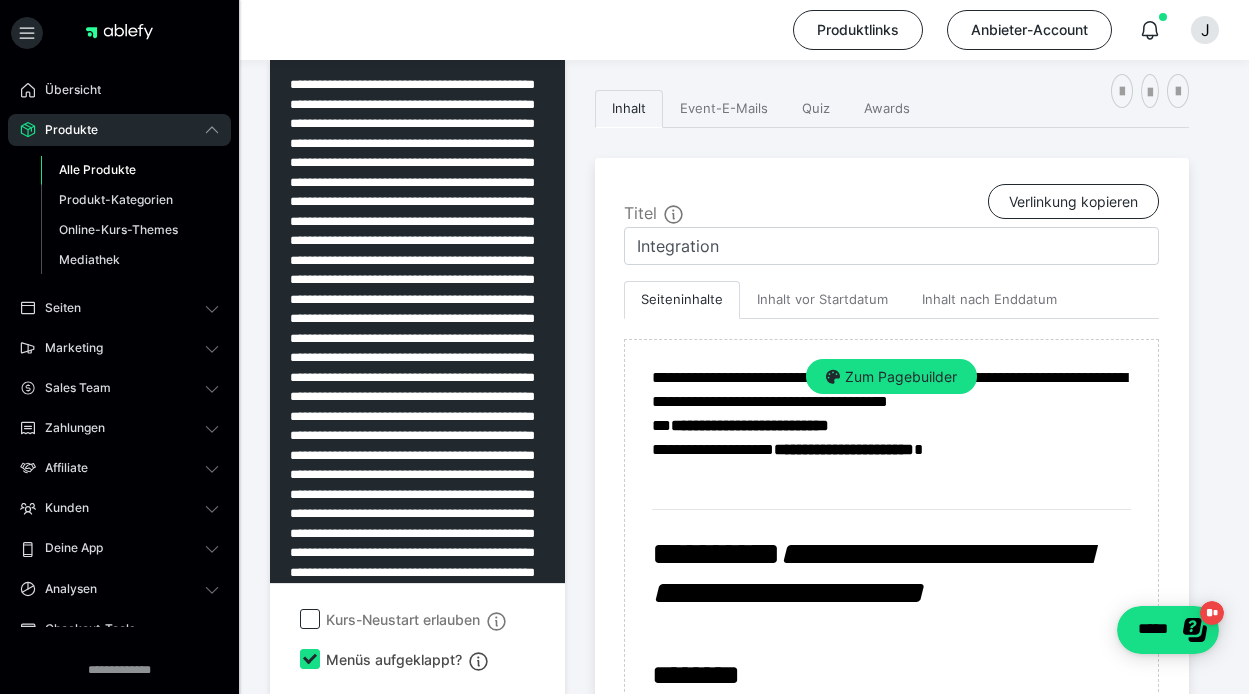 scroll, scrollTop: 669, scrollLeft: 0, axis: vertical 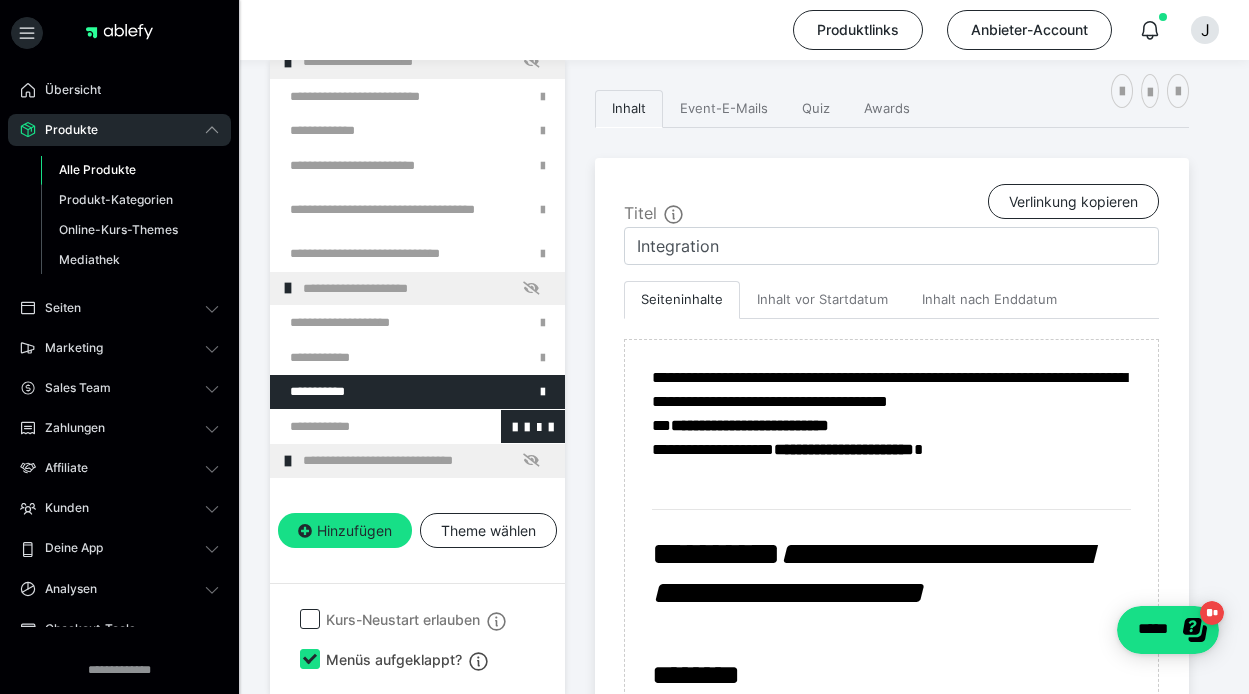 click at bounding box center [365, 427] 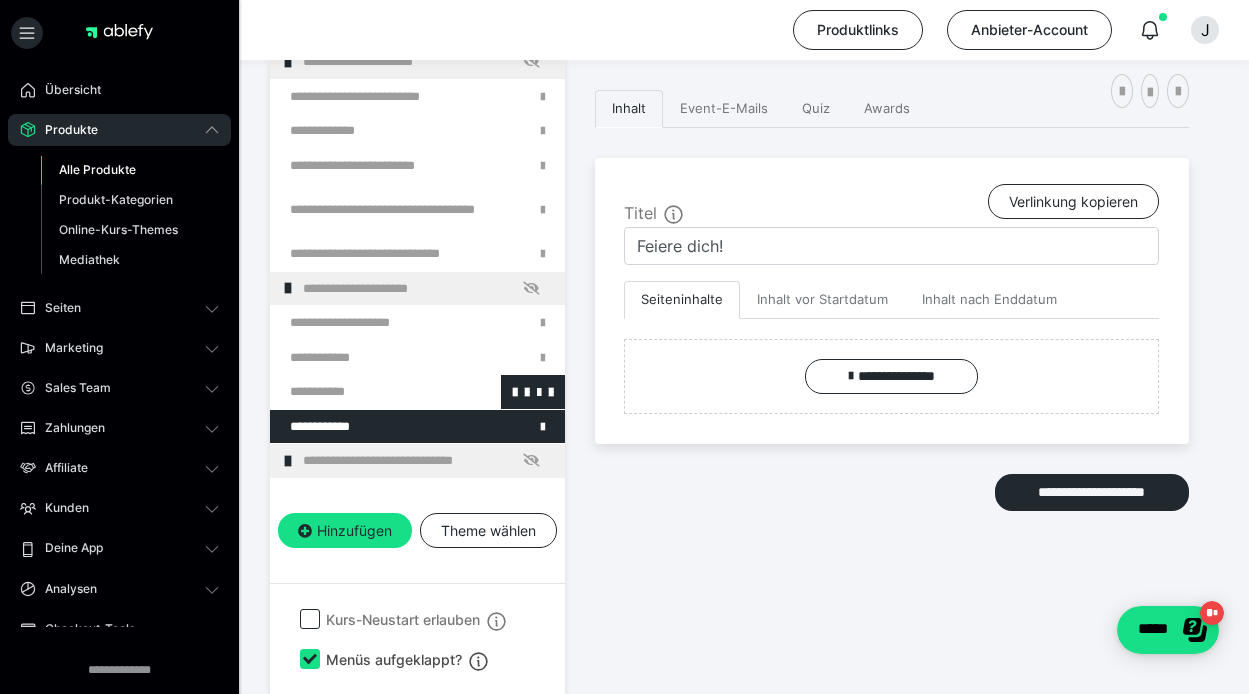 click at bounding box center (365, 392) 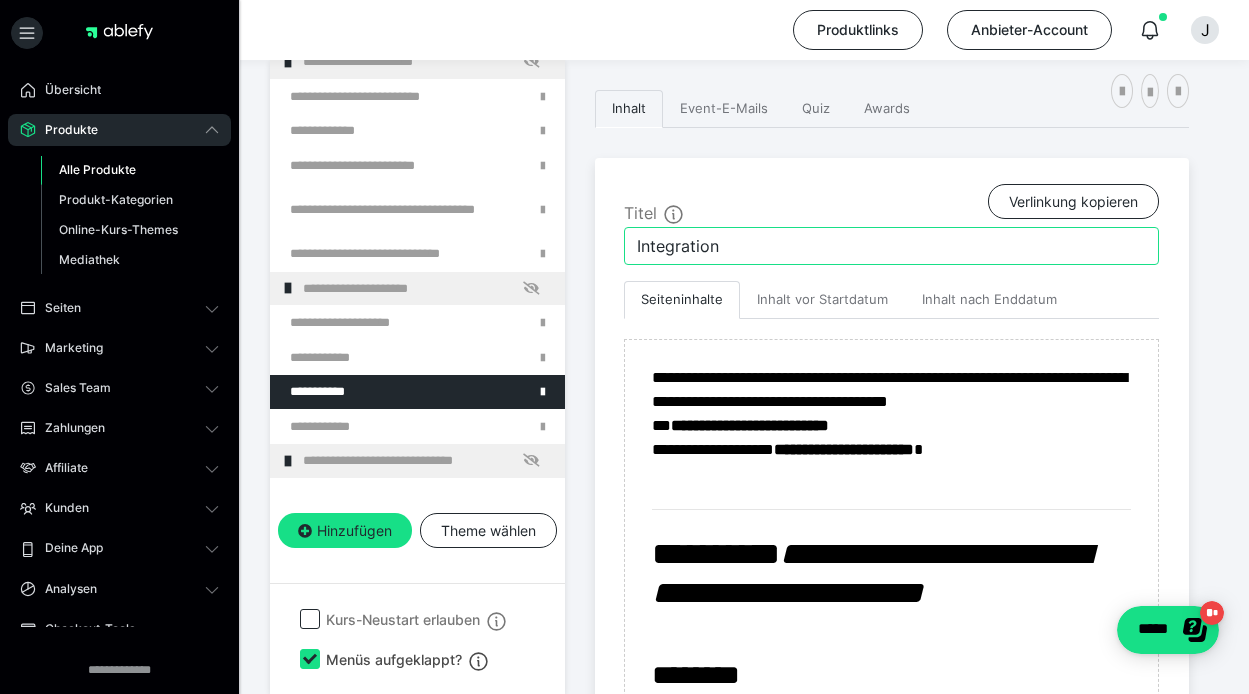 drag, startPoint x: 735, startPoint y: 251, endPoint x: 568, endPoint y: 243, distance: 167.19151 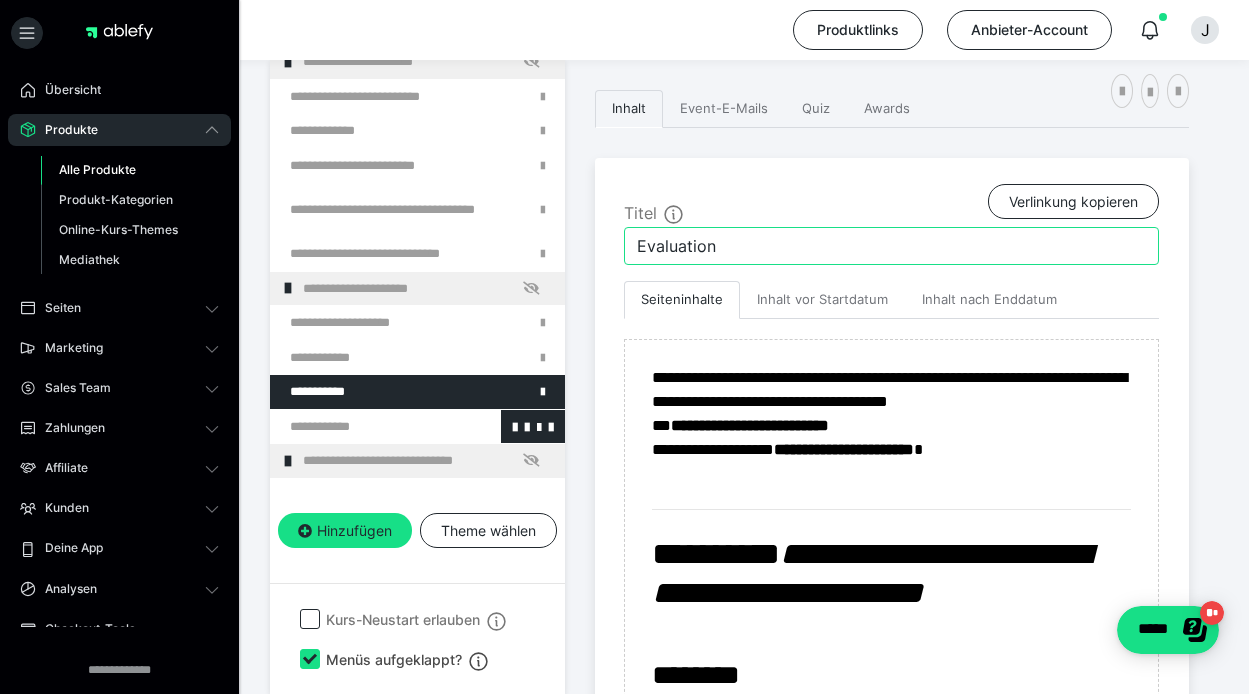 type on "Evaluation" 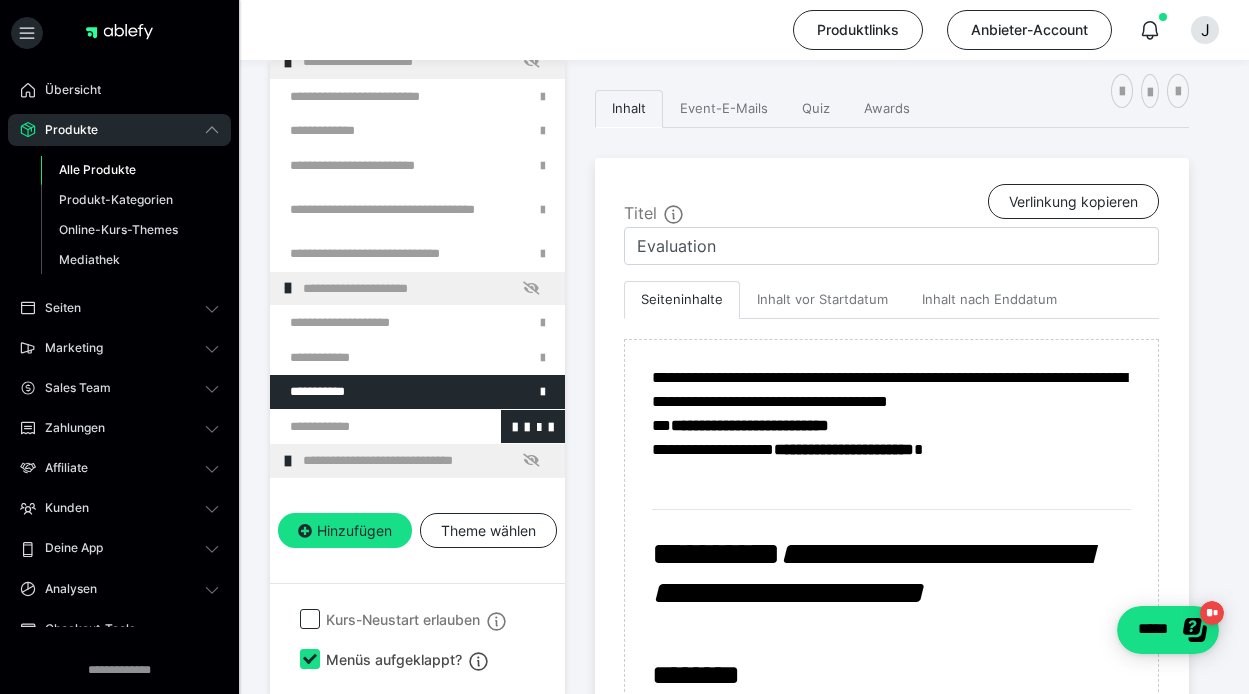 click at bounding box center (365, 427) 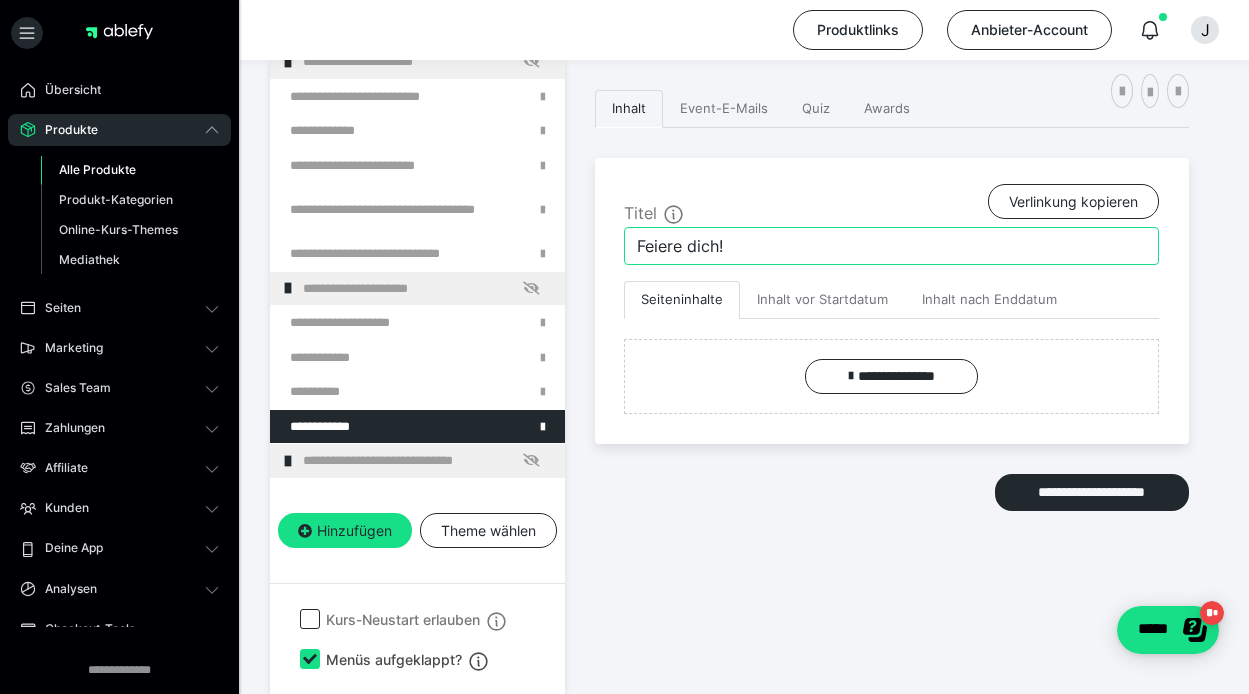 drag, startPoint x: 771, startPoint y: 249, endPoint x: 647, endPoint y: 249, distance: 124 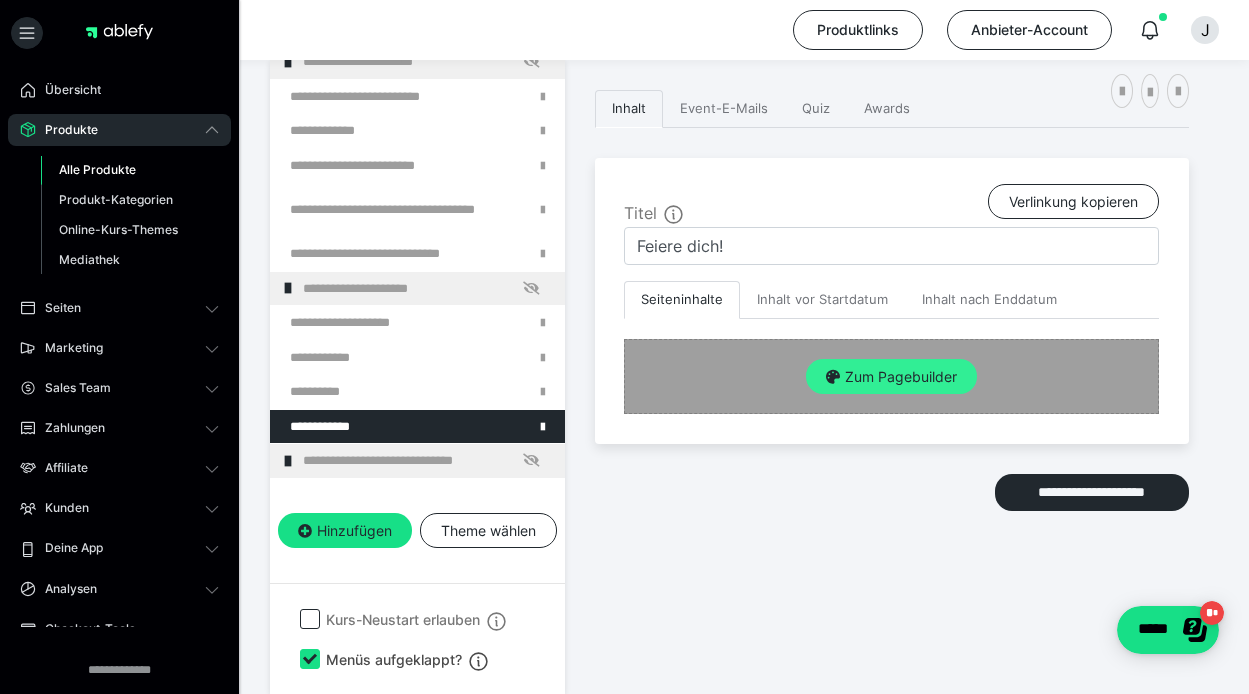 click on "Zum Pagebuilder" at bounding box center (891, 377) 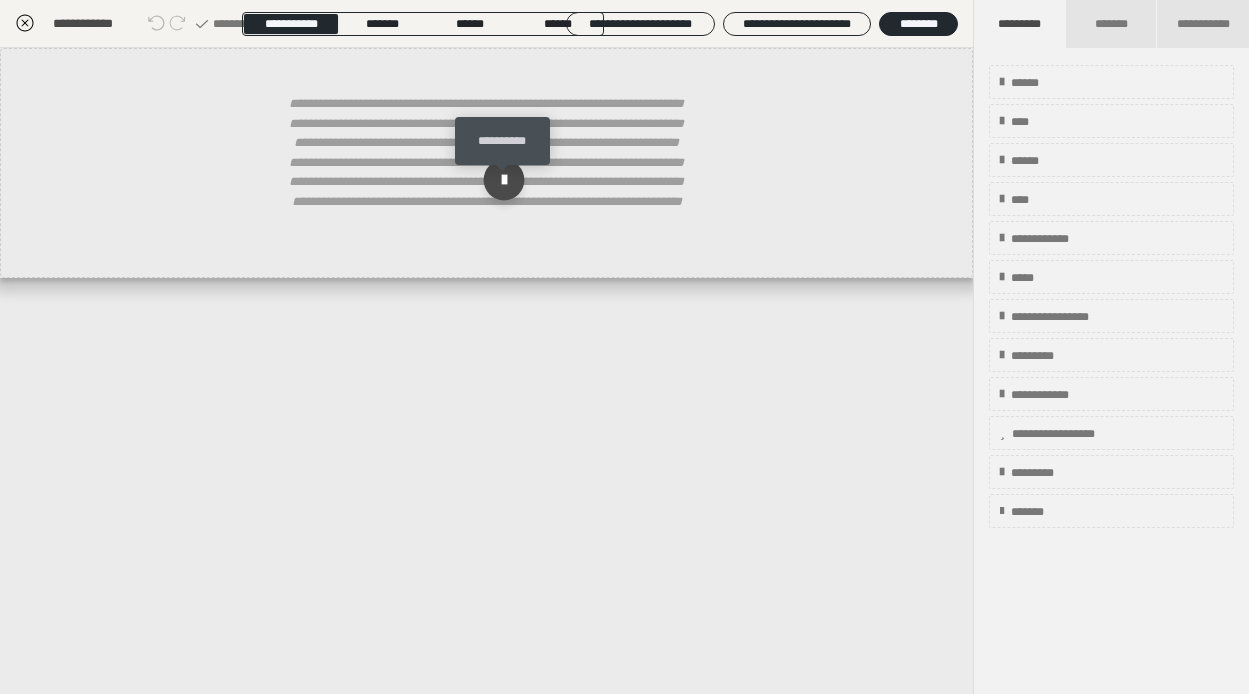 click at bounding box center [503, 180] 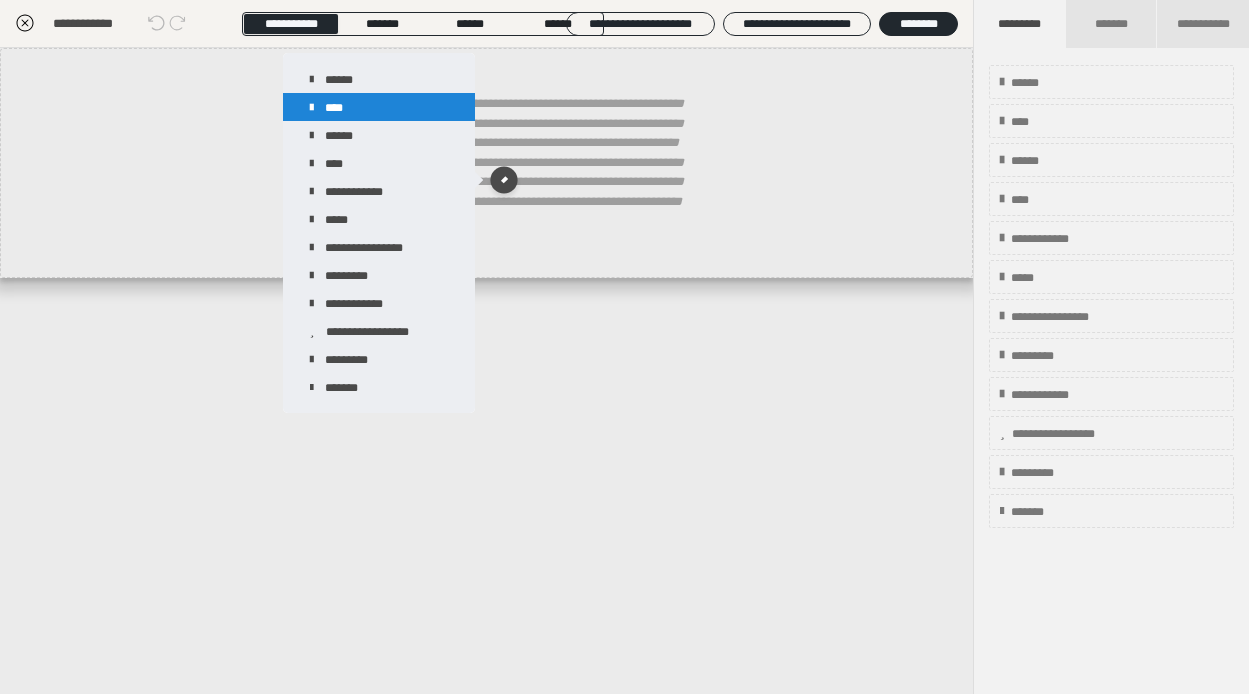 click on "****" at bounding box center [379, 107] 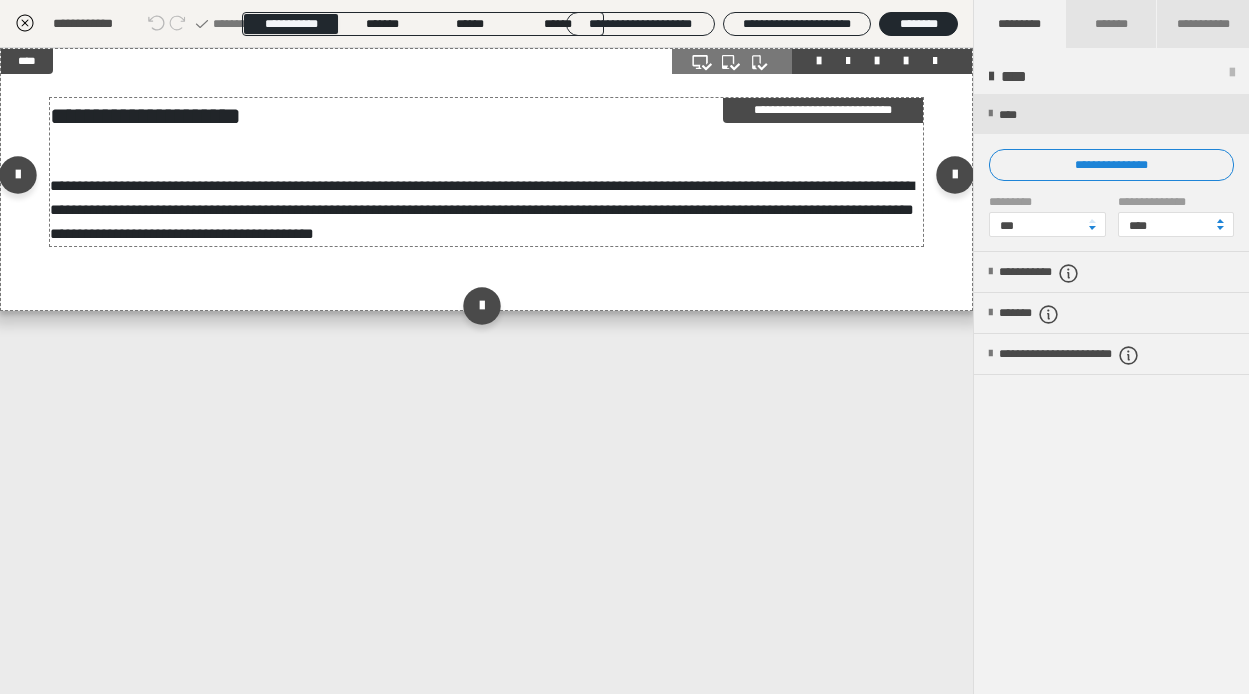 click on "**********" at bounding box center (487, 172) 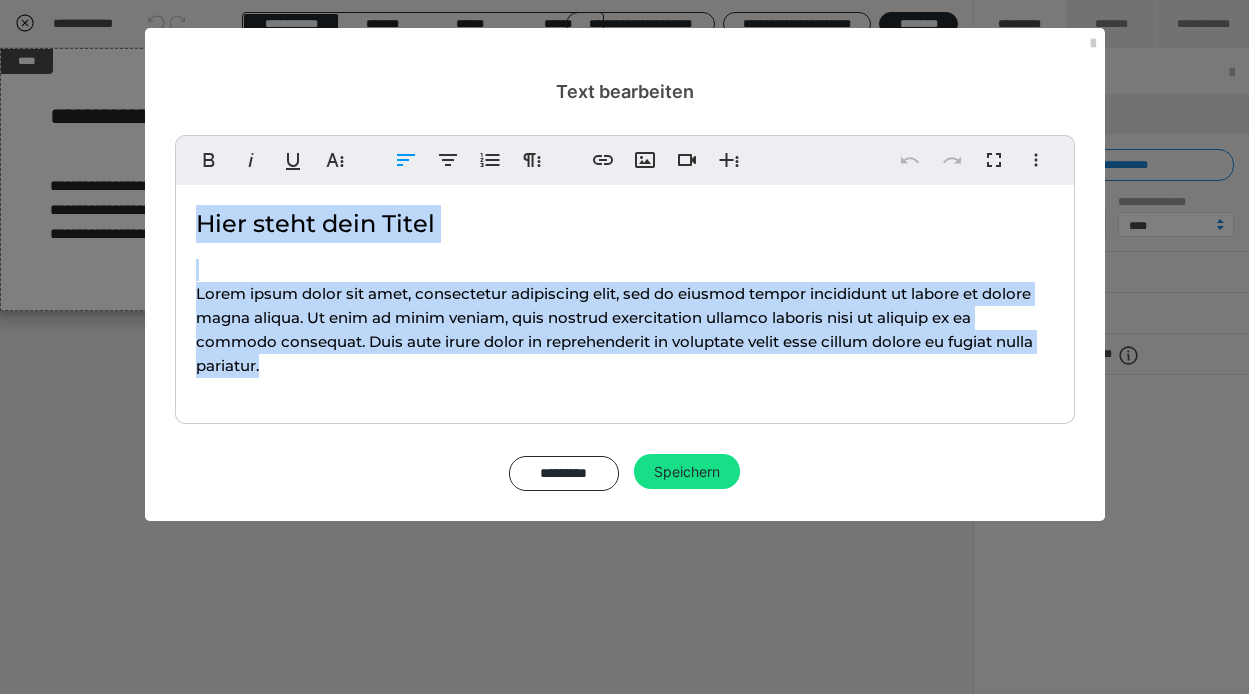 drag, startPoint x: 198, startPoint y: 222, endPoint x: 373, endPoint y: 402, distance: 251.0478 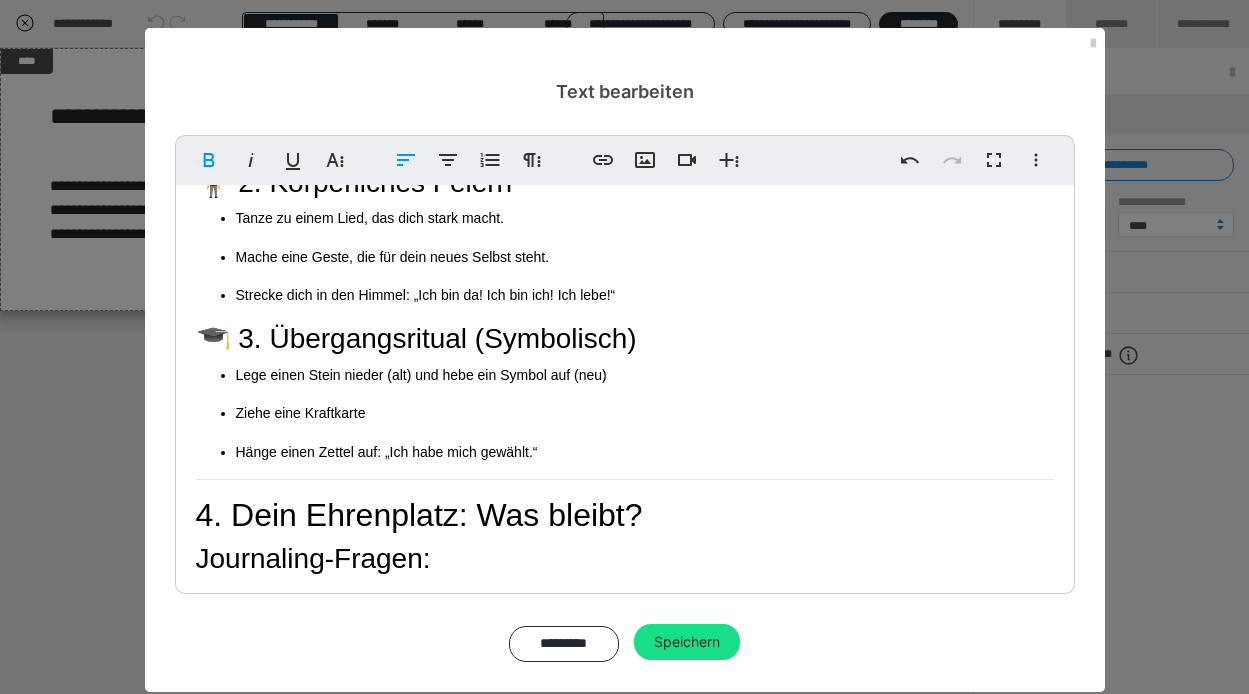 scroll, scrollTop: 1218, scrollLeft: 0, axis: vertical 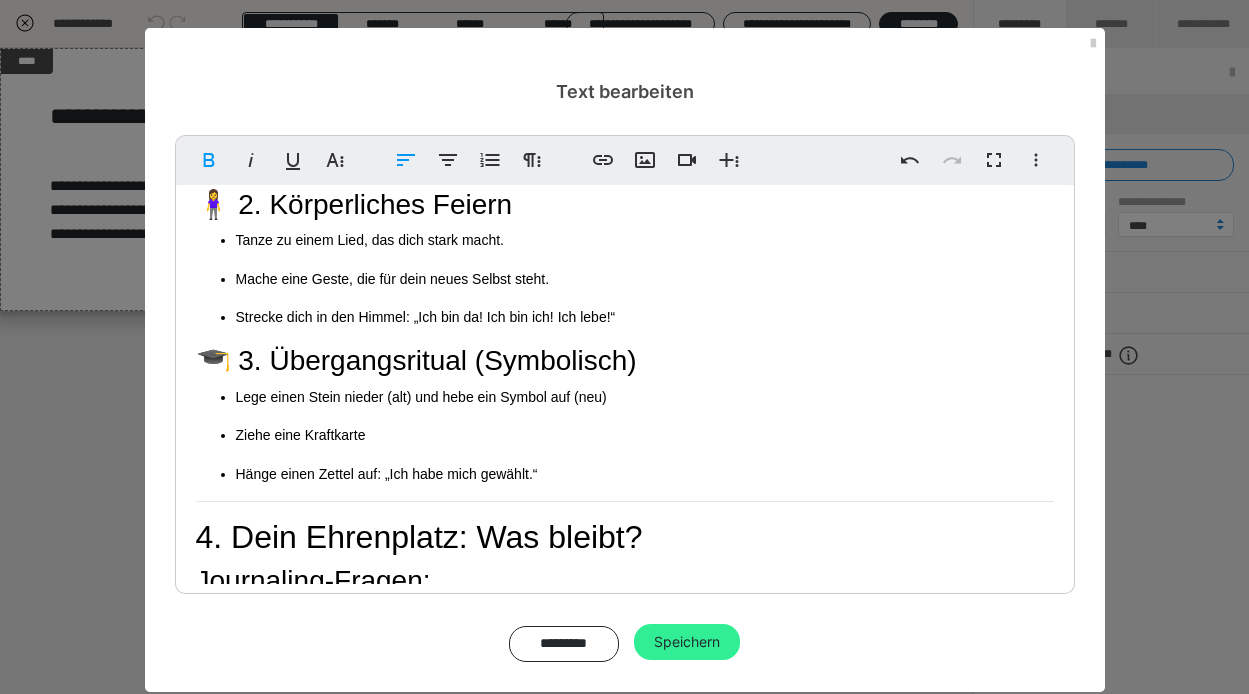 click on "Speichern" at bounding box center [687, 642] 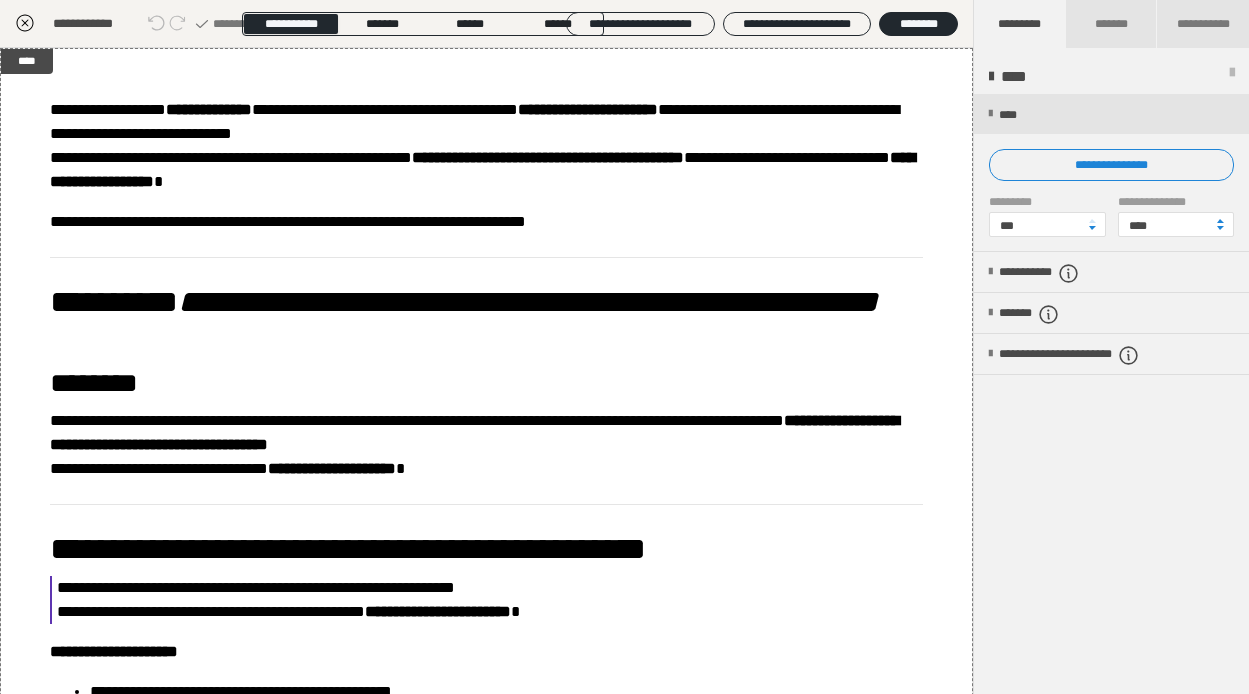 click 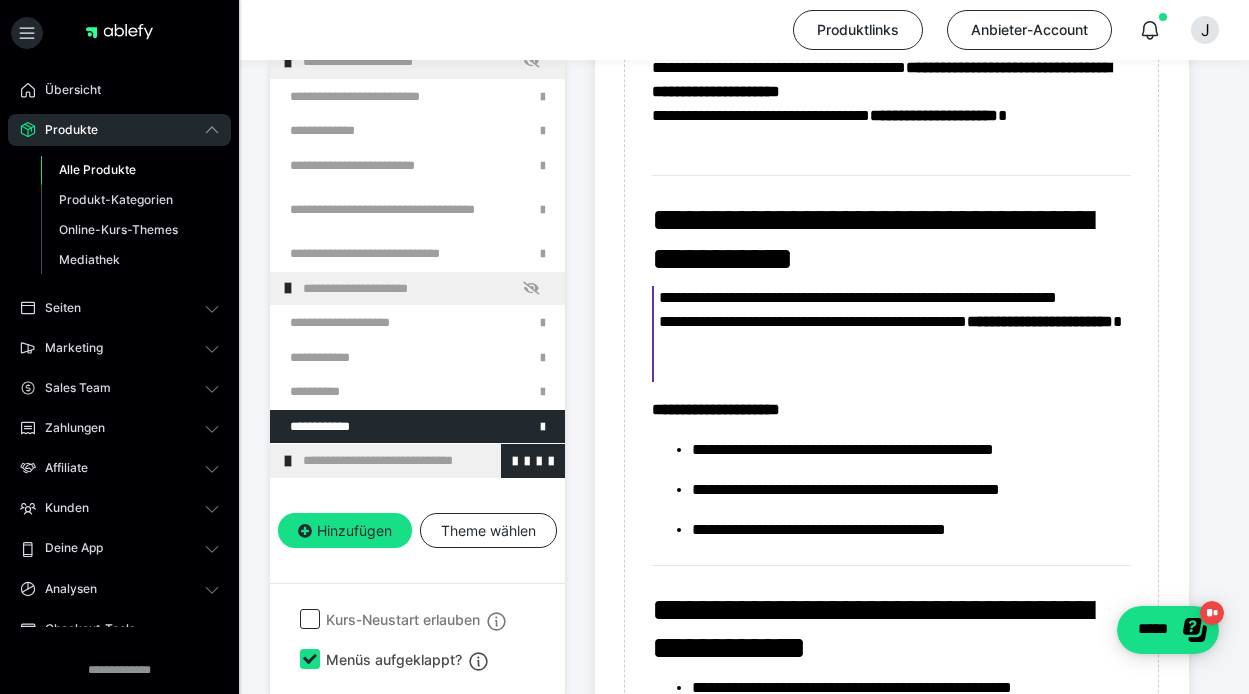 scroll, scrollTop: 1108, scrollLeft: 0, axis: vertical 